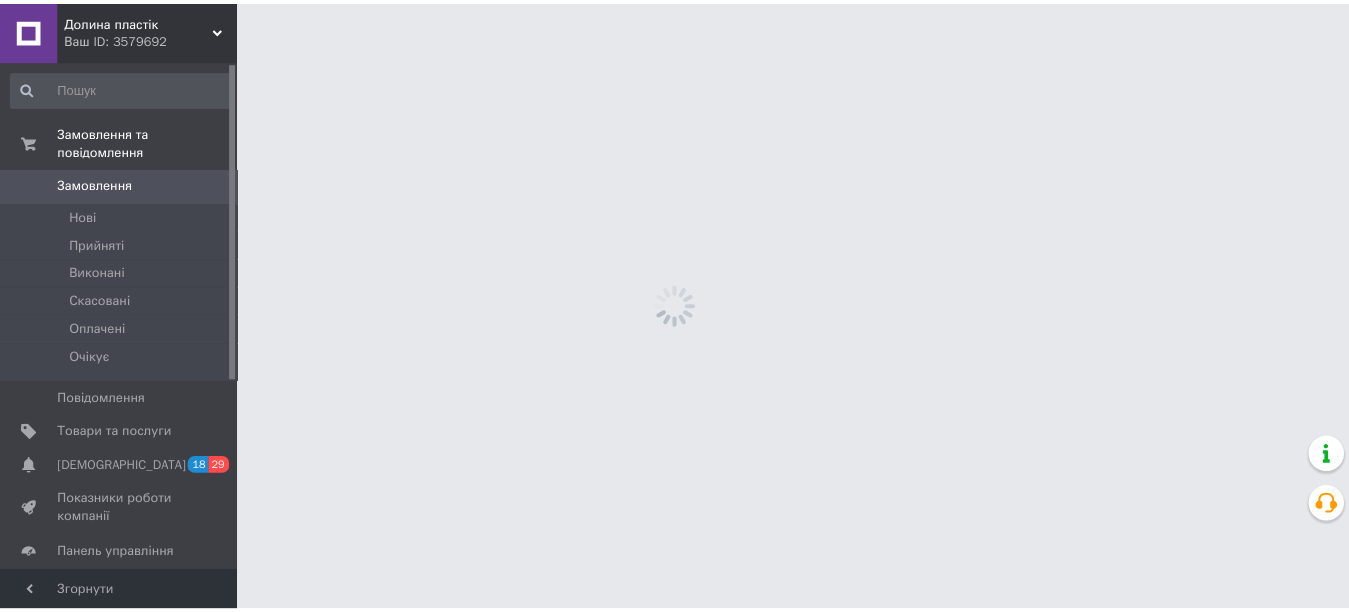 scroll, scrollTop: 0, scrollLeft: 0, axis: both 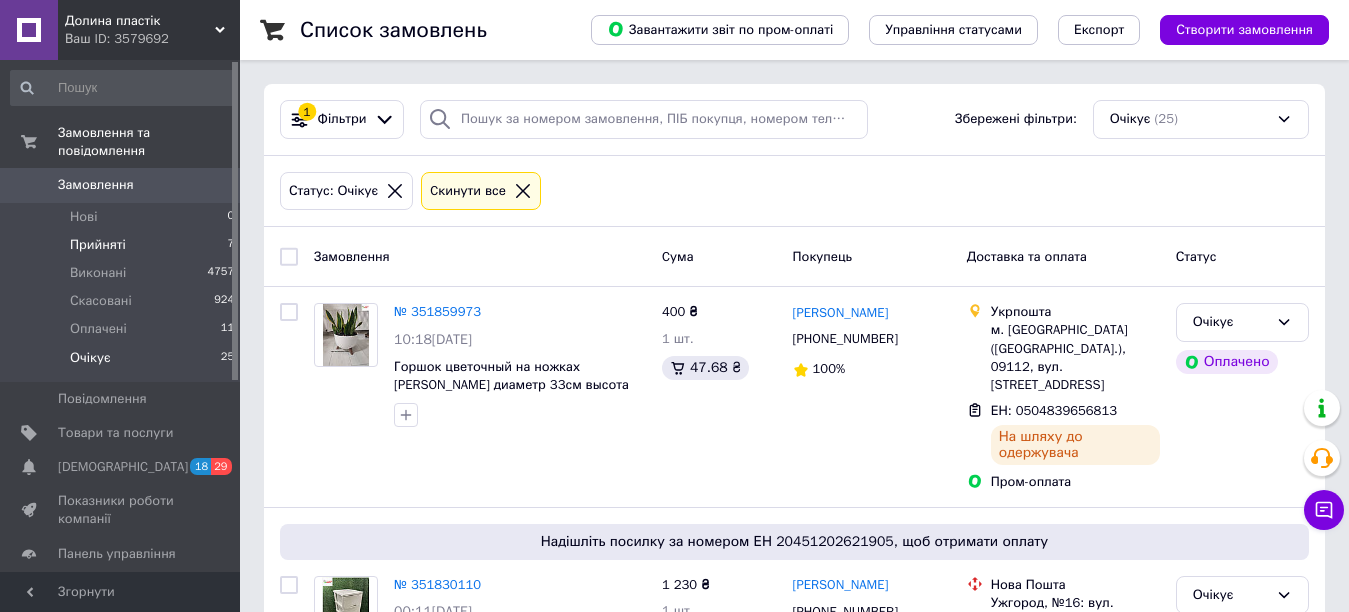 click on "Прийняті 7" at bounding box center [123, 245] 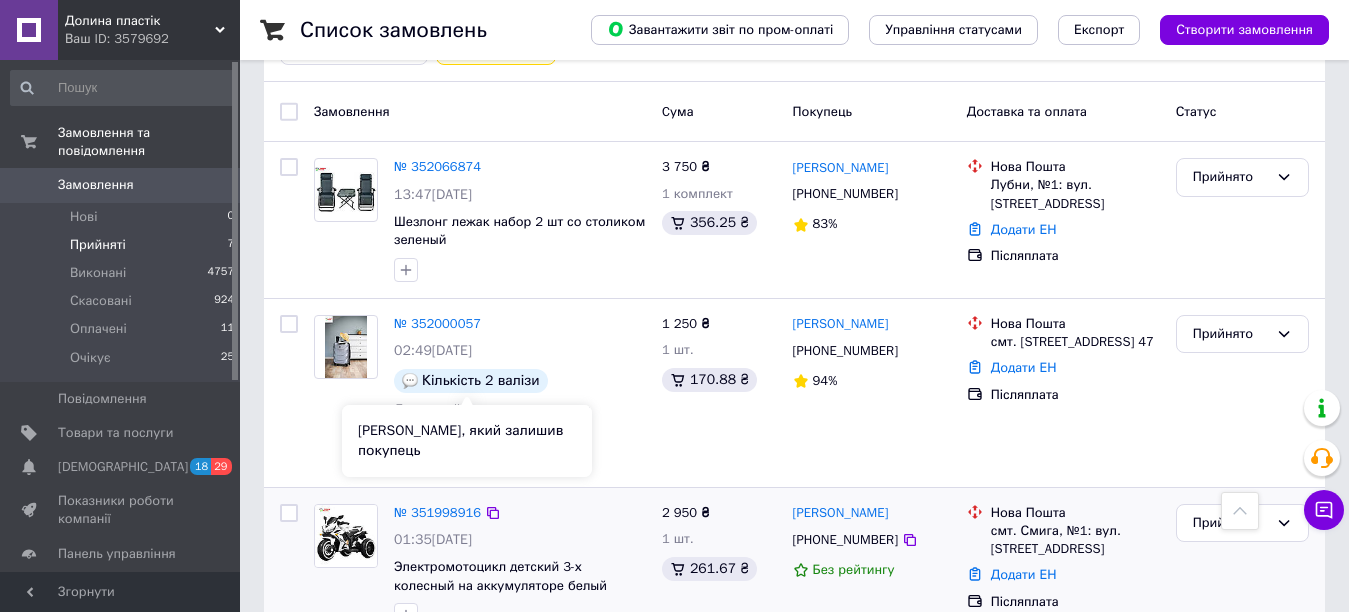 scroll, scrollTop: 345, scrollLeft: 0, axis: vertical 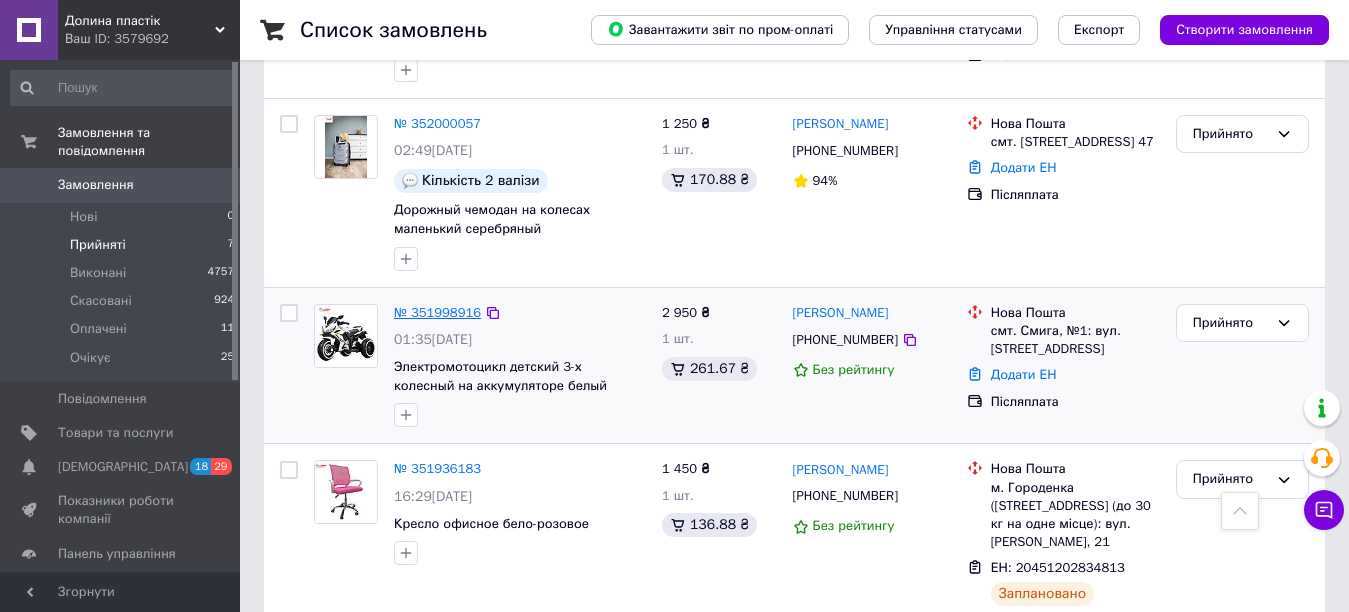 click on "№ 351998916" at bounding box center (437, 312) 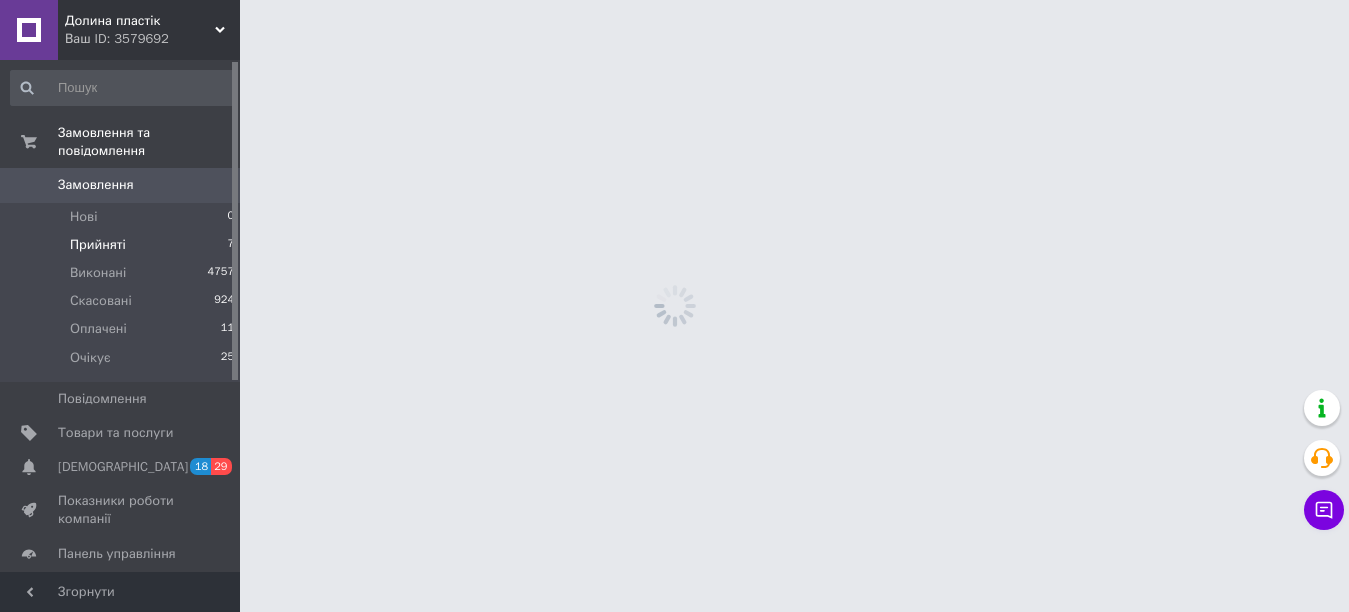 scroll, scrollTop: 0, scrollLeft: 0, axis: both 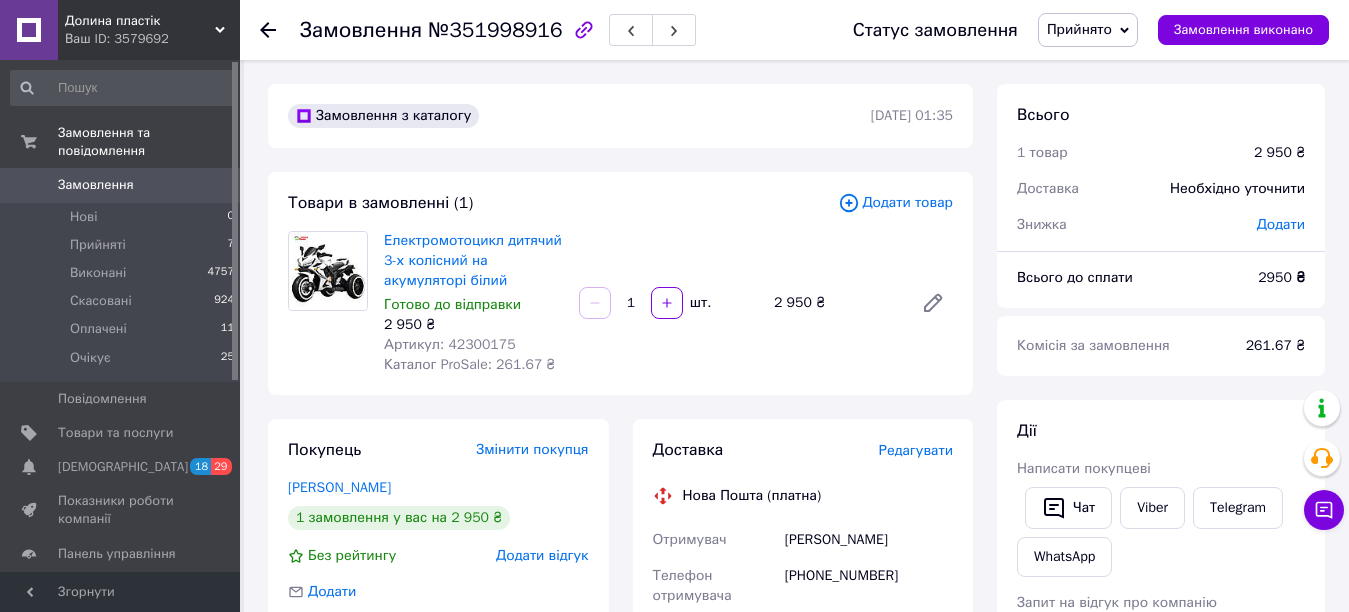 click on "Артикул: 42300175" at bounding box center [450, 344] 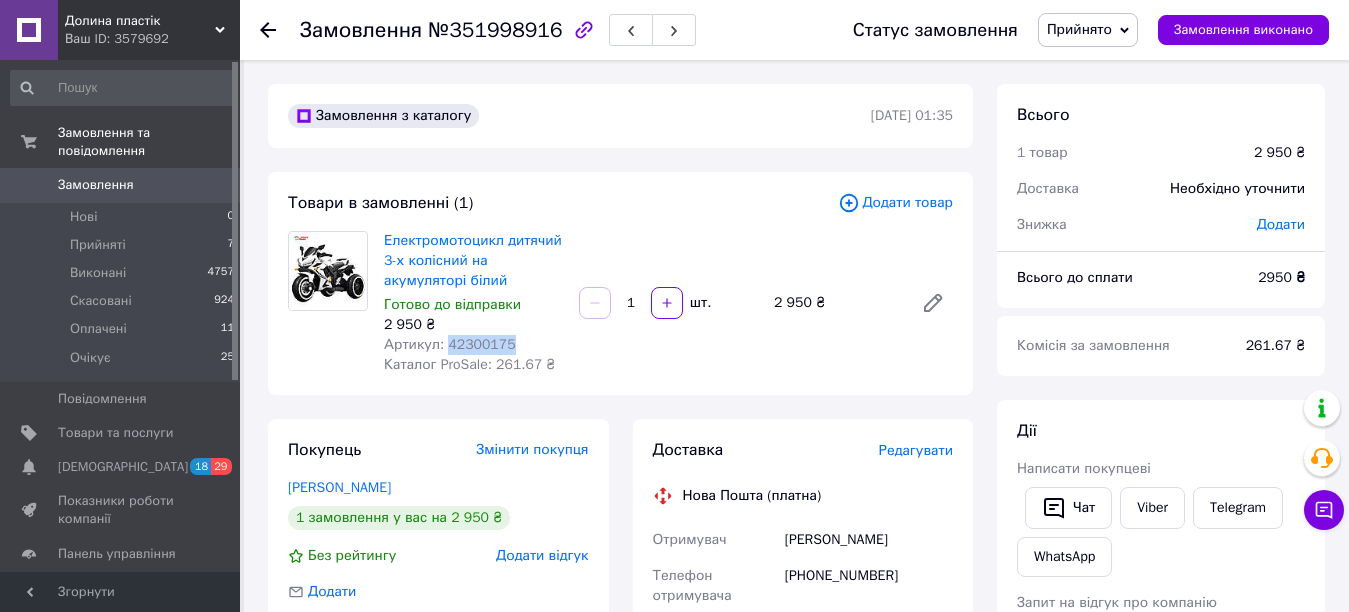 click on "Артикул: 42300175" at bounding box center (450, 344) 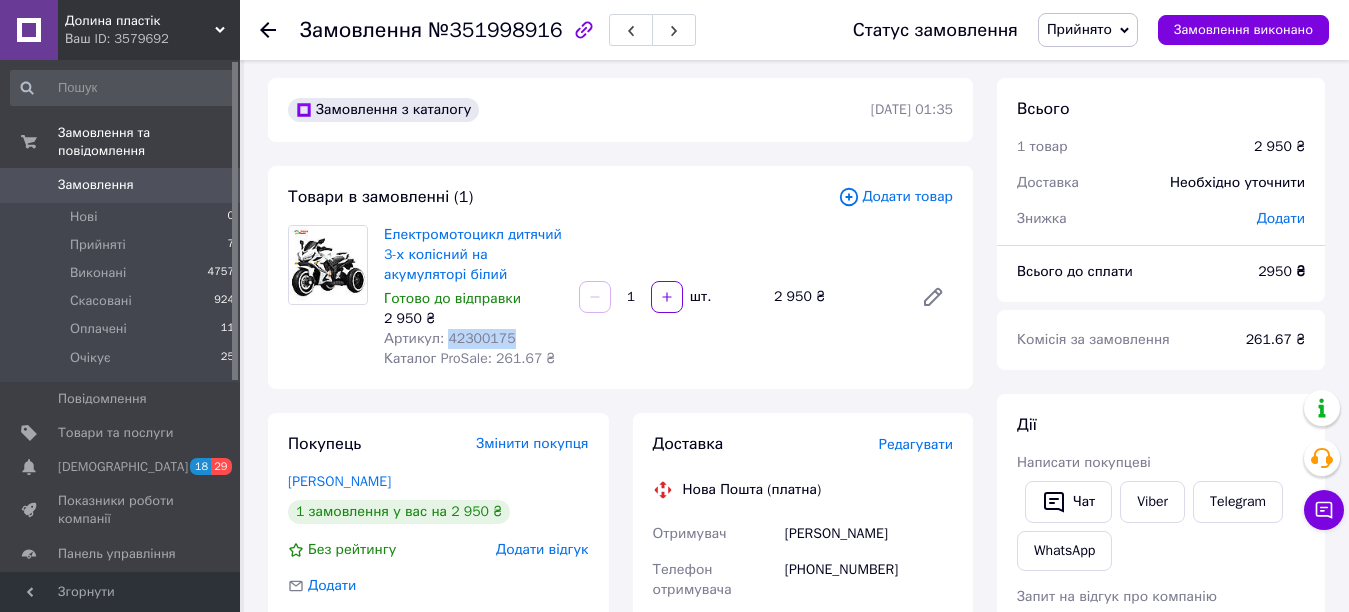 scroll, scrollTop: 100, scrollLeft: 0, axis: vertical 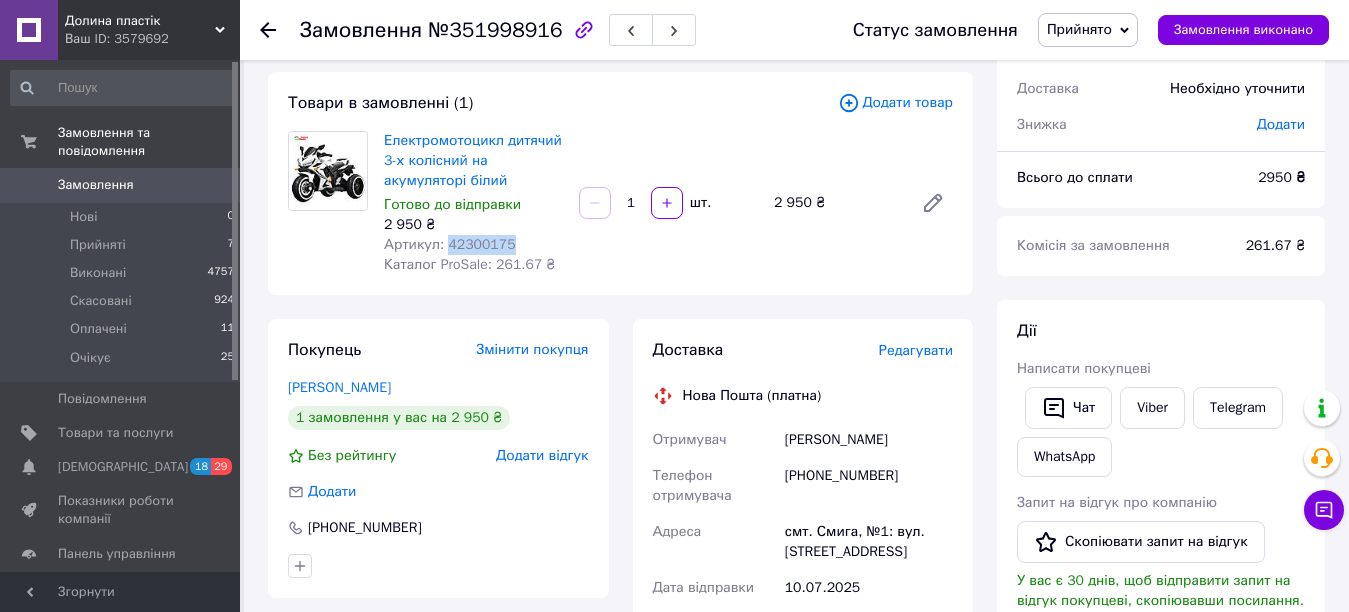 drag, startPoint x: 897, startPoint y: 445, endPoint x: 765, endPoint y: 438, distance: 132.18547 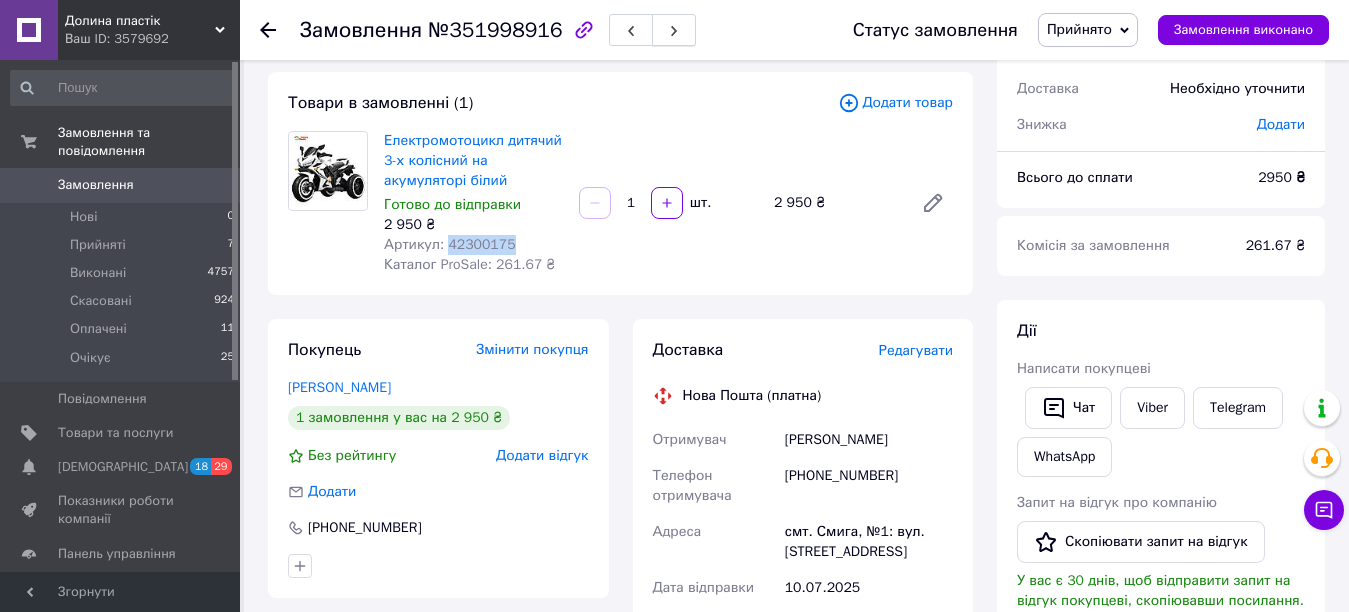 copy on "Отримувач [PERSON_NAME]" 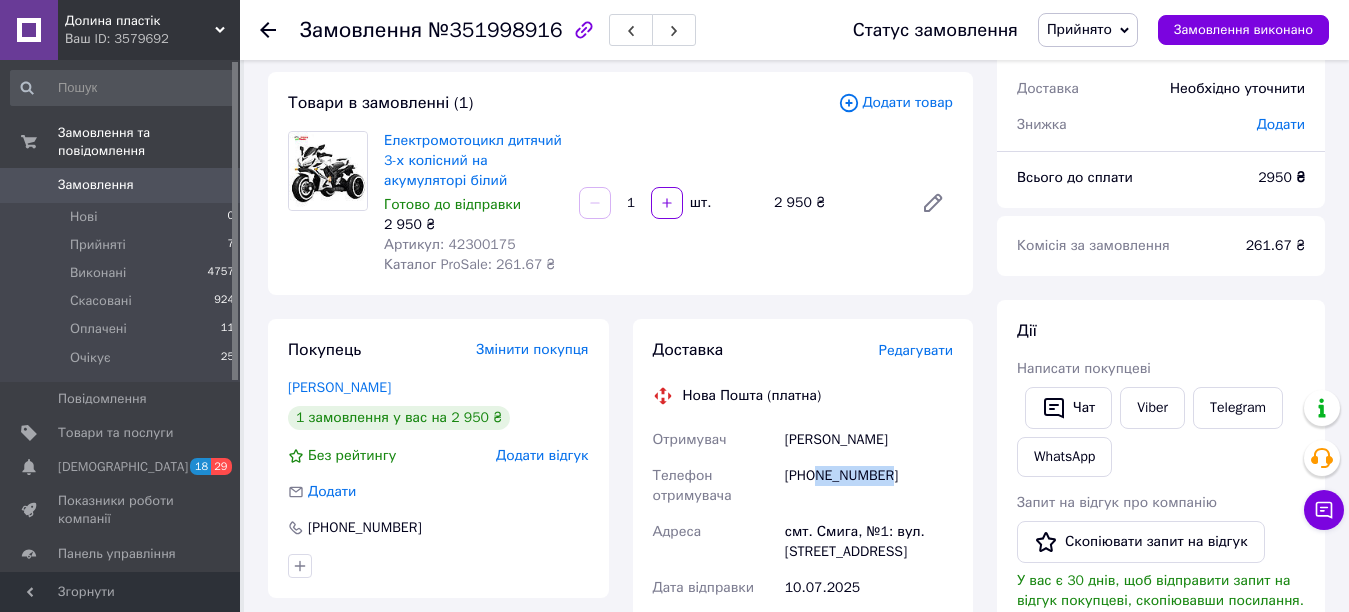 drag, startPoint x: 819, startPoint y: 477, endPoint x: 915, endPoint y: 474, distance: 96.04687 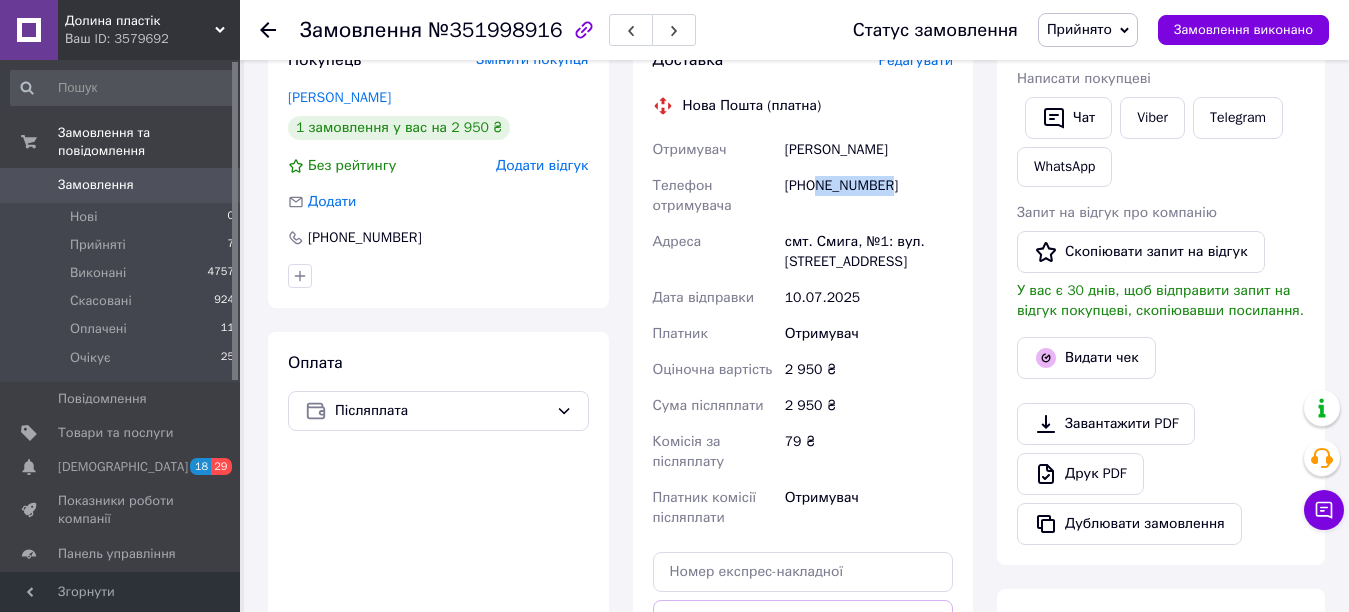 scroll, scrollTop: 200, scrollLeft: 0, axis: vertical 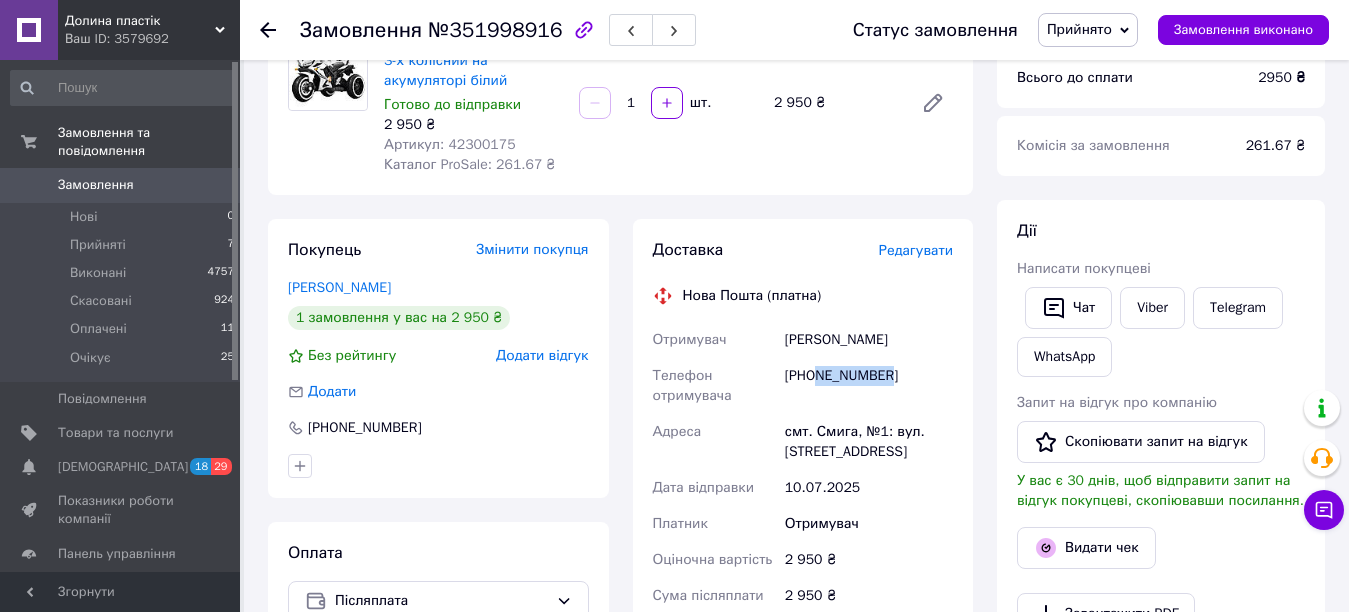 copy on "978168590" 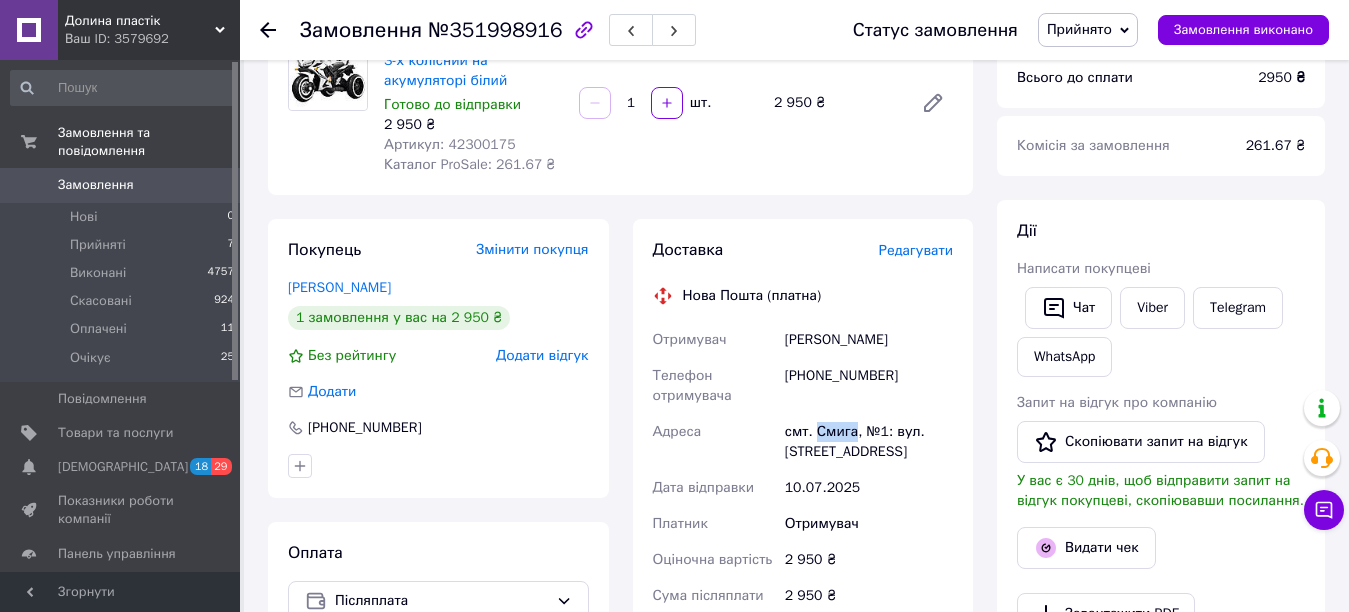 click on "смт. Смига, №1: вул. [STREET_ADDRESS]" at bounding box center (869, 442) 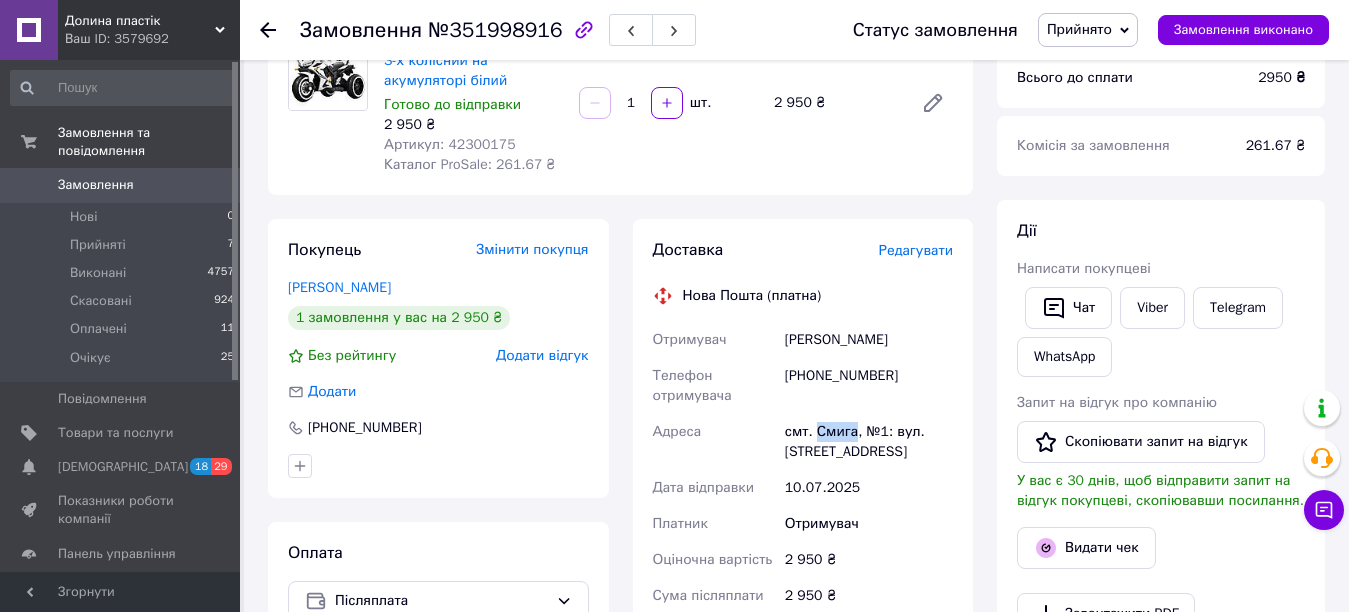 click on "Артикул: 42300175" at bounding box center [450, 144] 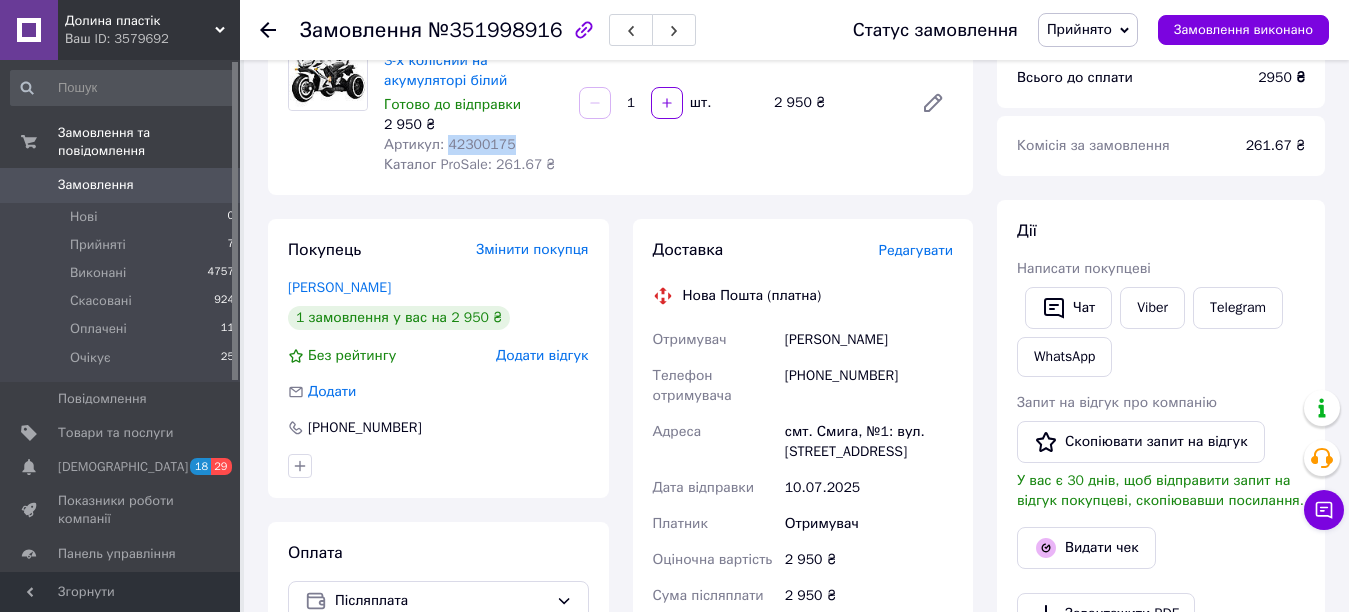 click on "Артикул: 42300175" at bounding box center [450, 144] 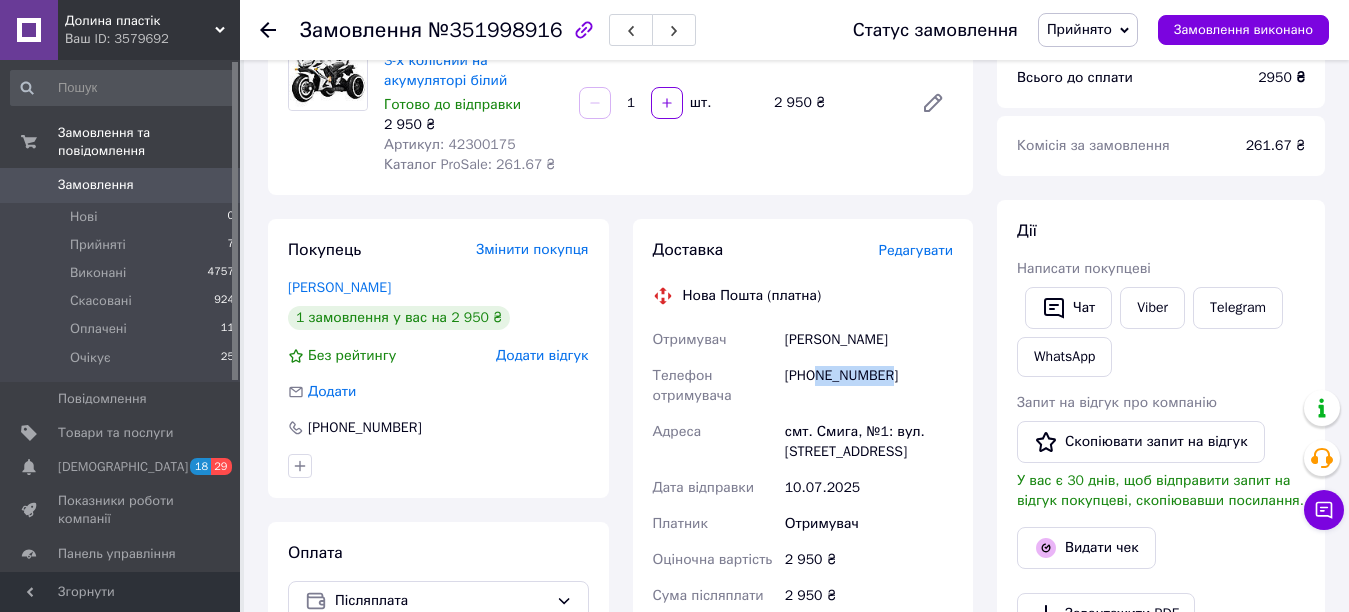 drag, startPoint x: 820, startPoint y: 384, endPoint x: 896, endPoint y: 383, distance: 76.00658 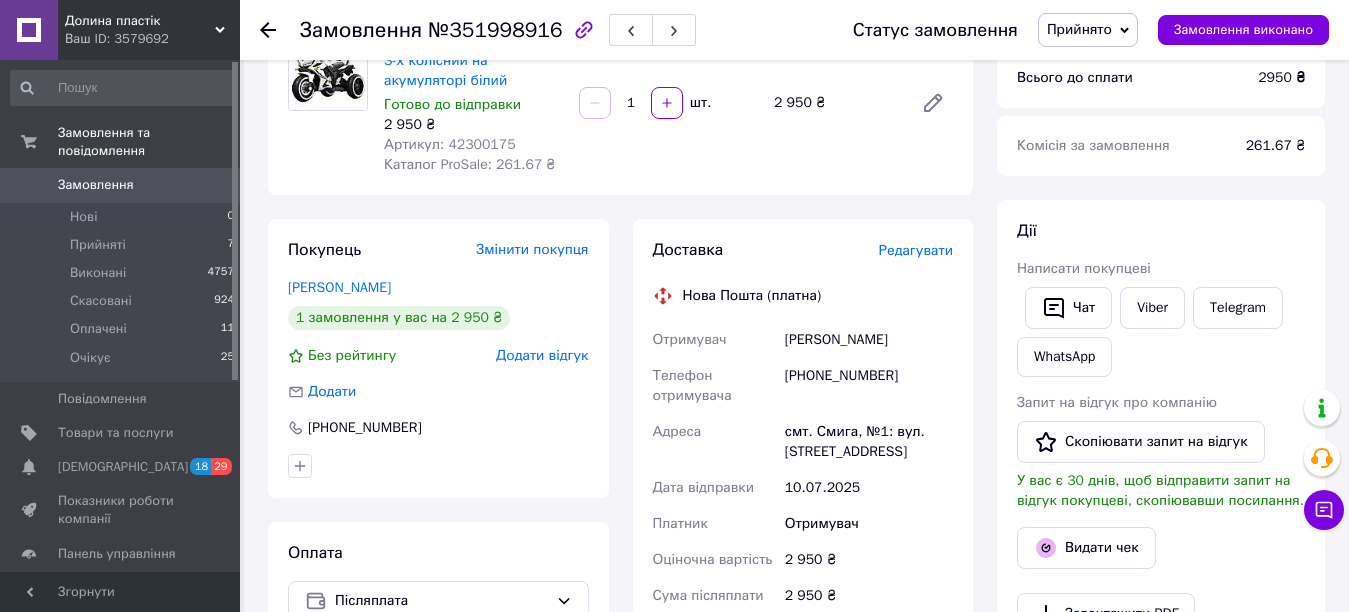 click on "смт. Смига, №1: вул. [STREET_ADDRESS]" at bounding box center (869, 442) 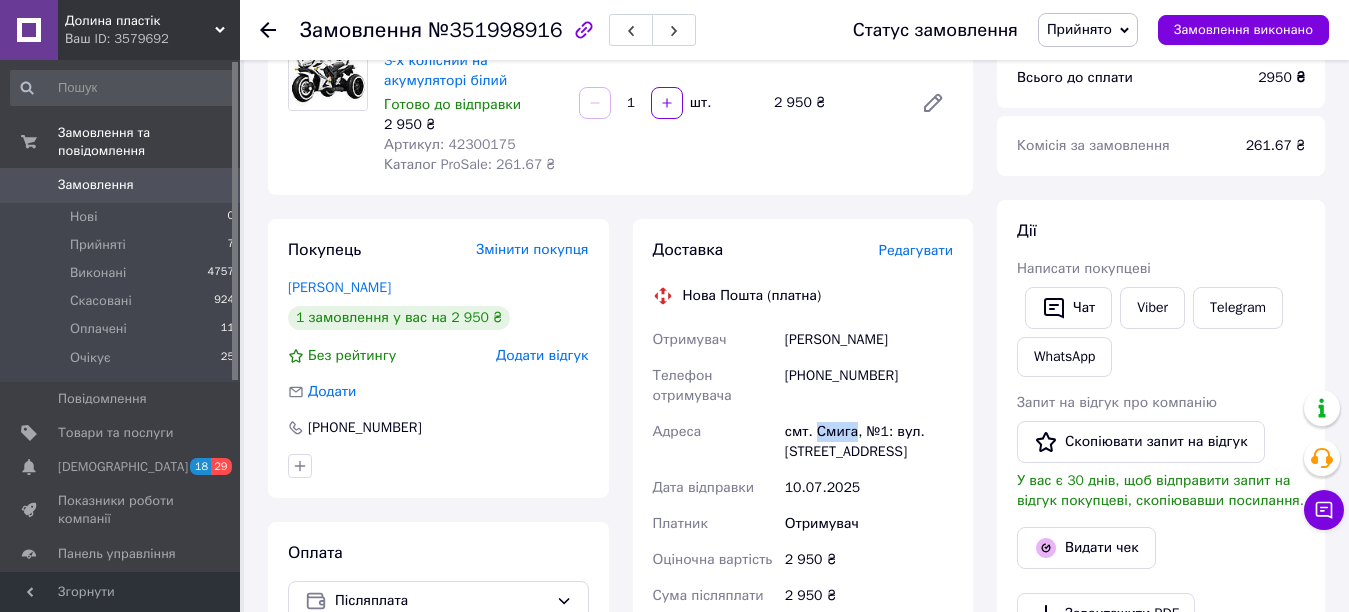 click on "смт. Смига, №1: вул. [STREET_ADDRESS]" at bounding box center (869, 442) 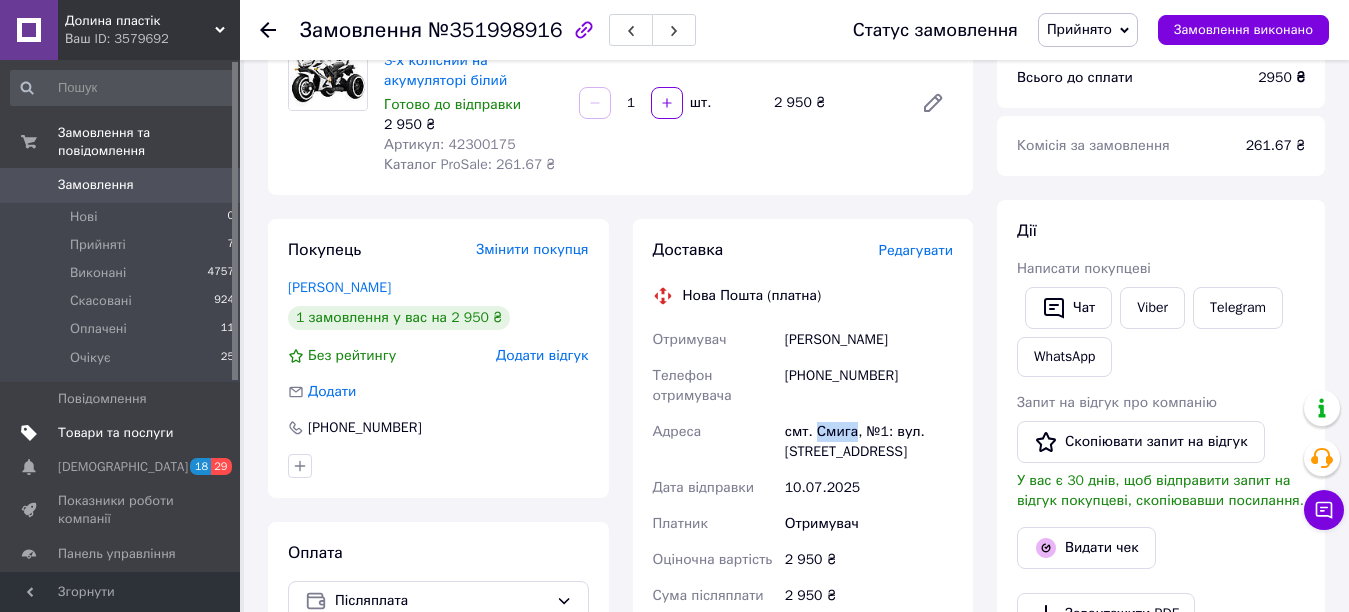click on "Товари та послуги" at bounding box center (115, 433) 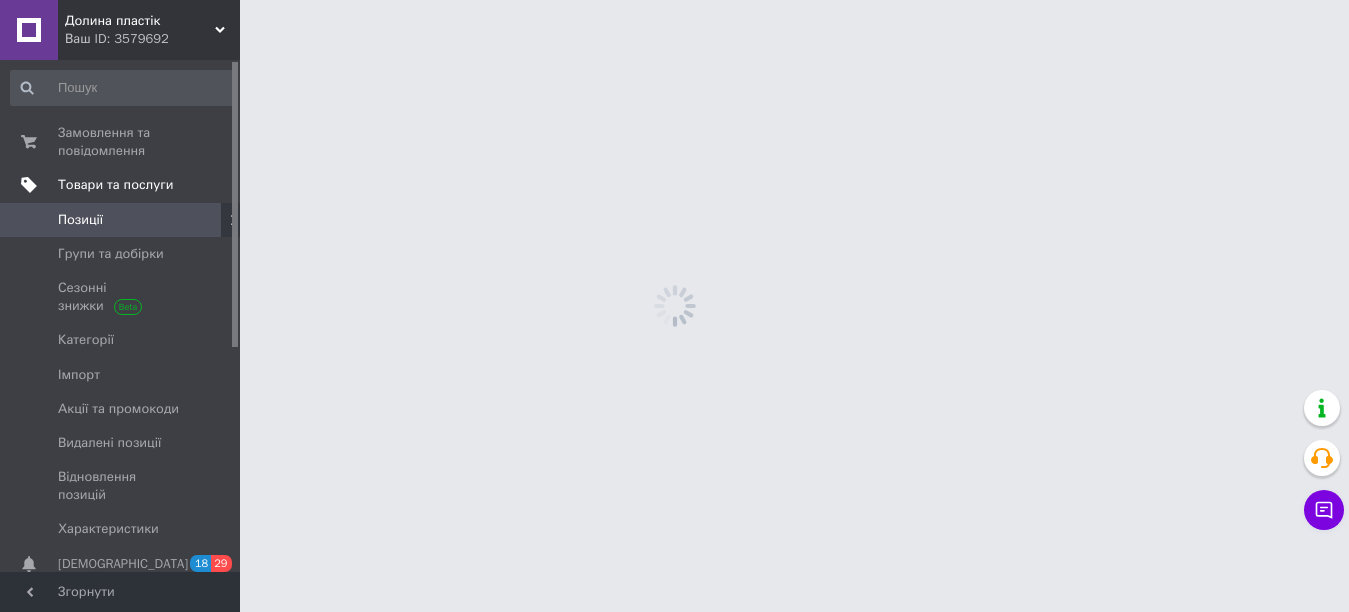 scroll, scrollTop: 0, scrollLeft: 0, axis: both 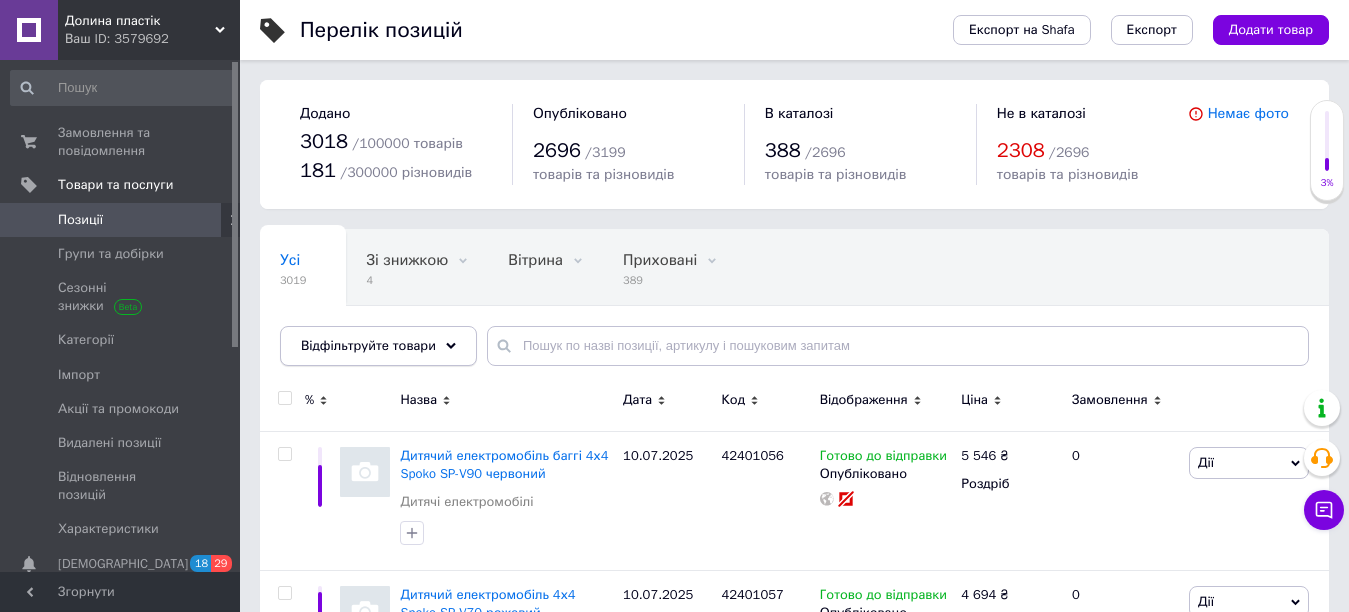 click on "Відфільтруйте товари" at bounding box center (378, 346) 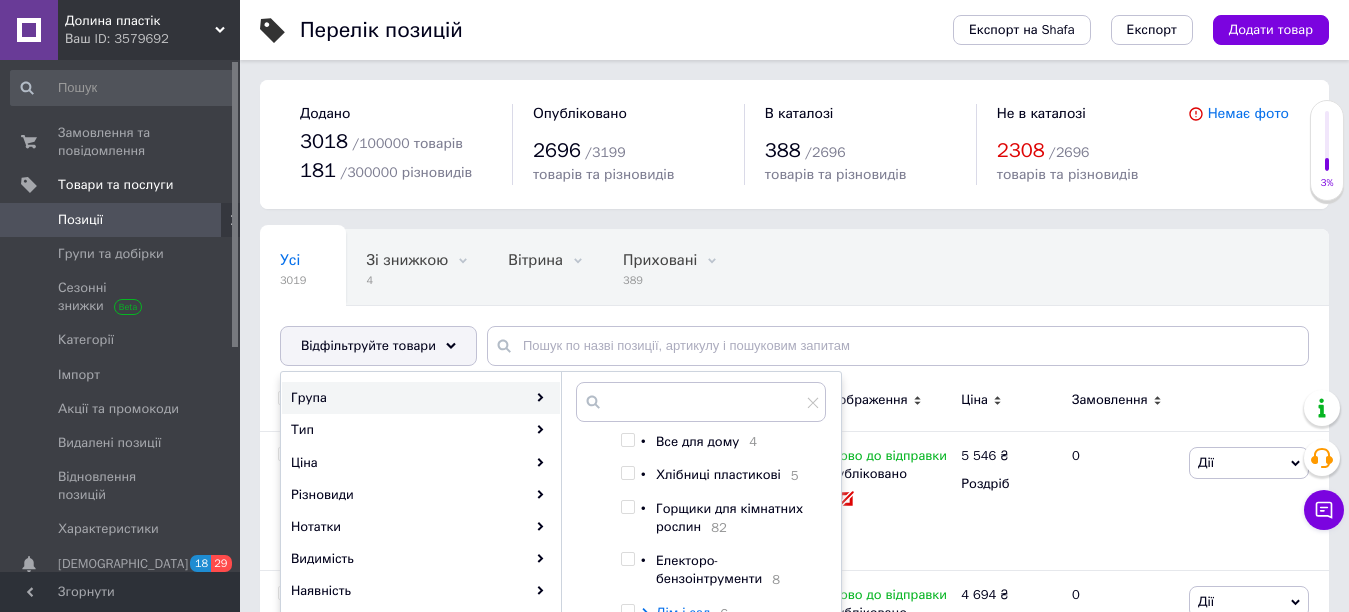 scroll, scrollTop: 300, scrollLeft: 0, axis: vertical 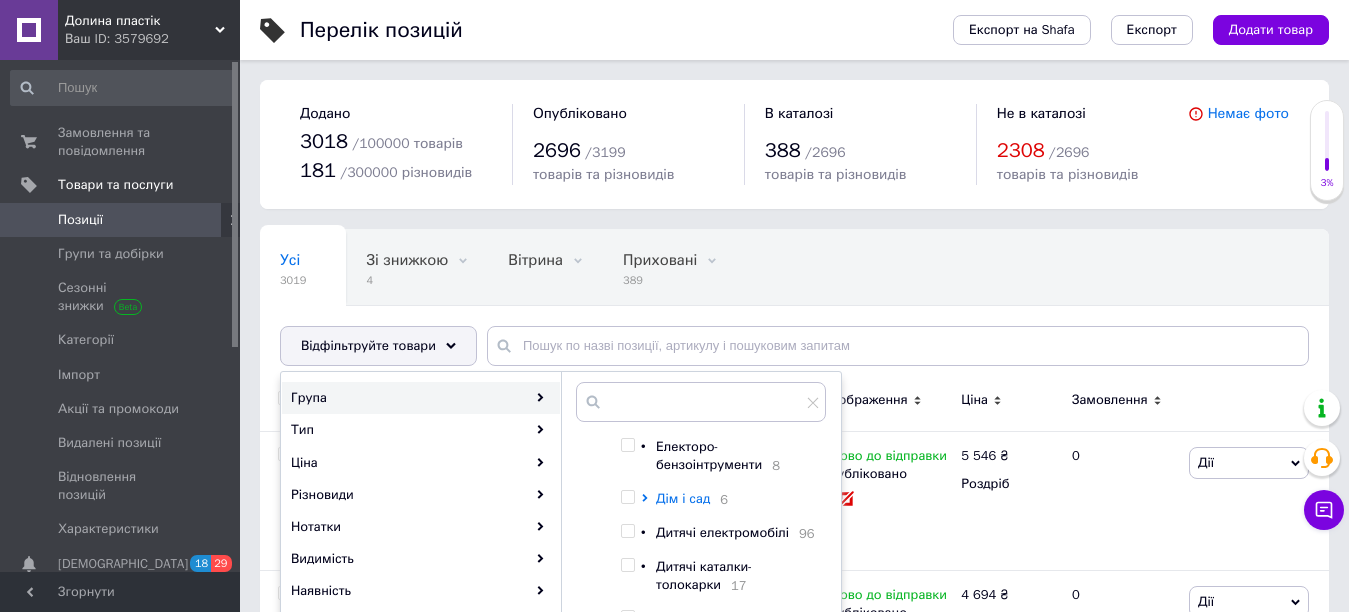 click on "Дім і сад" at bounding box center (683, 498) 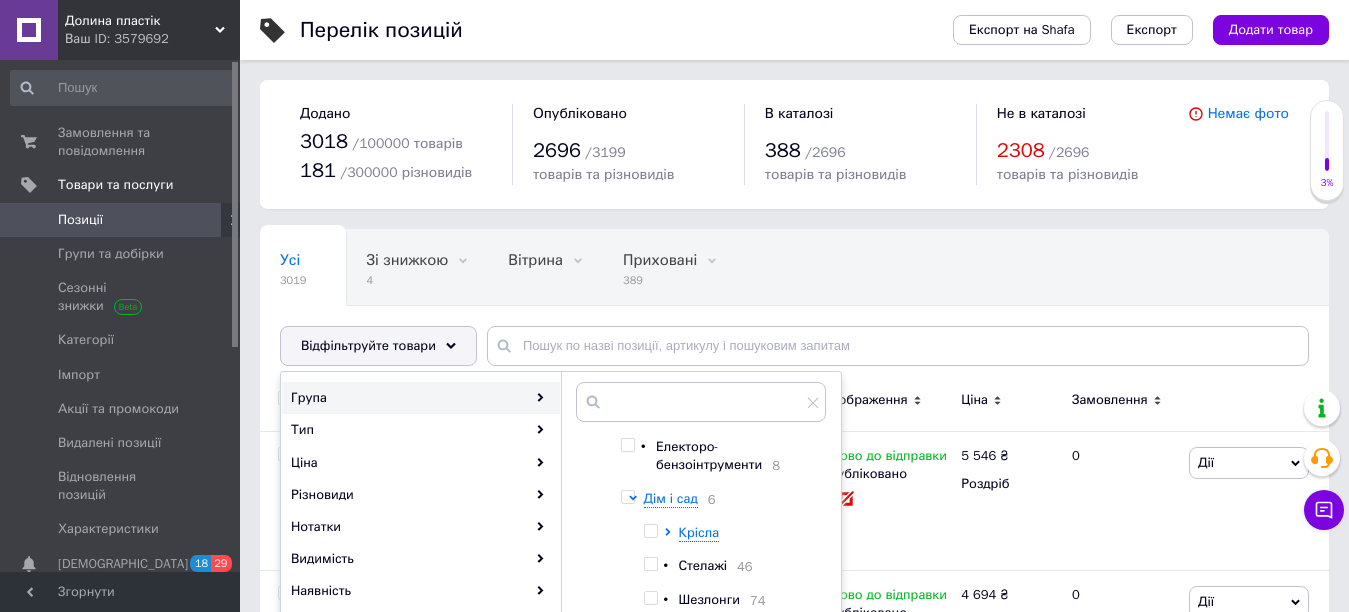 click on "Крісла" at bounding box center (699, 532) 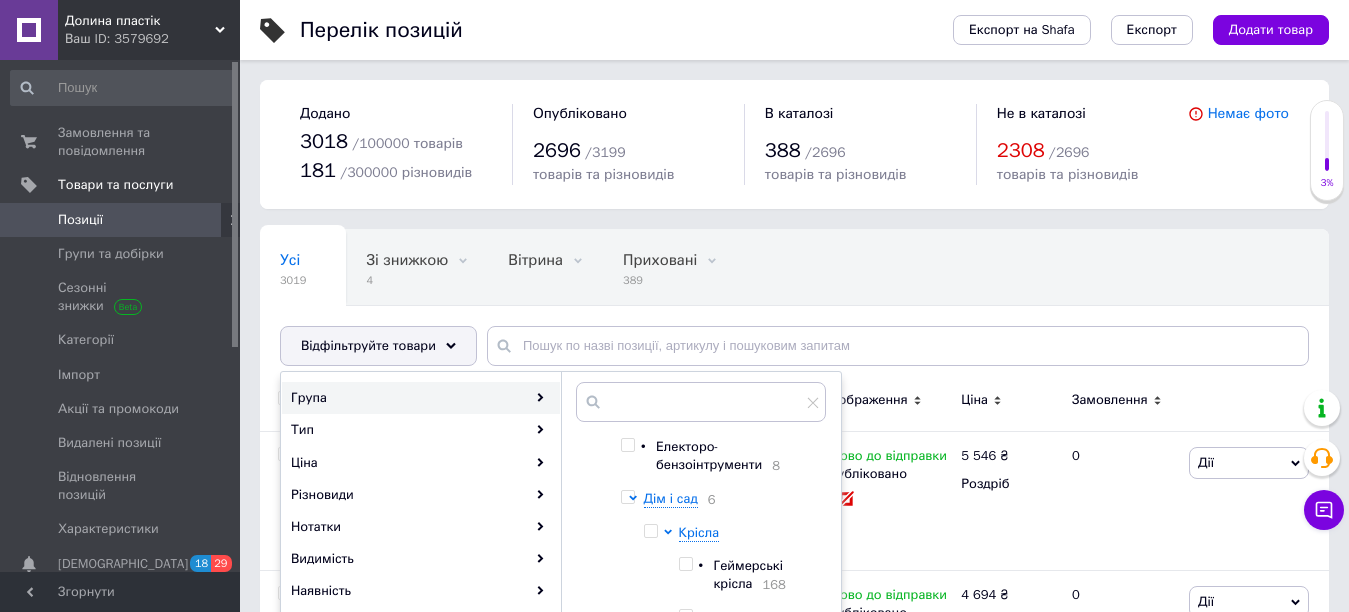 click at bounding box center [627, 497] 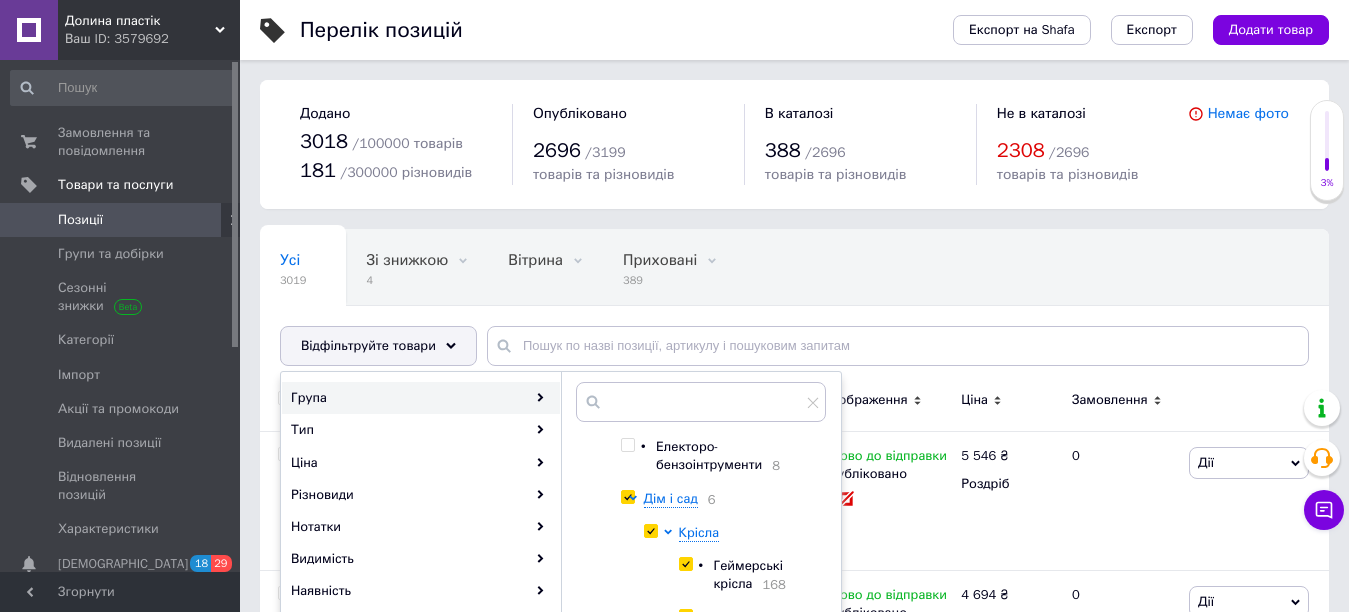 checkbox on "true" 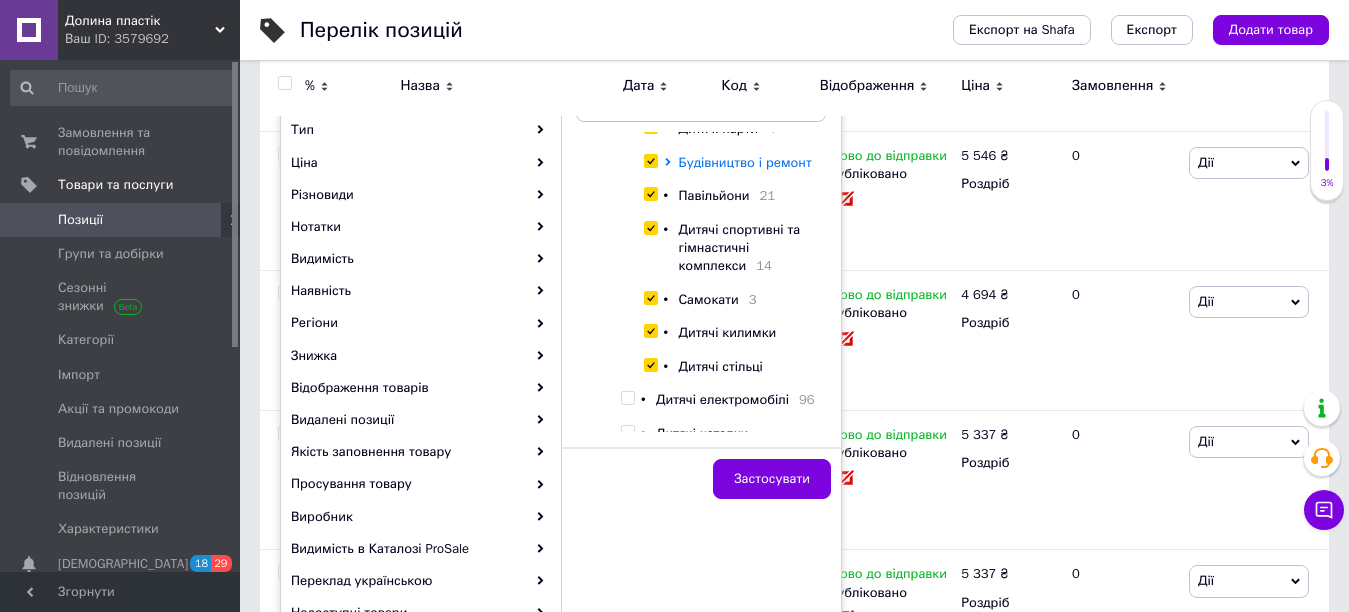 scroll, scrollTop: 1500, scrollLeft: 0, axis: vertical 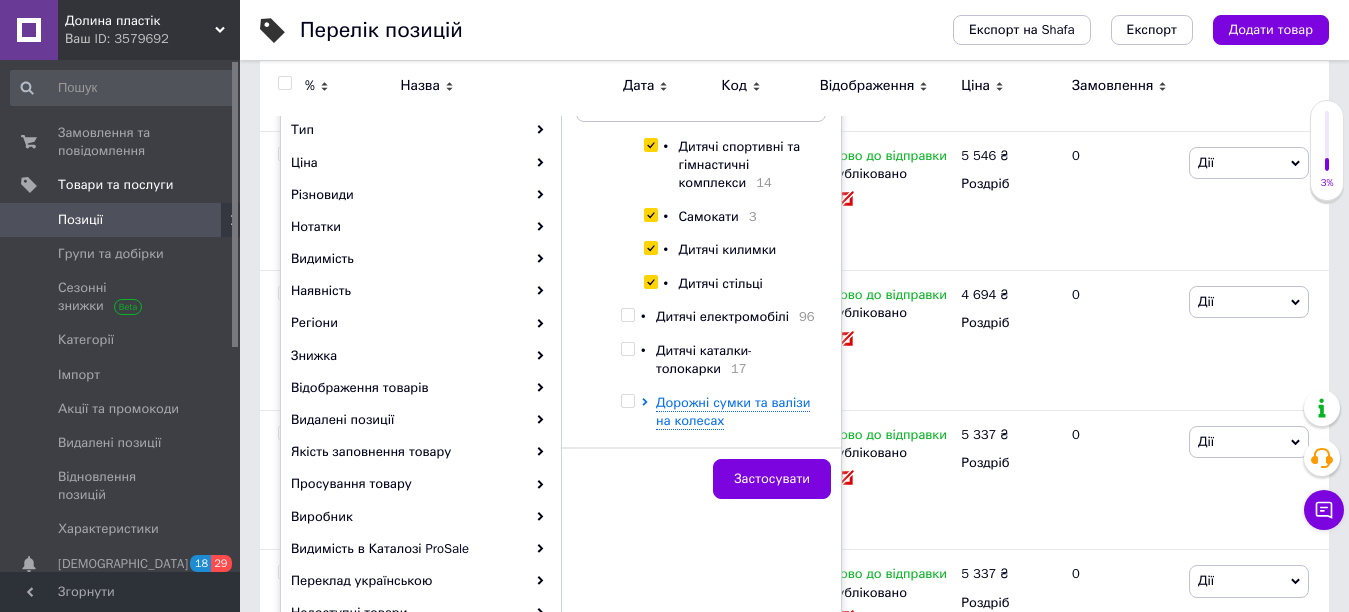 click on "Будівництво і ремонт" at bounding box center [745, 79] 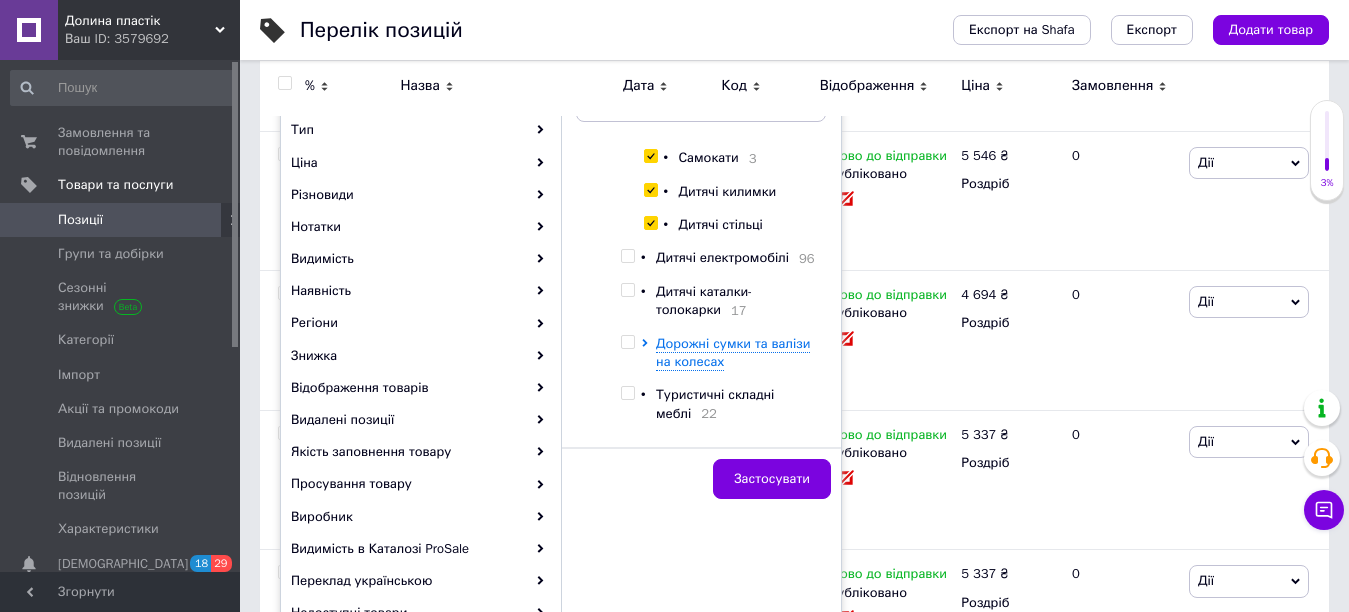 scroll, scrollTop: 1700, scrollLeft: 0, axis: vertical 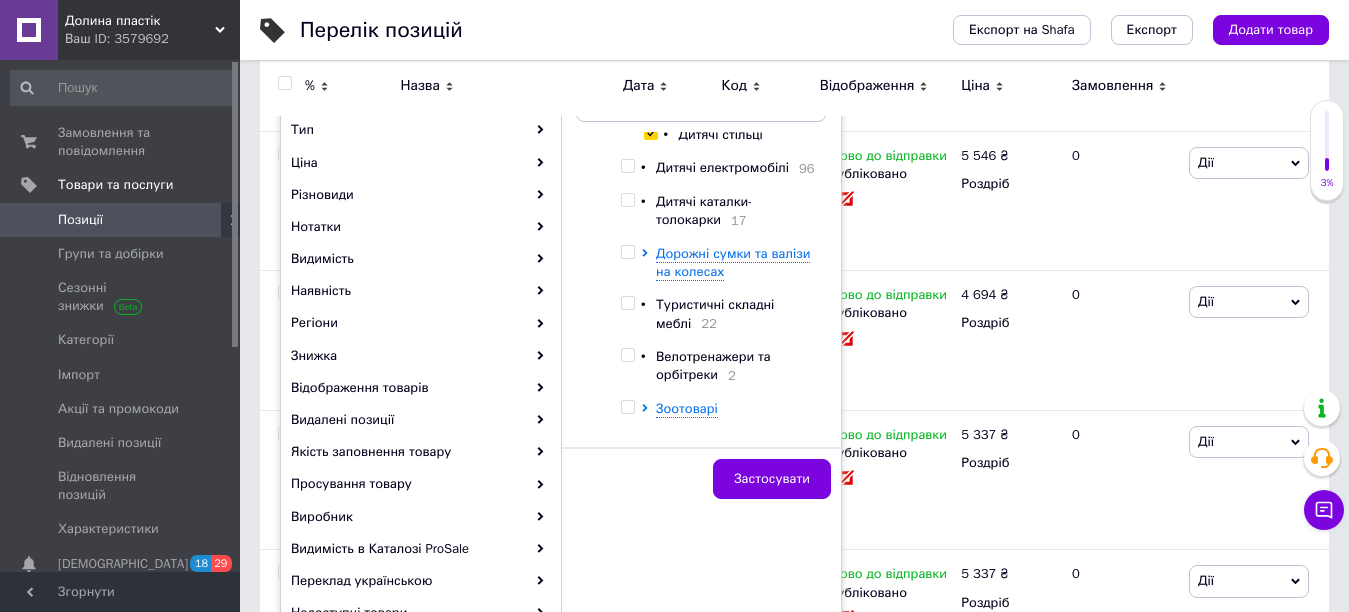 click at bounding box center (613, -482) 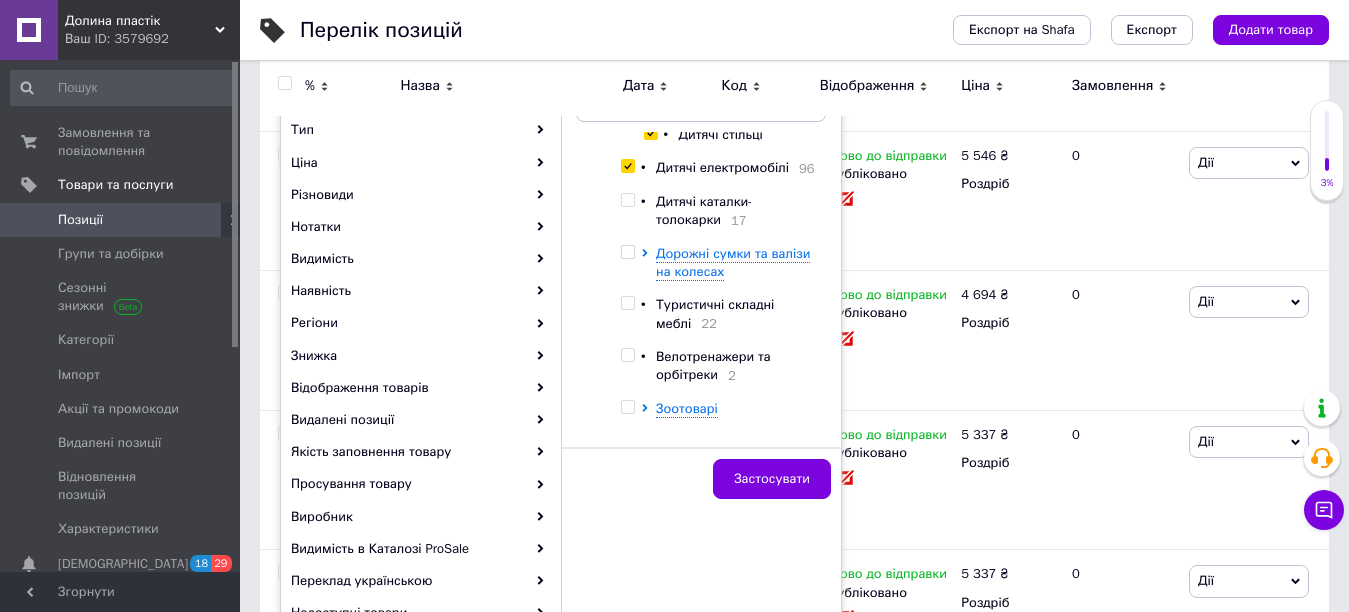 checkbox on "true" 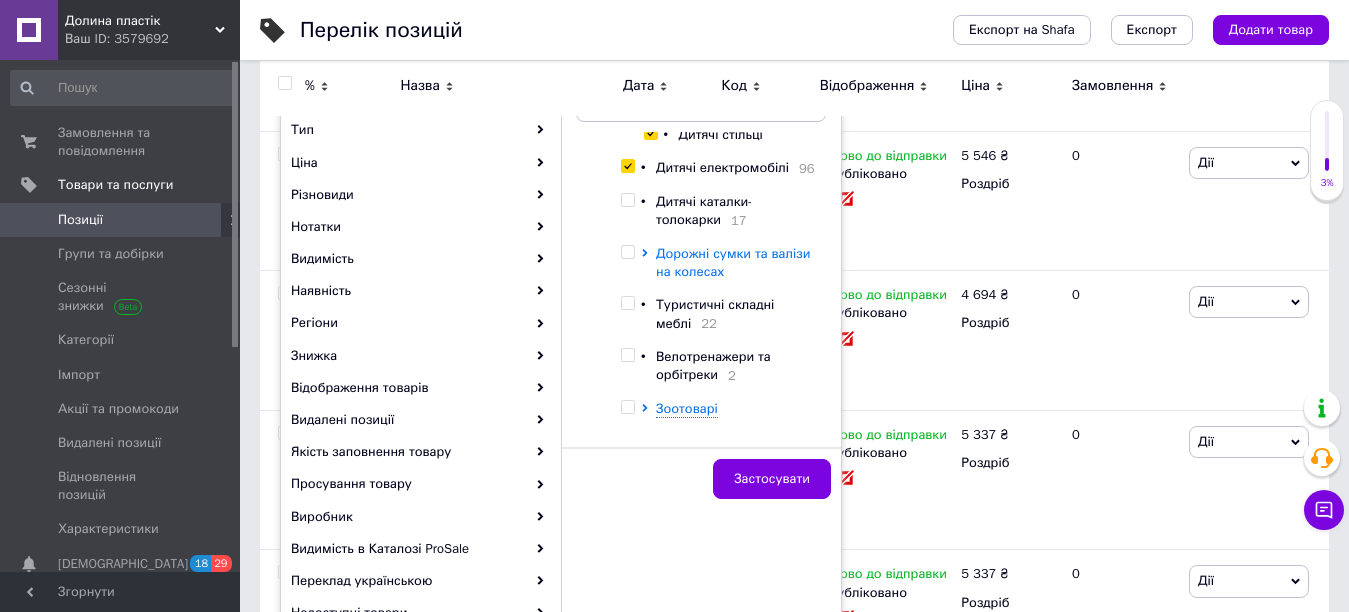 click at bounding box center (627, 200) 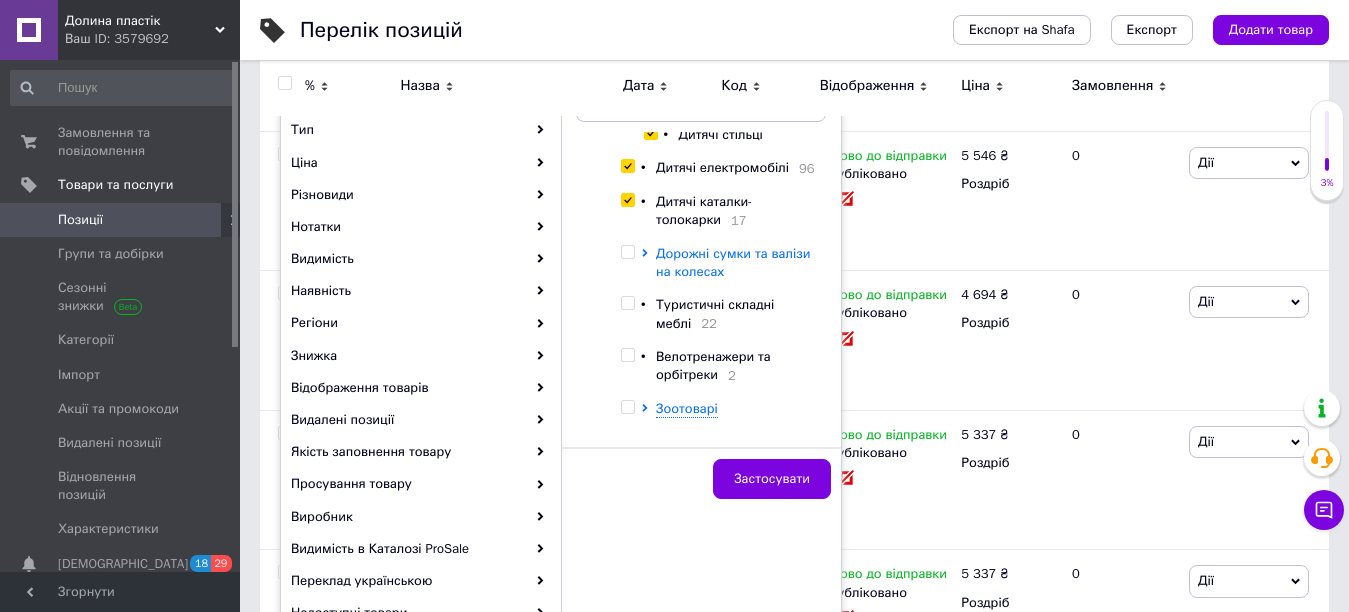 checkbox on "true" 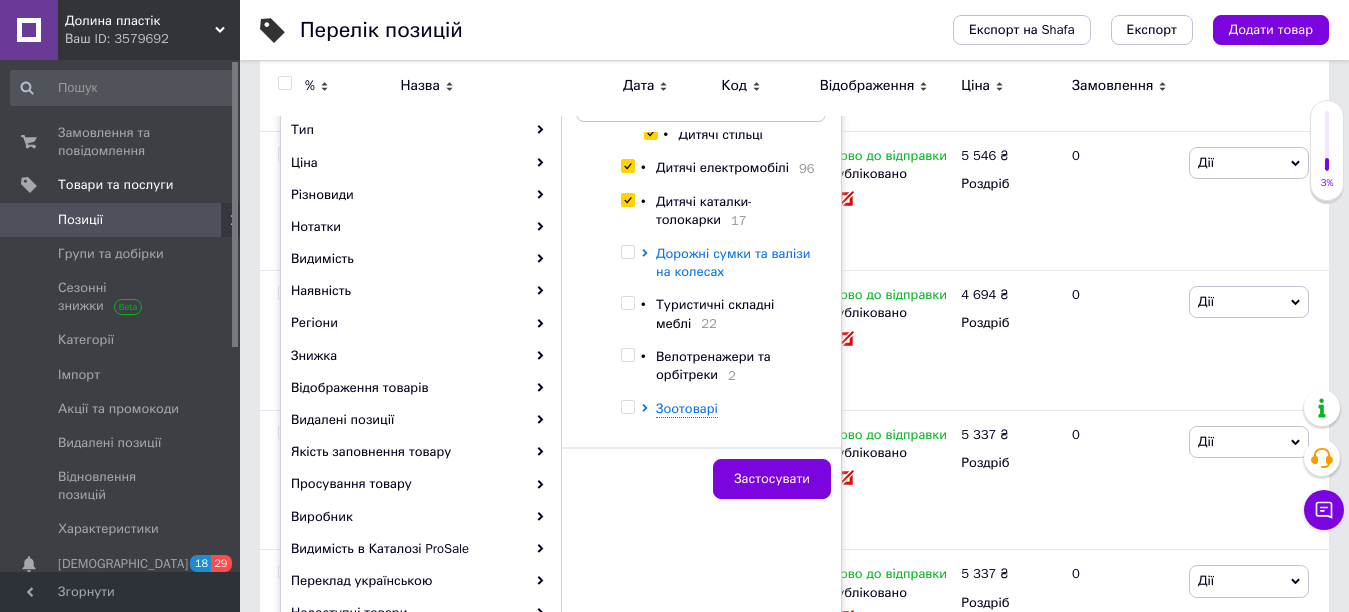 click on "Дорожні сумки та валізи на колесах" at bounding box center (733, 262) 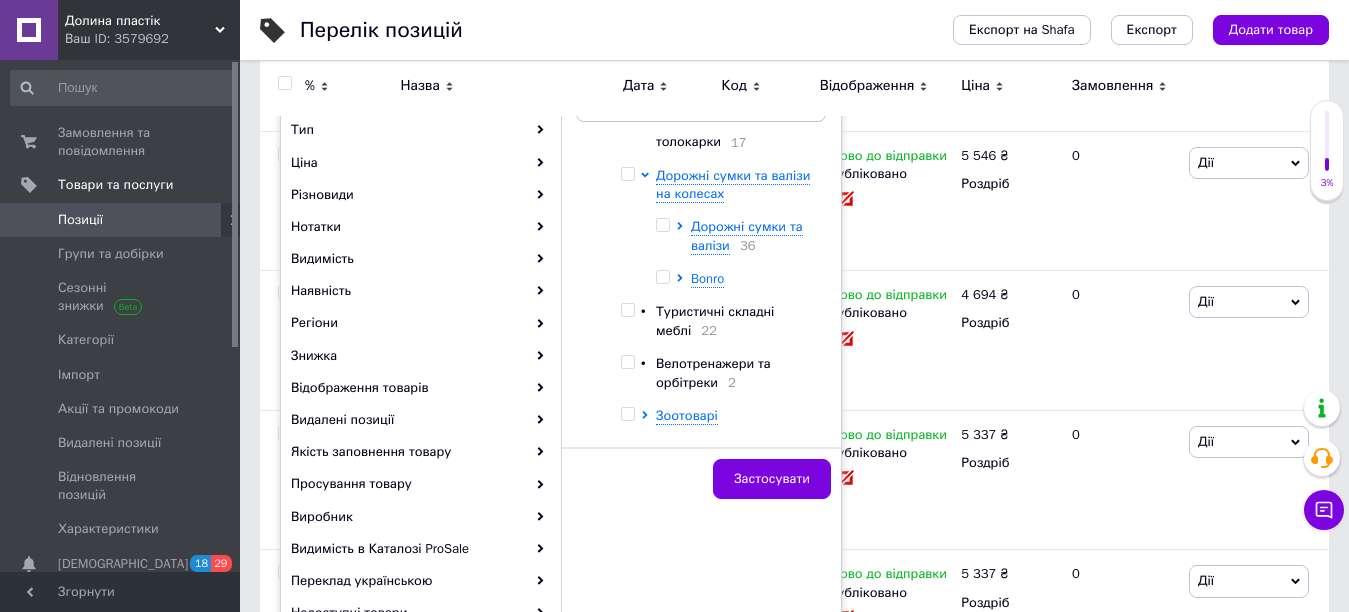 scroll, scrollTop: 1800, scrollLeft: 0, axis: vertical 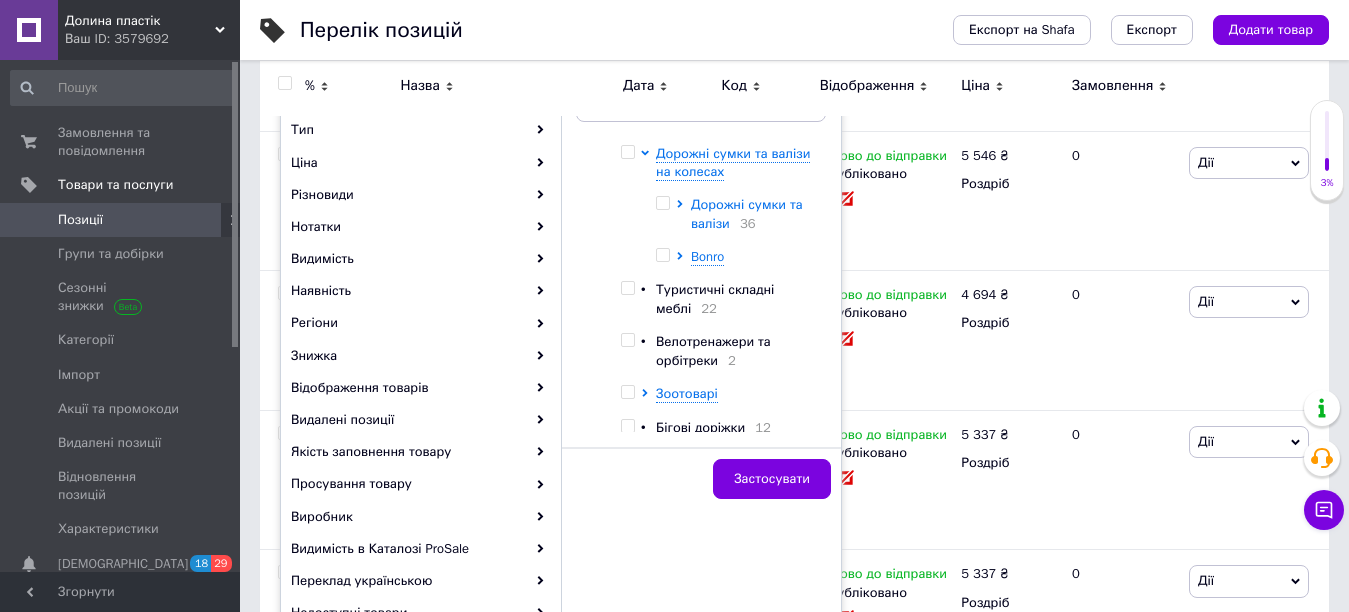 click on "Дорожні сумки та валізи" at bounding box center (747, 213) 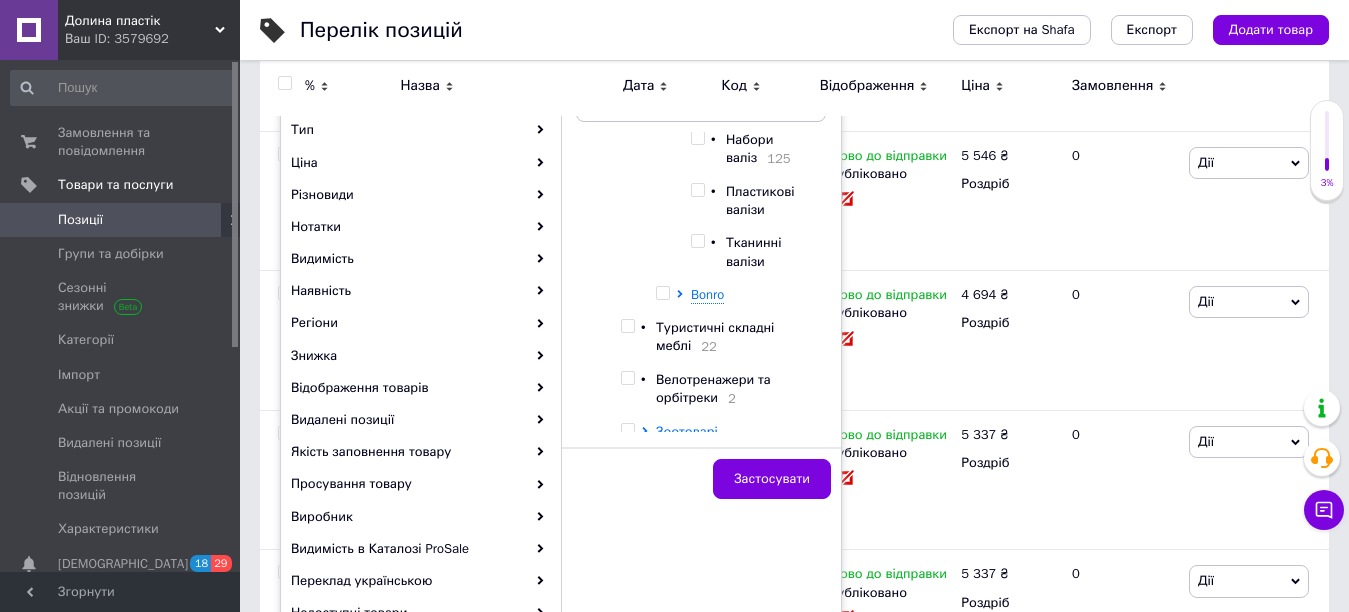 scroll, scrollTop: 2100, scrollLeft: 0, axis: vertical 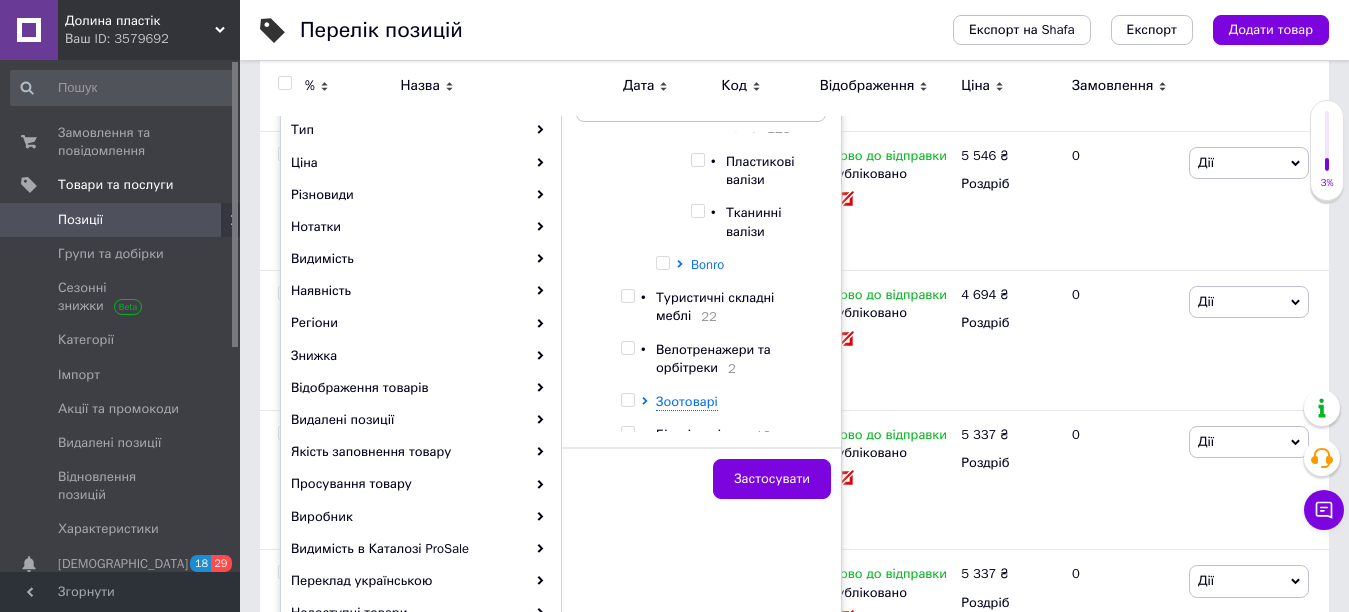 click on "Bonro" at bounding box center [707, 264] 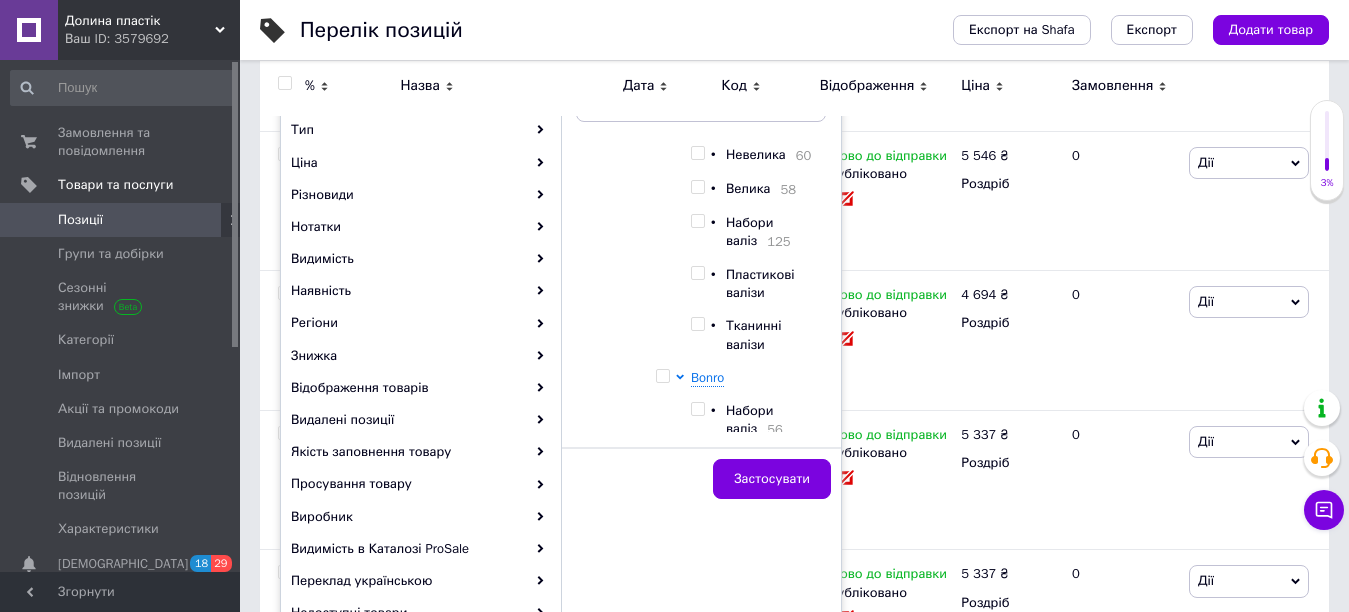 scroll, scrollTop: 1900, scrollLeft: 0, axis: vertical 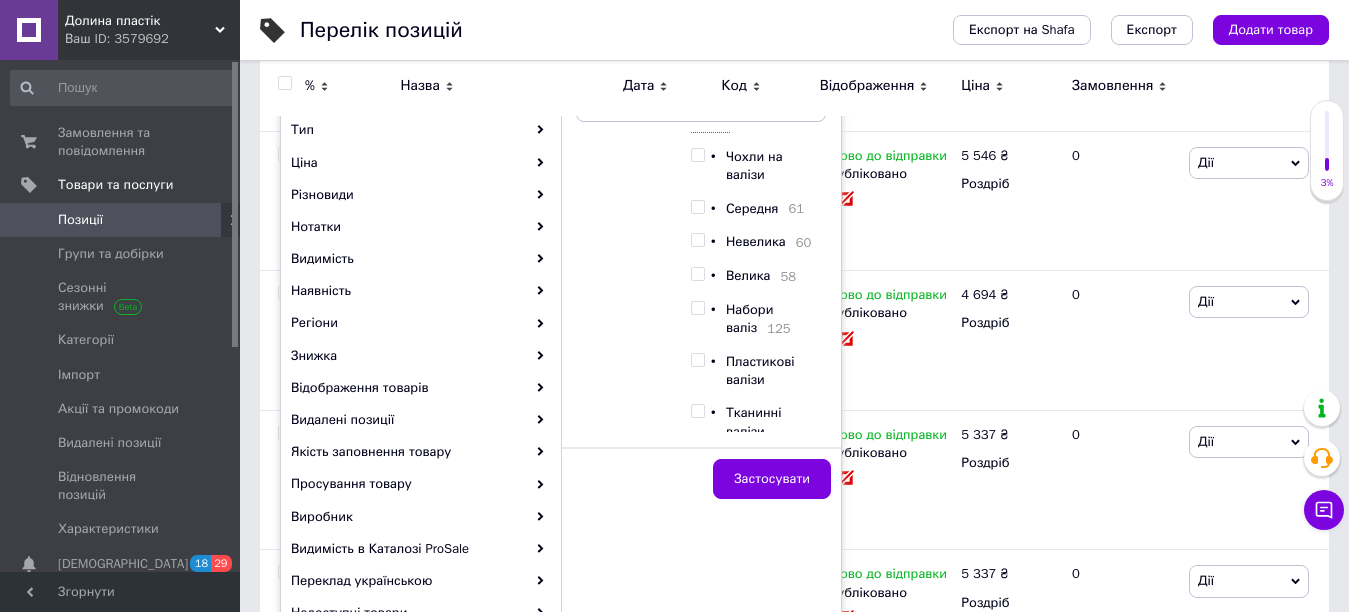 click at bounding box center (627, 52) 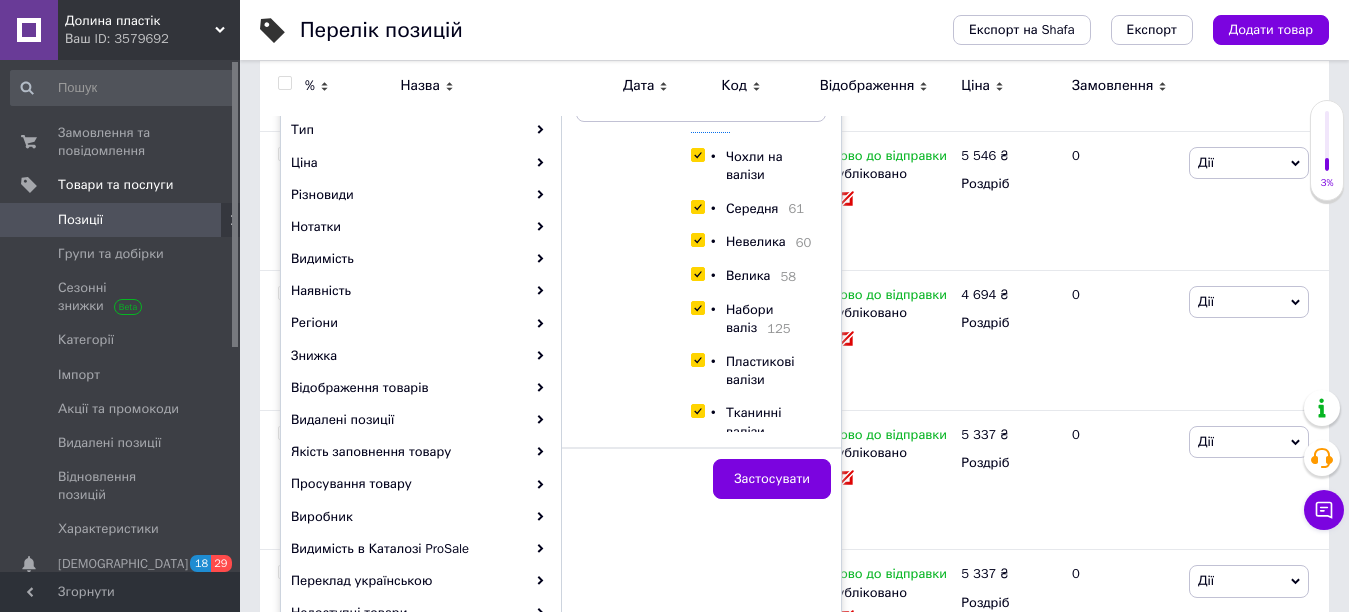checkbox on "true" 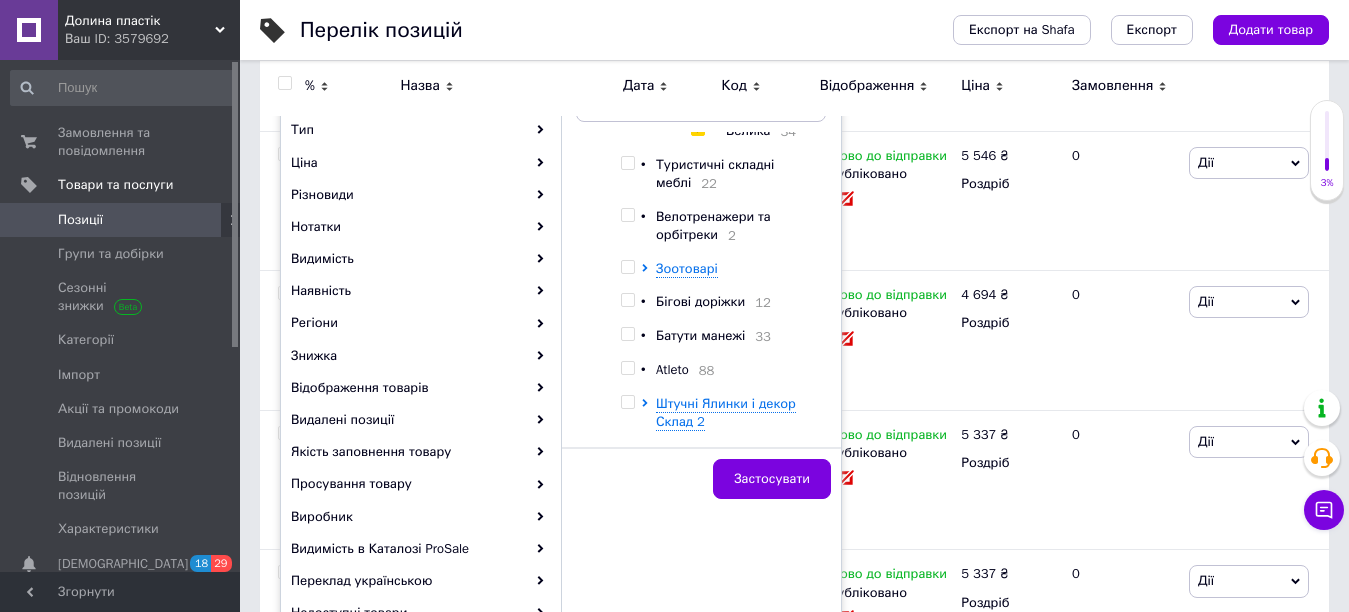 scroll, scrollTop: 2500, scrollLeft: 0, axis: vertical 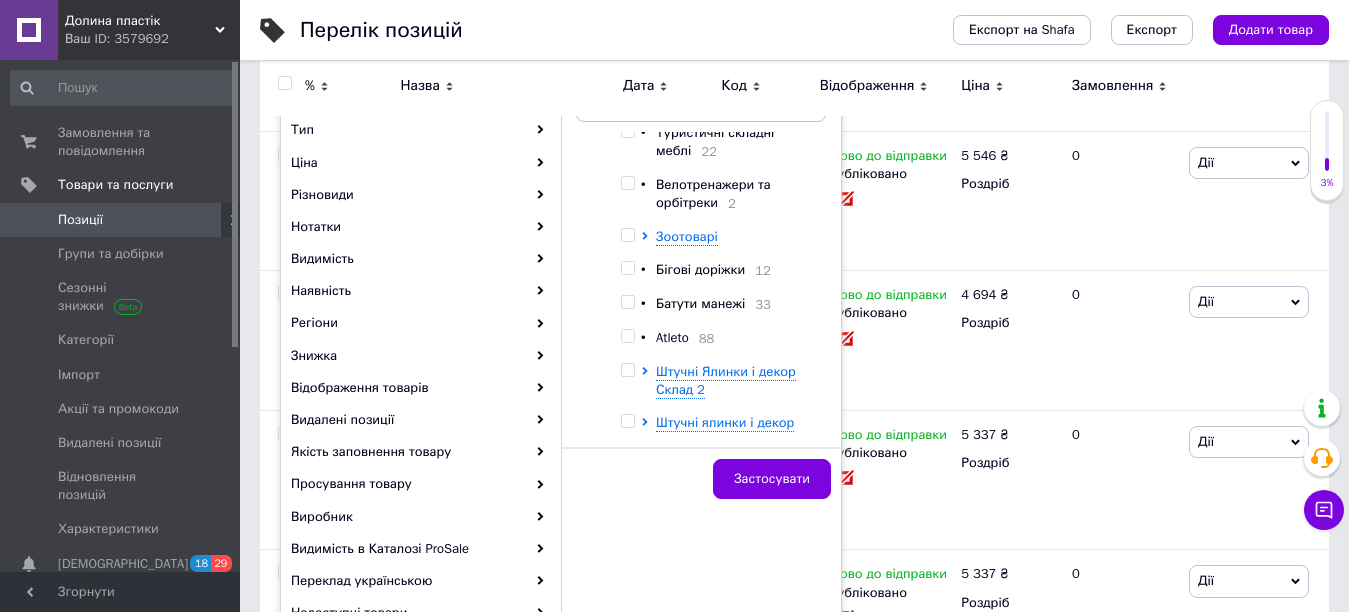 click at bounding box center (627, 131) 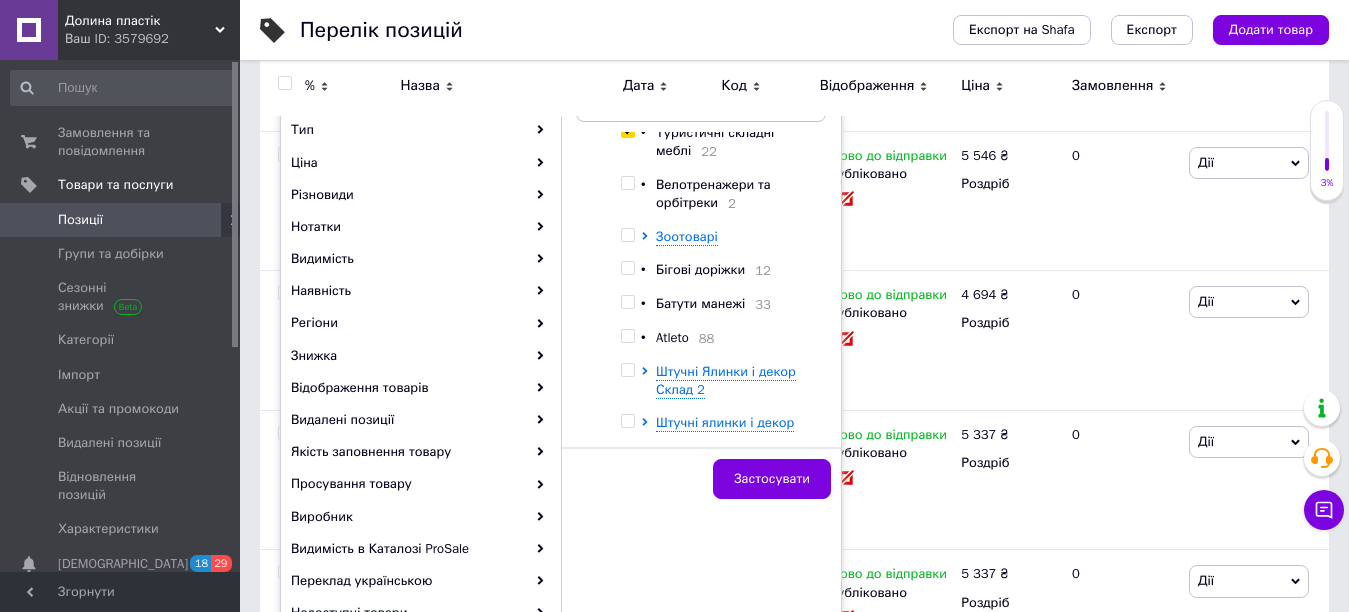 checkbox on "true" 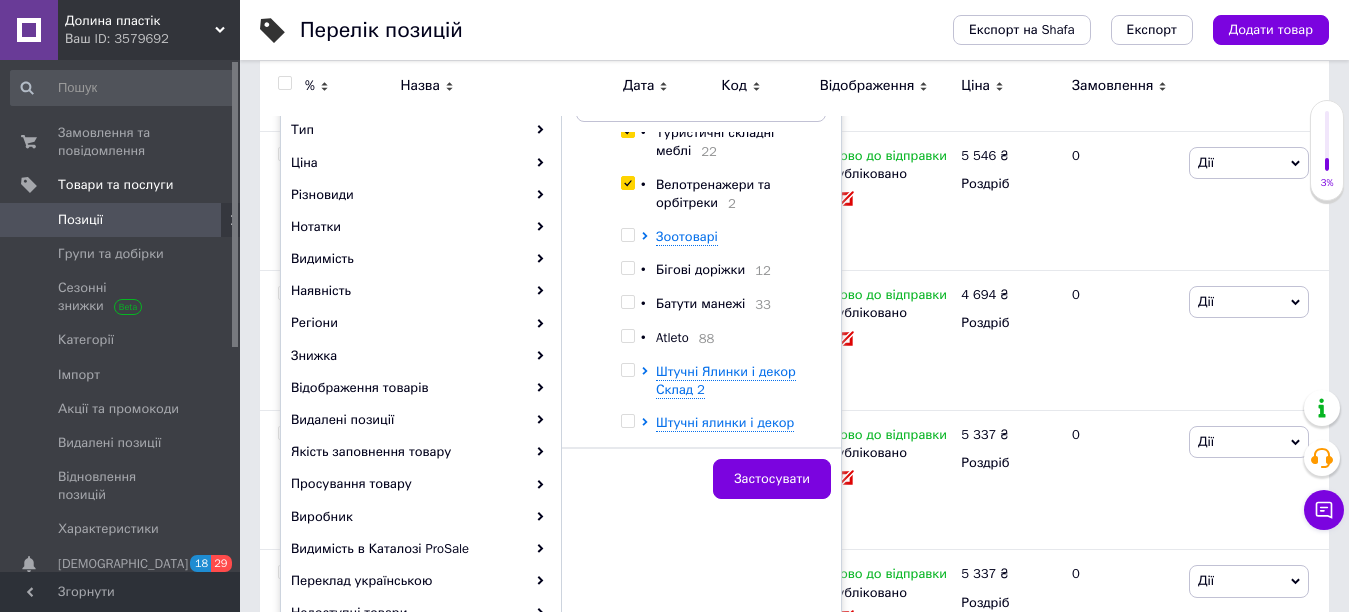 checkbox on "true" 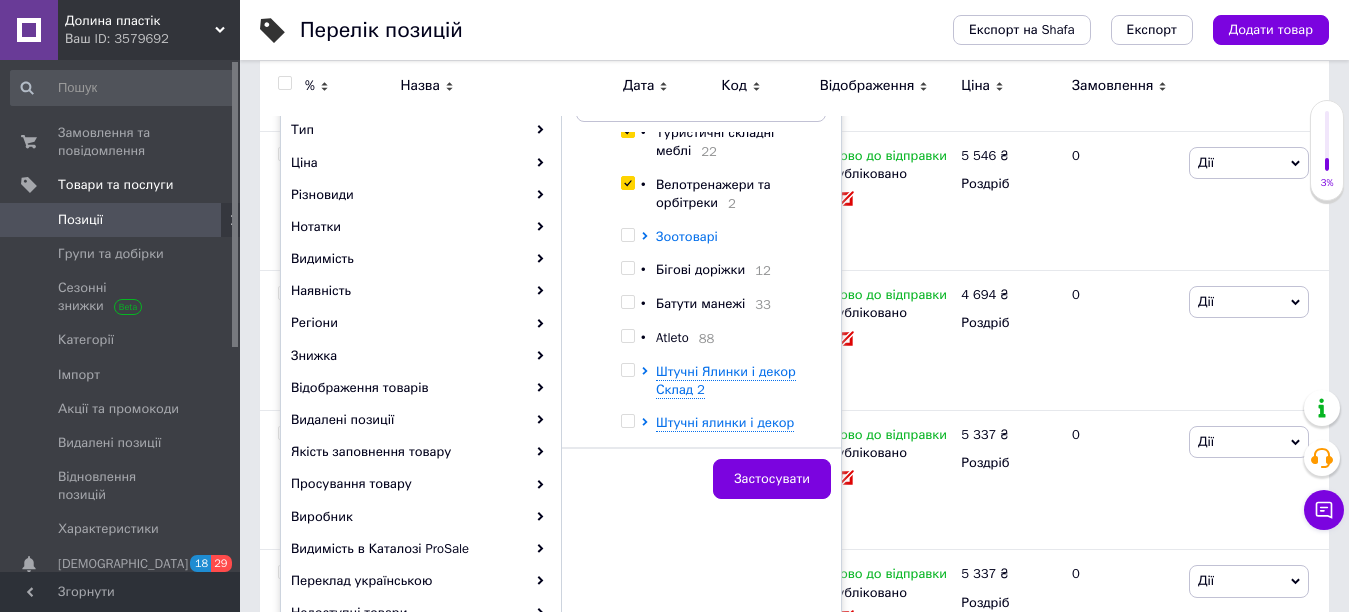 click on "Зоотоварі" at bounding box center [687, 236] 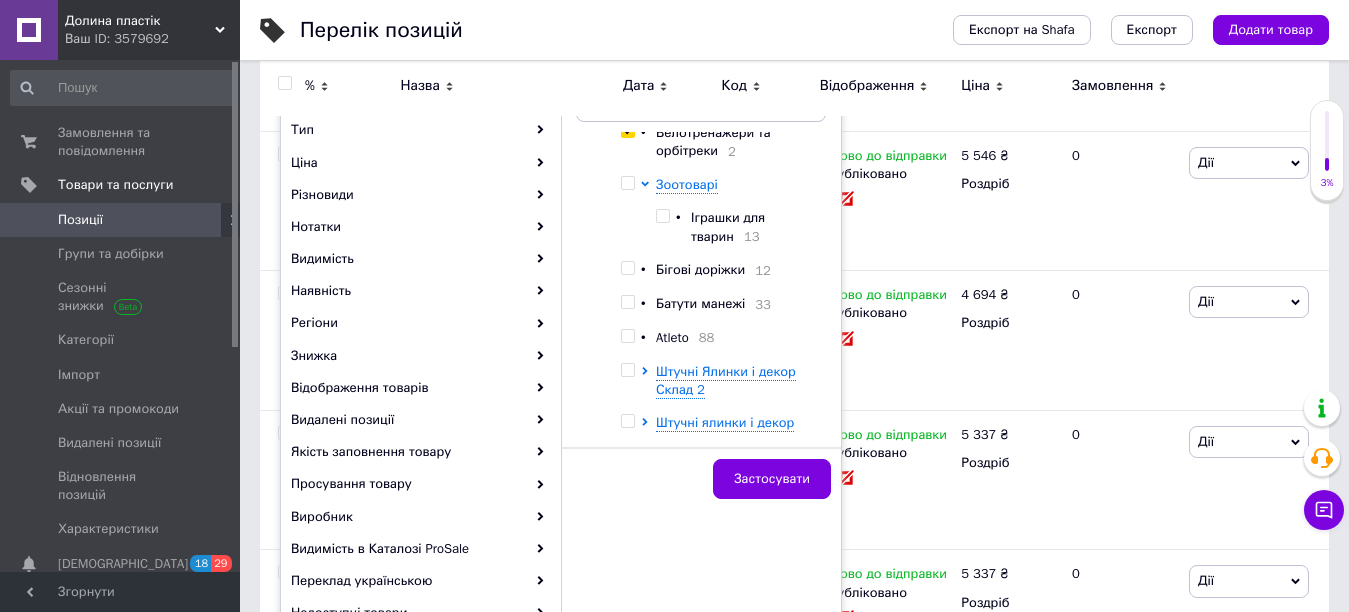 click at bounding box center [627, 183] 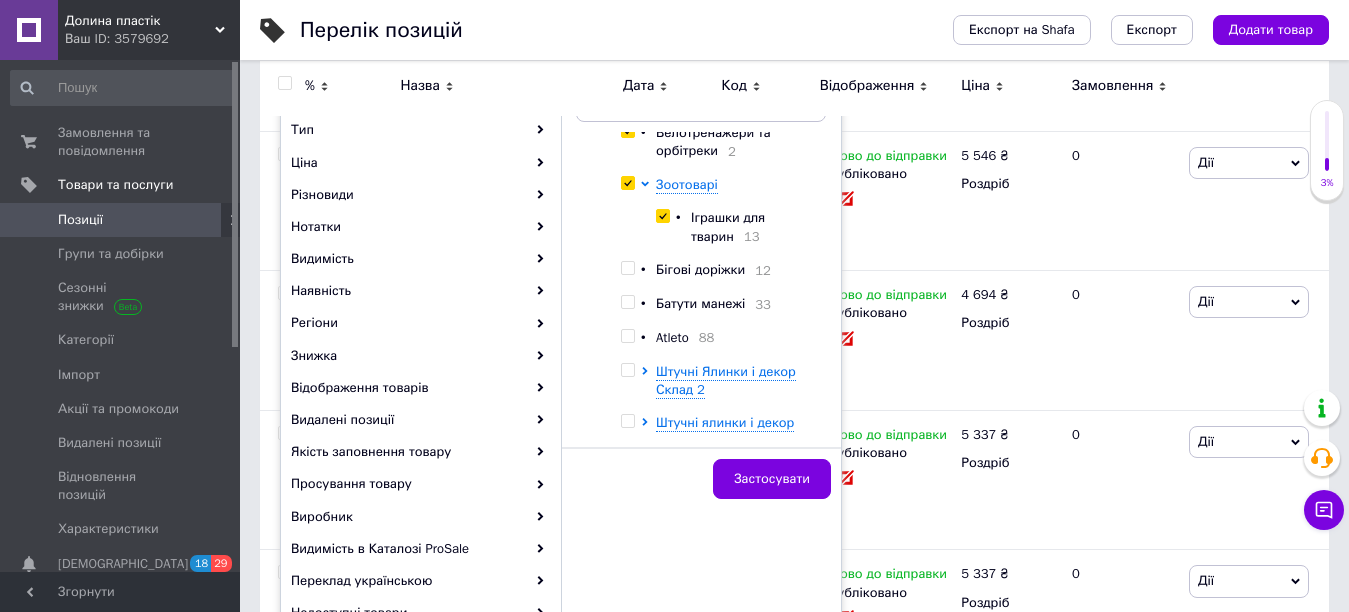 checkbox on "true" 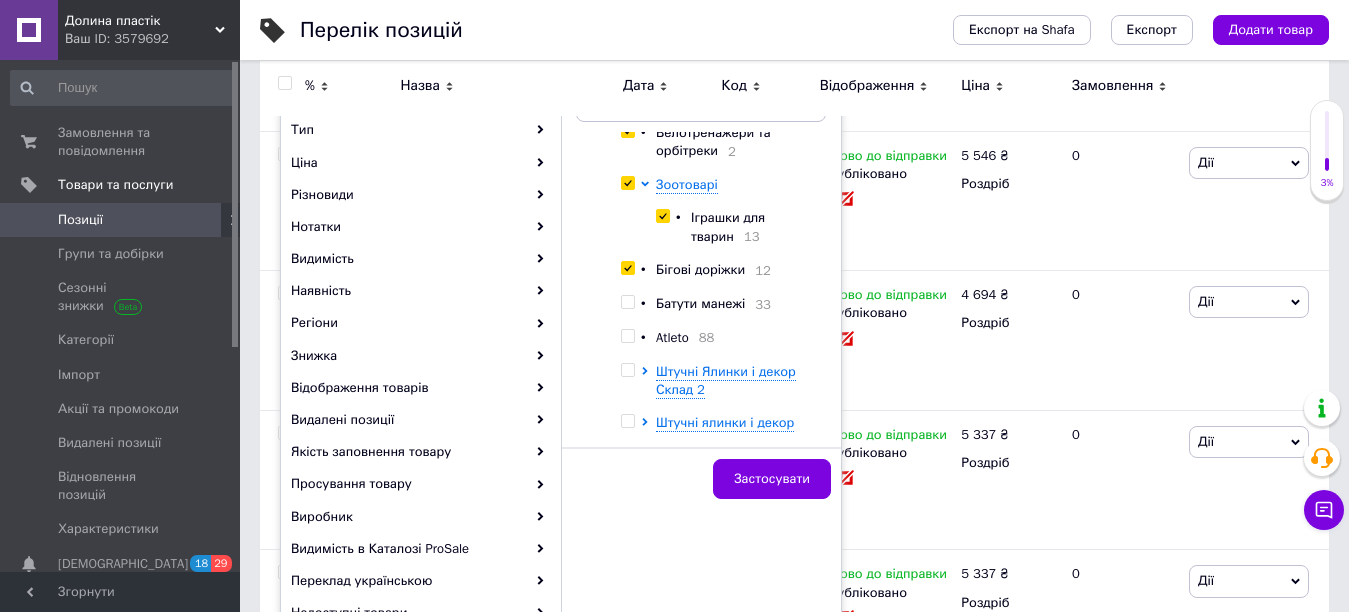checkbox on "true" 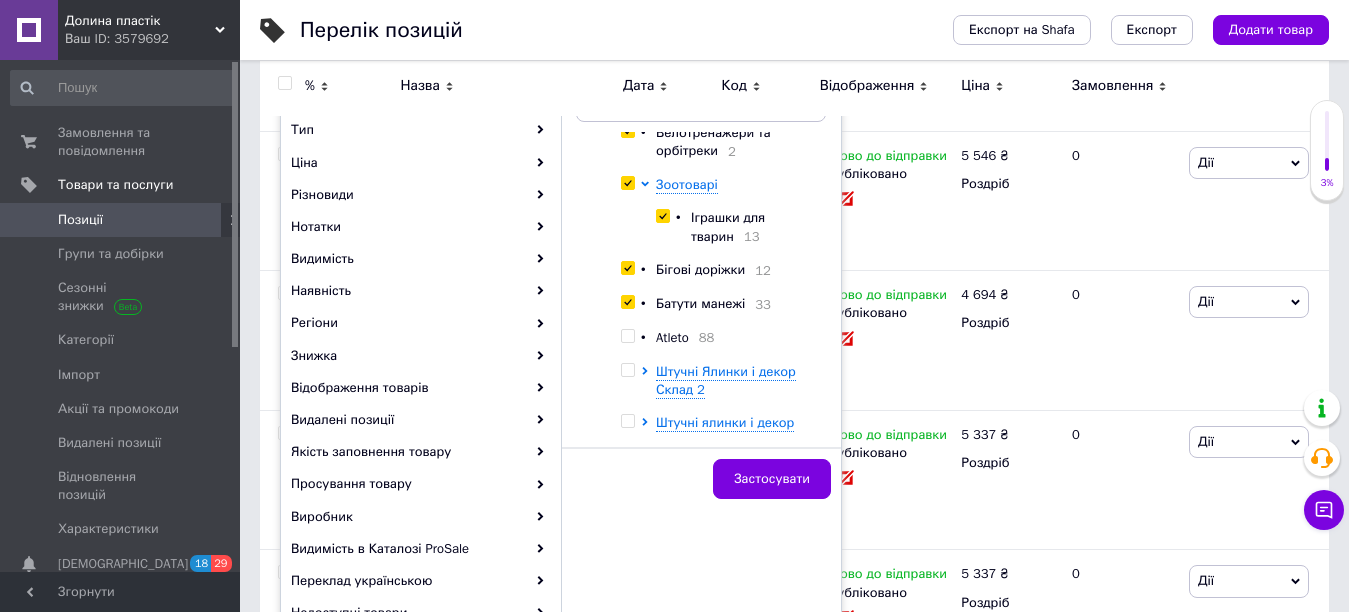 checkbox on "true" 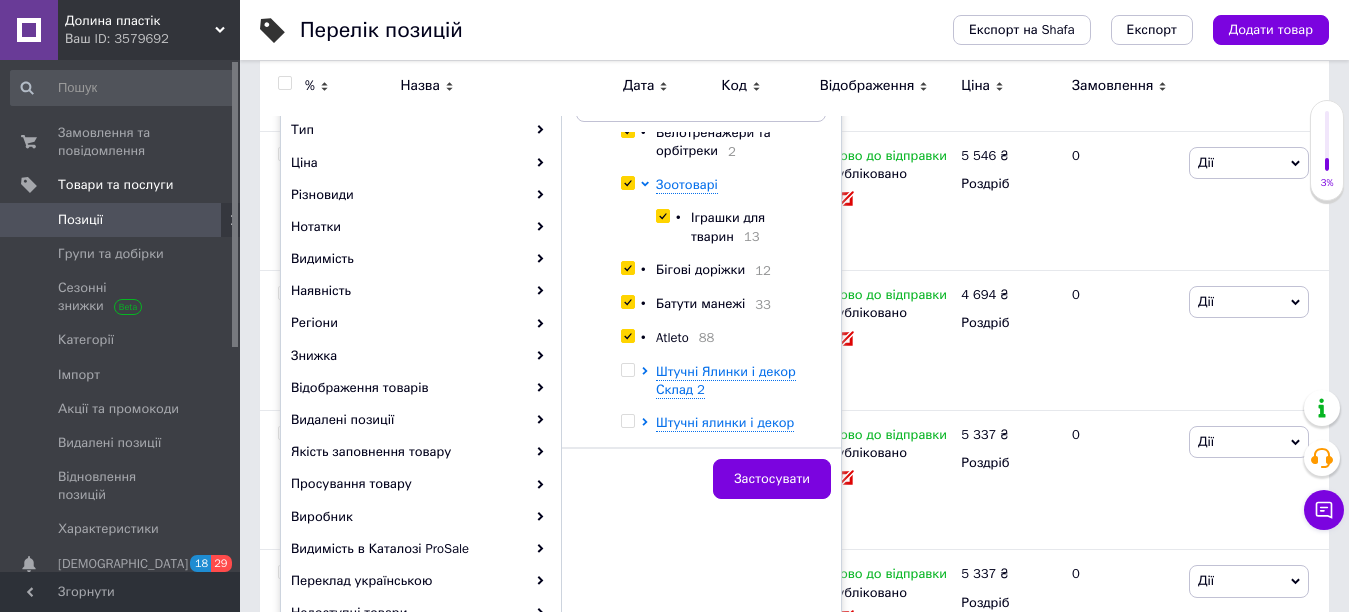 checkbox on "true" 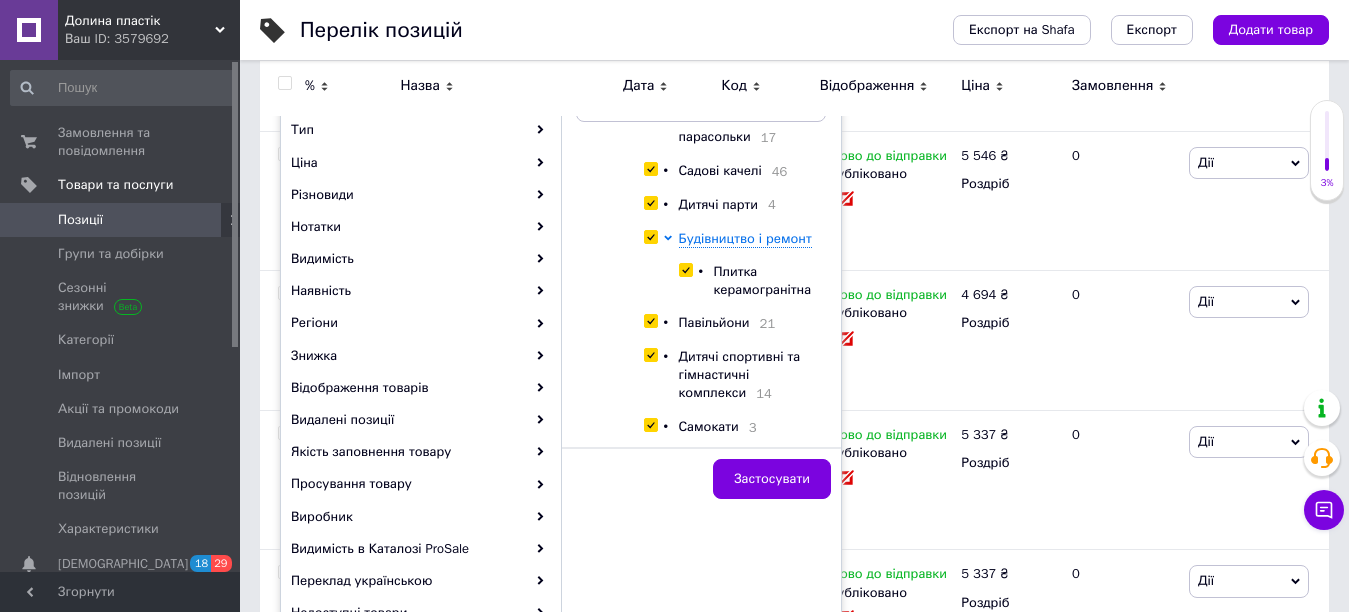 scroll, scrollTop: 1298, scrollLeft: 0, axis: vertical 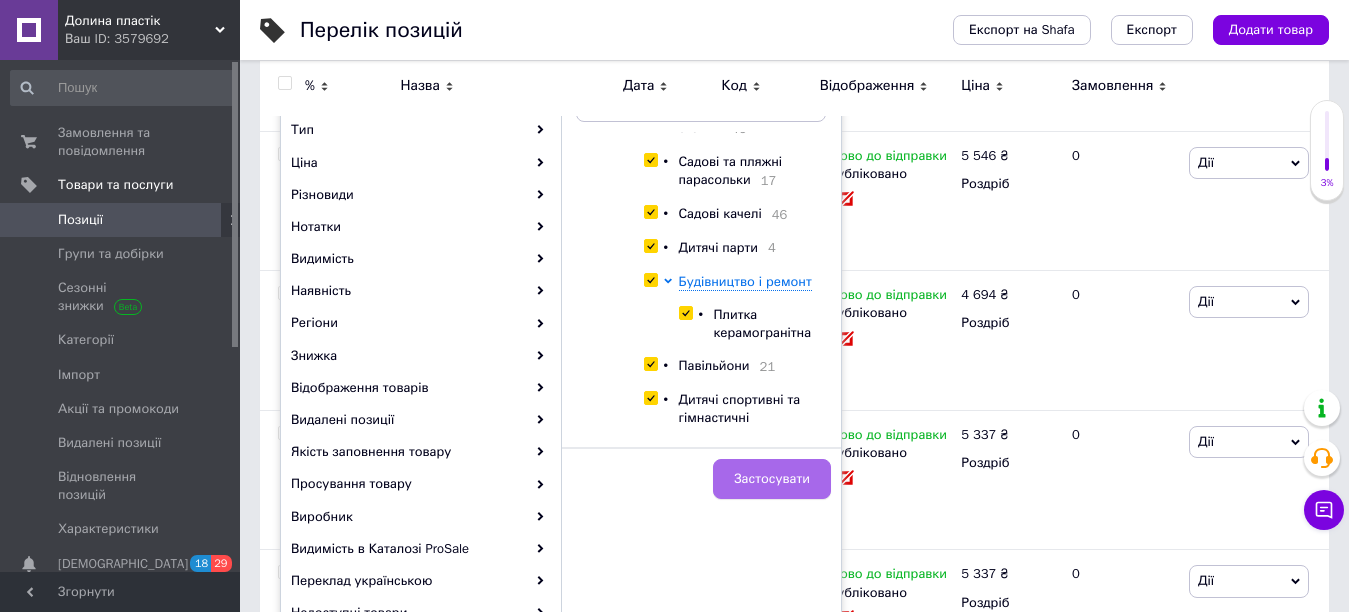 click on "Застосувати" at bounding box center [772, 479] 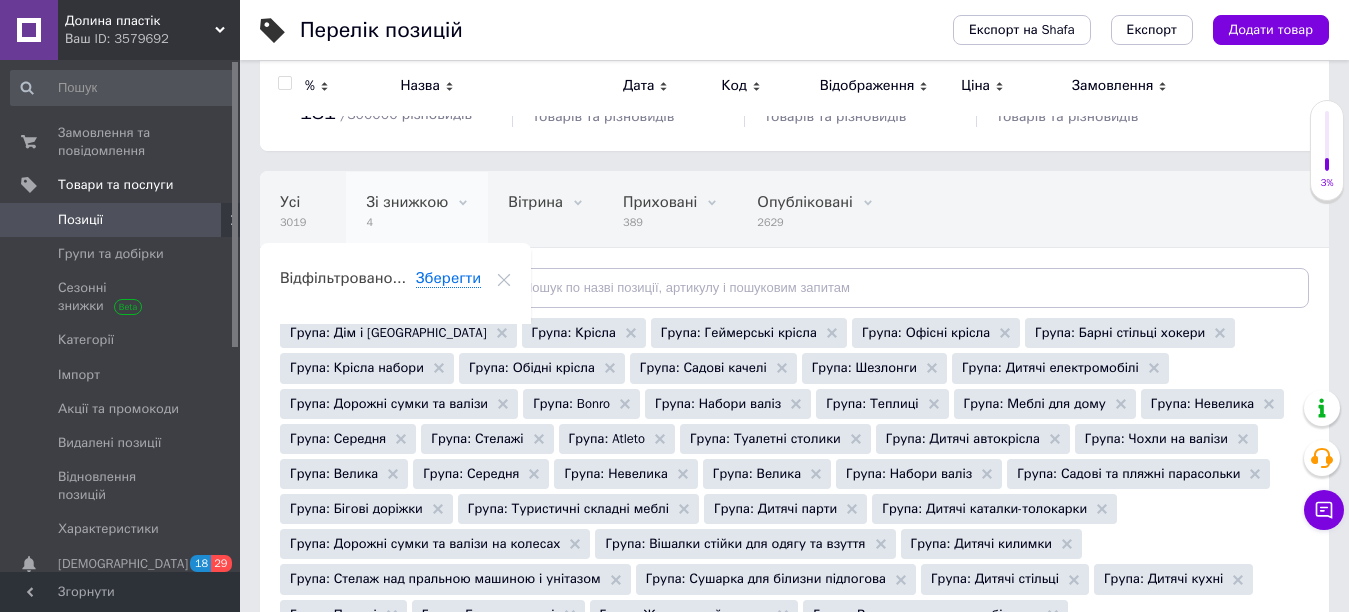 scroll, scrollTop: 0, scrollLeft: 0, axis: both 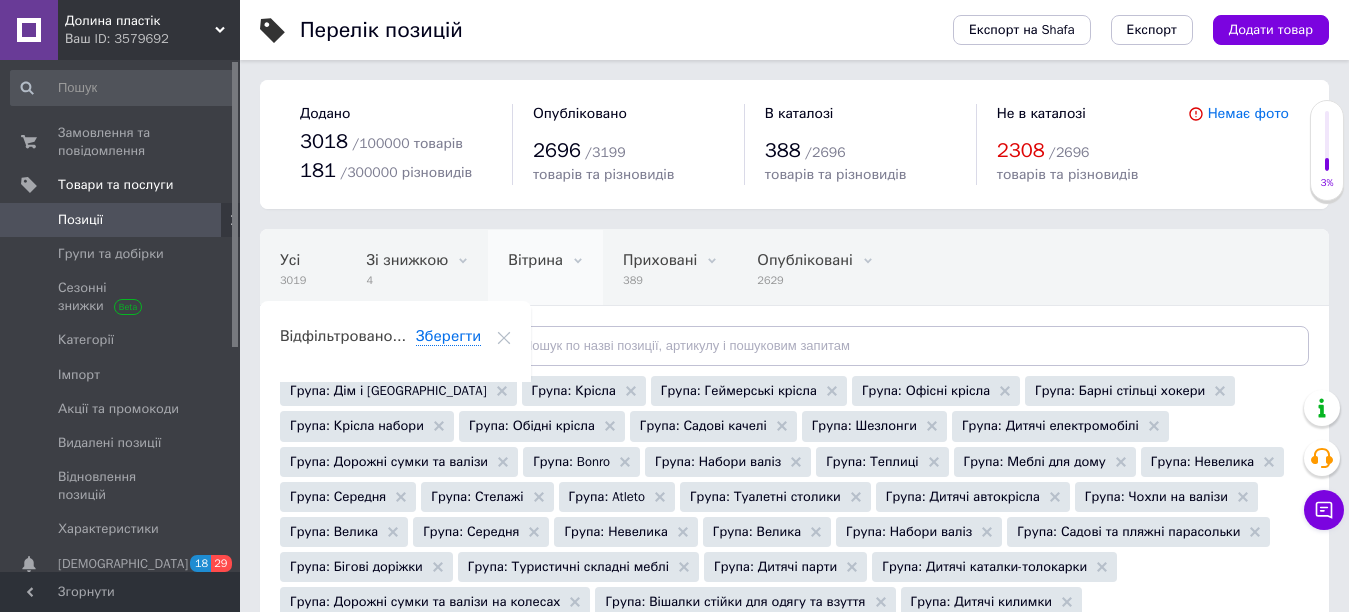 drag, startPoint x: 444, startPoint y: 334, endPoint x: 538, endPoint y: 272, distance: 112.60551 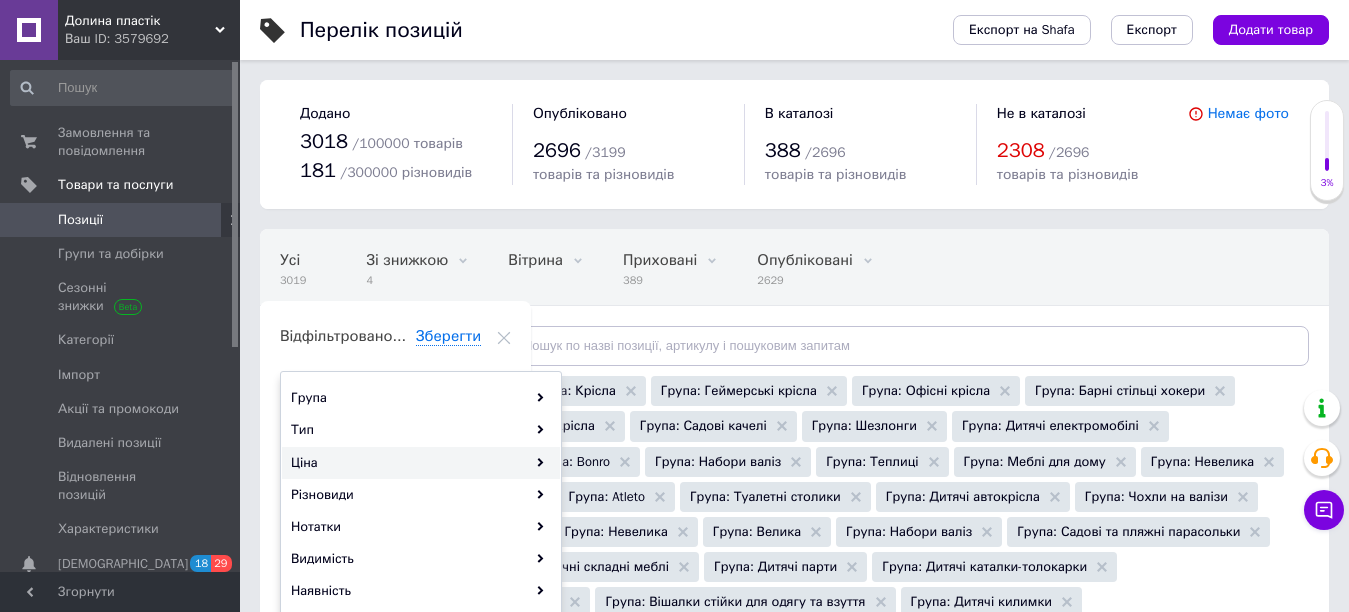 scroll, scrollTop: 100, scrollLeft: 0, axis: vertical 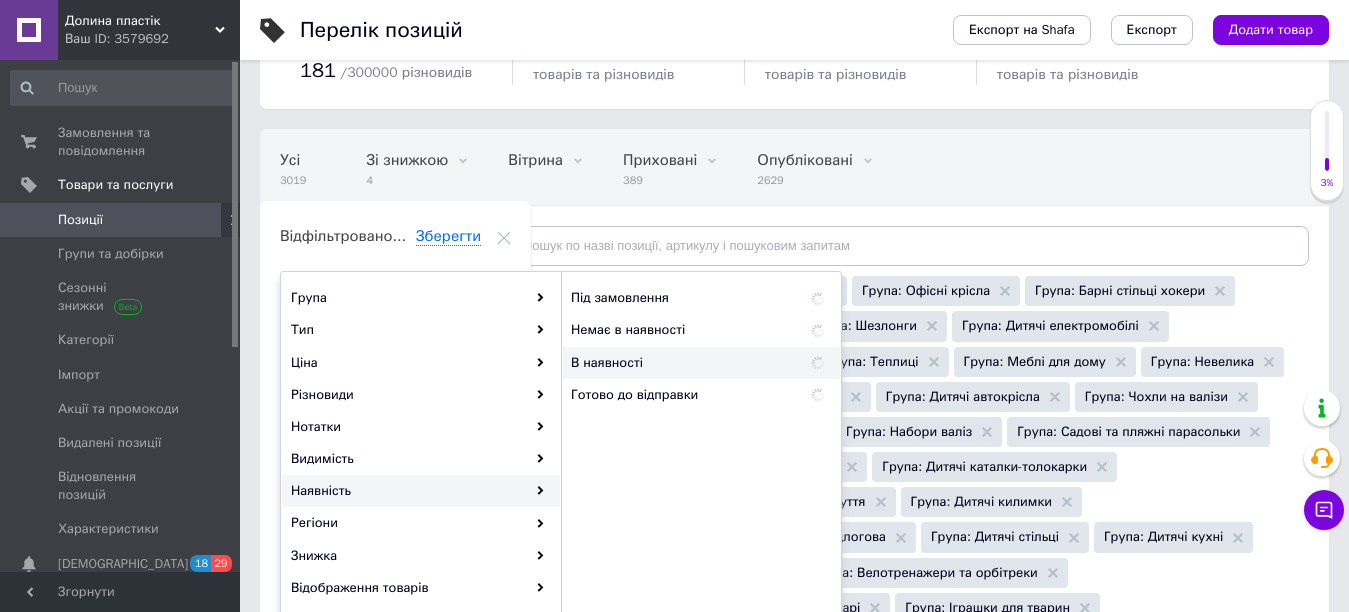 click on "В наявності" at bounding box center (664, 363) 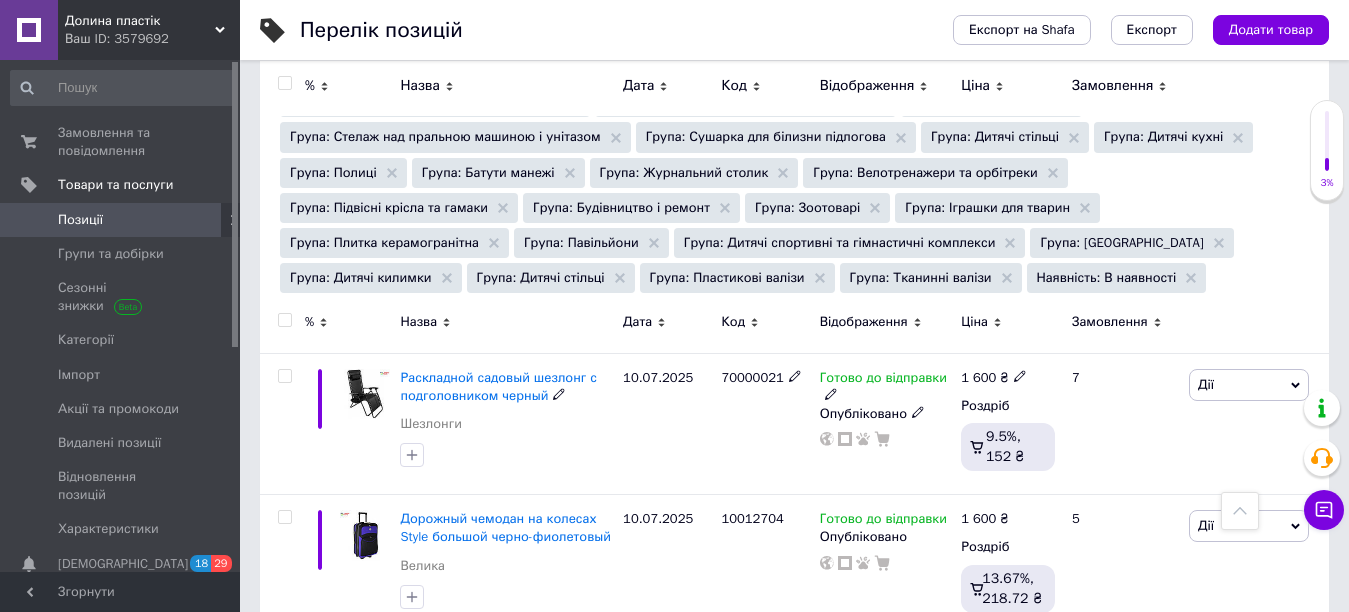 scroll, scrollTop: 600, scrollLeft: 0, axis: vertical 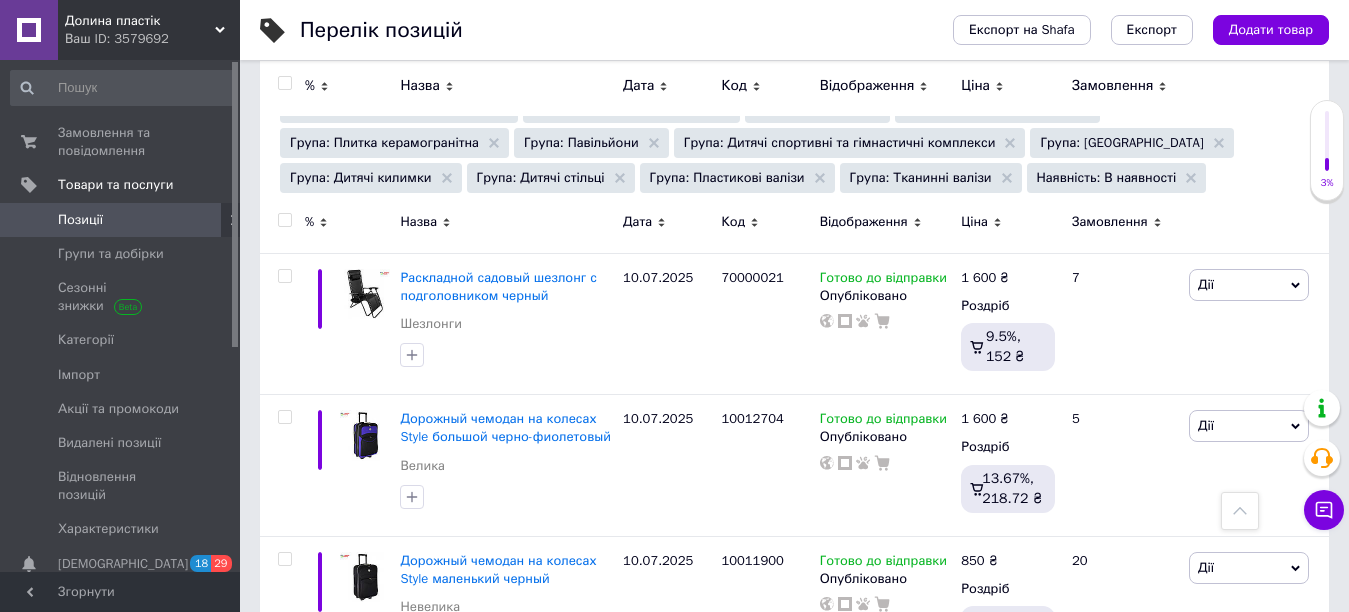 click at bounding box center (284, 220) 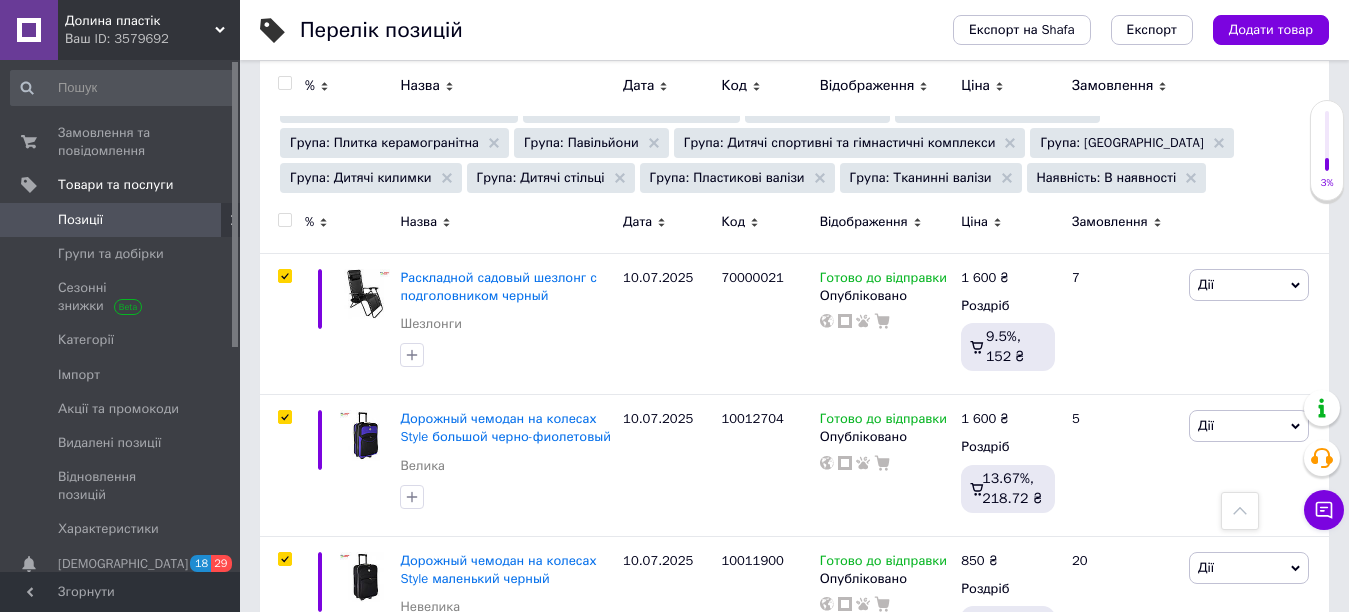 checkbox on "true" 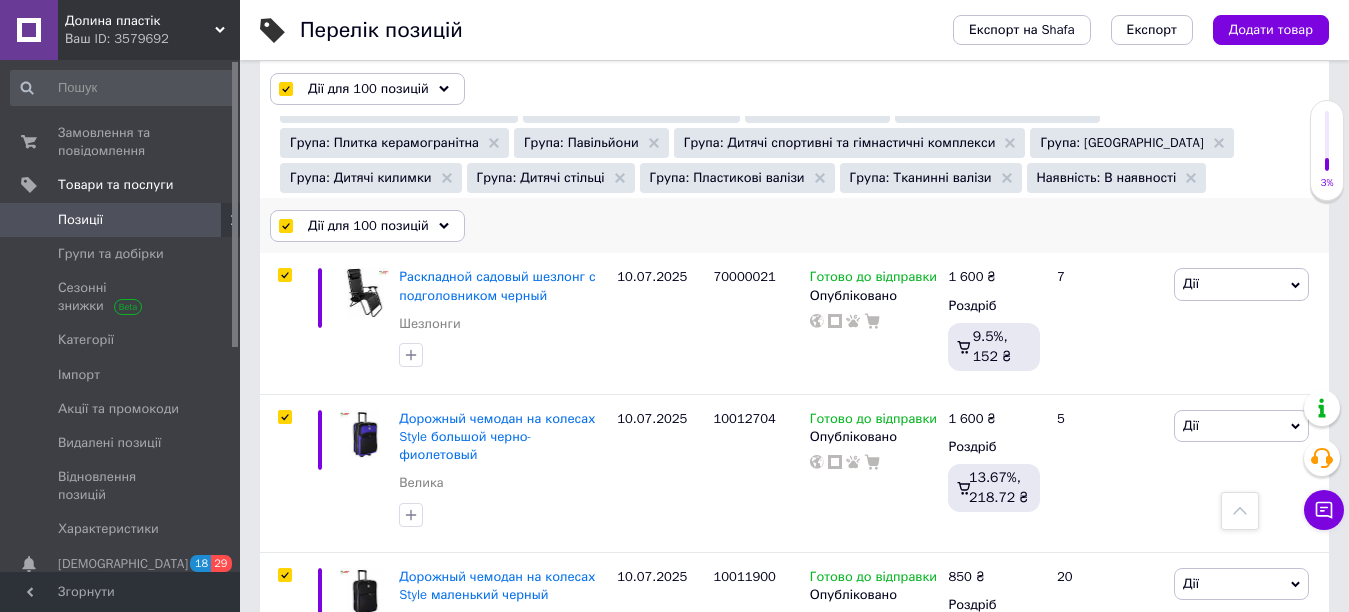 click on "Дії для 100 позицій" at bounding box center (368, 226) 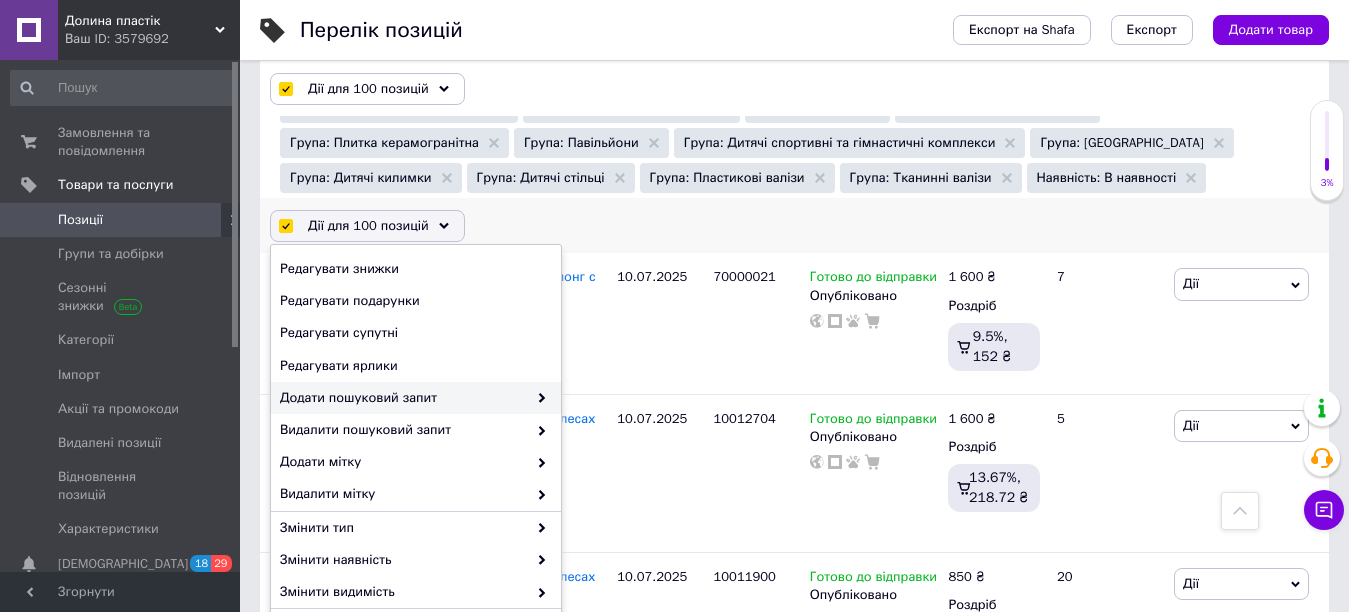 scroll, scrollTop: 200, scrollLeft: 0, axis: vertical 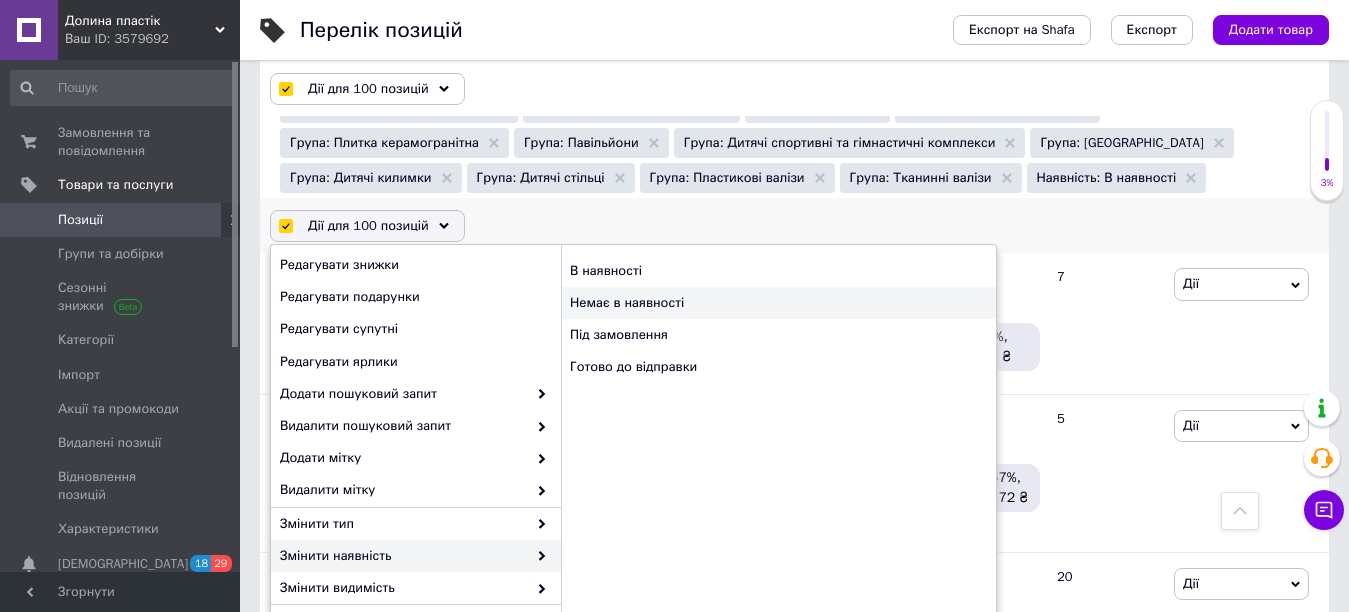click on "Немає в наявності" at bounding box center [778, 303] 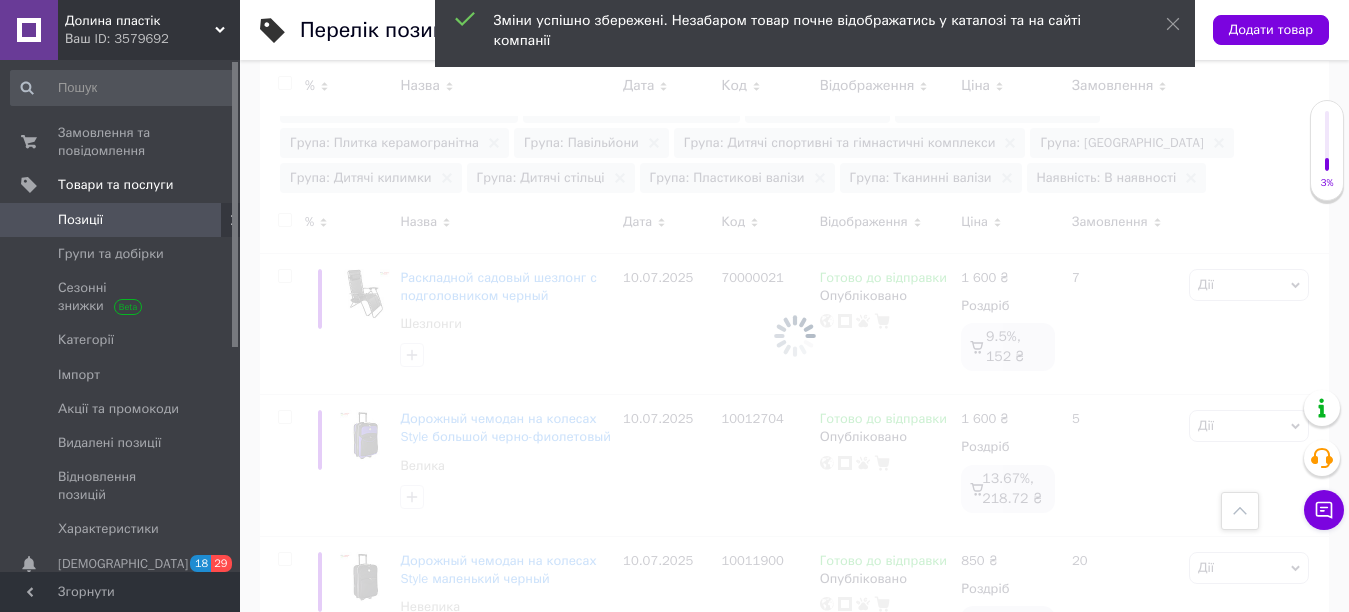 checkbox on "false" 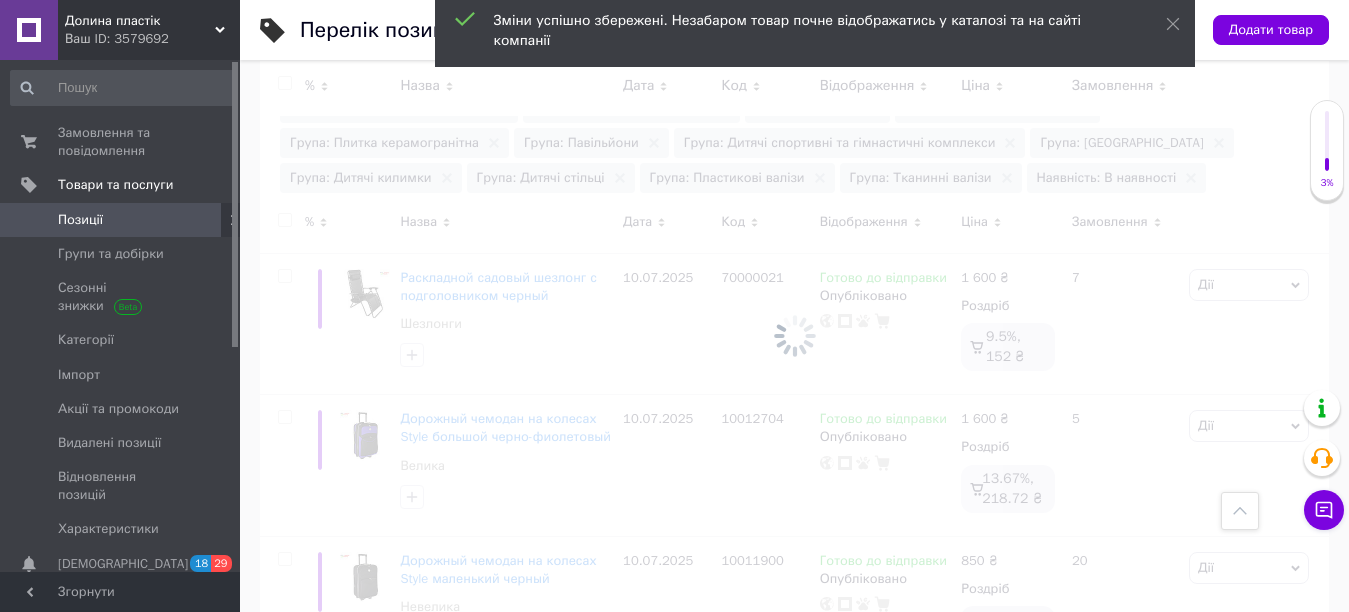 checkbox on "false" 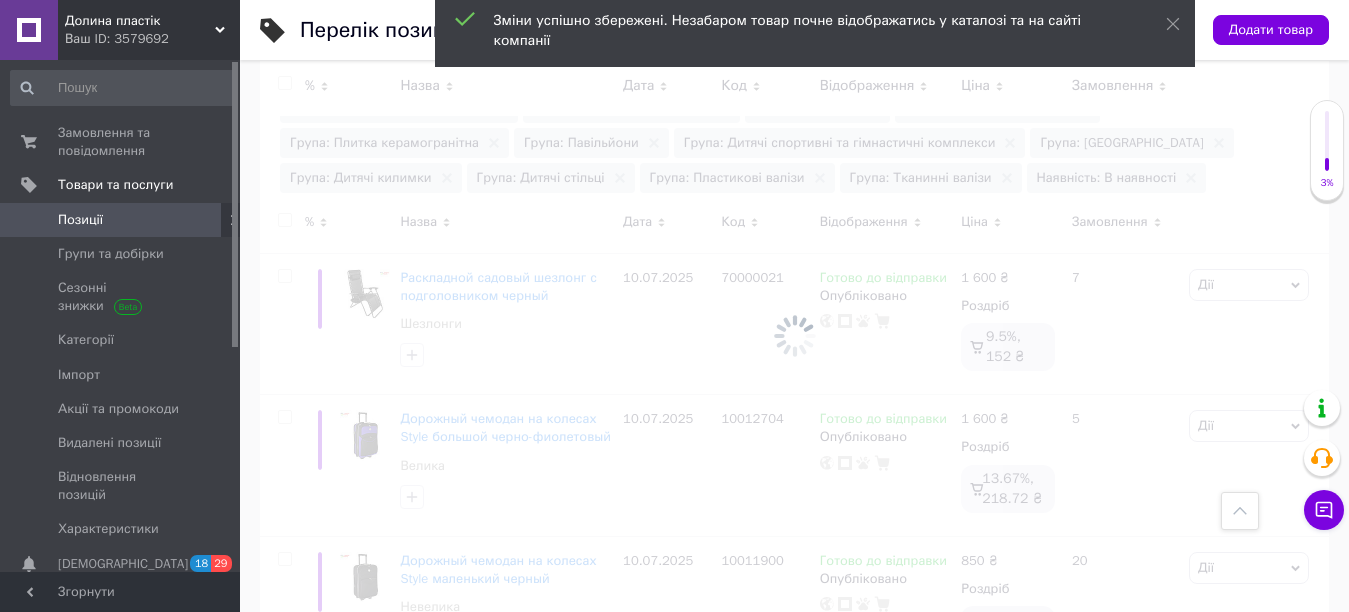 checkbox on "false" 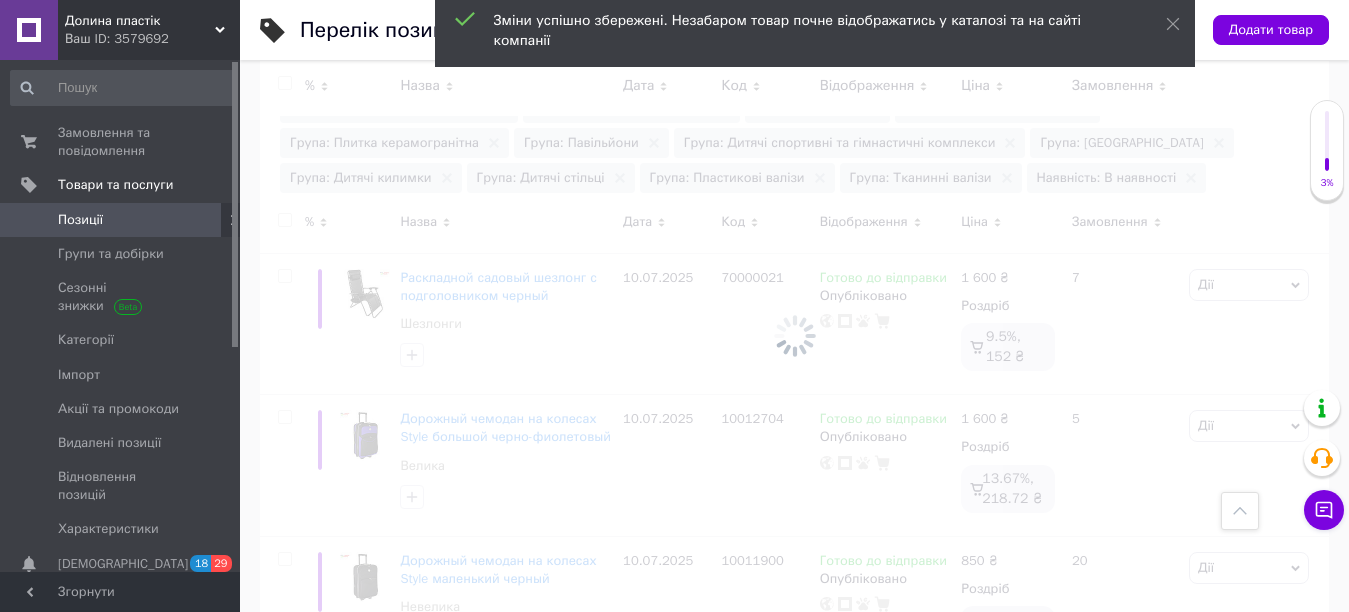 checkbox on "false" 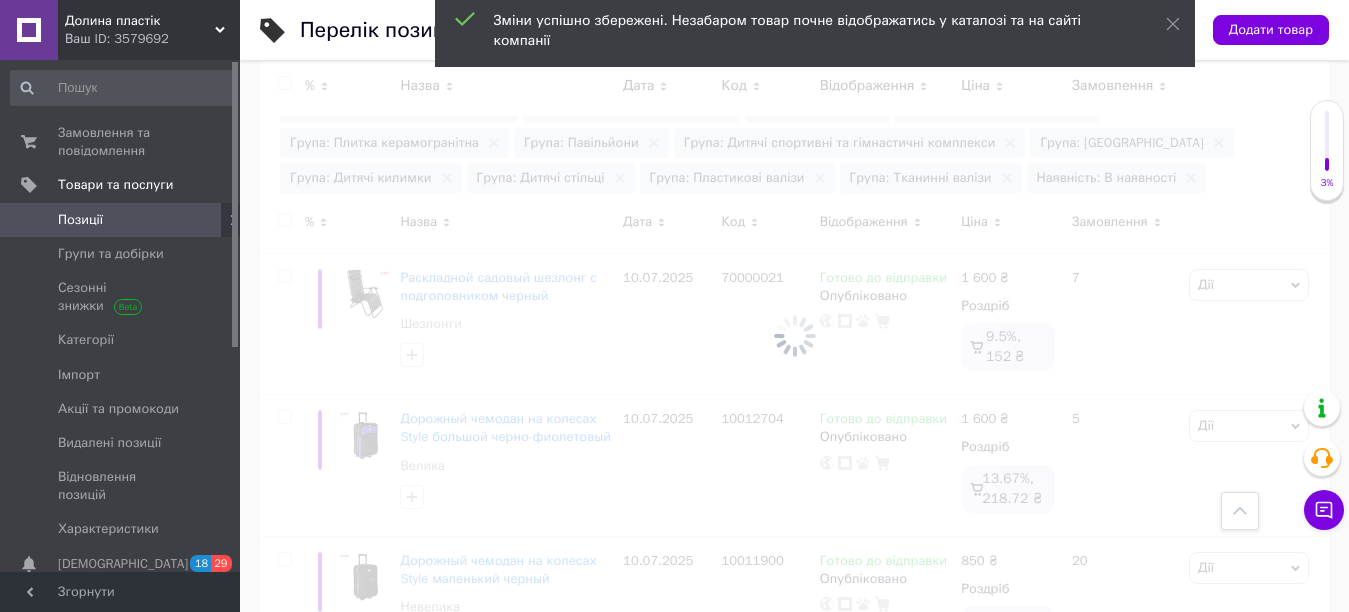 checkbox on "false" 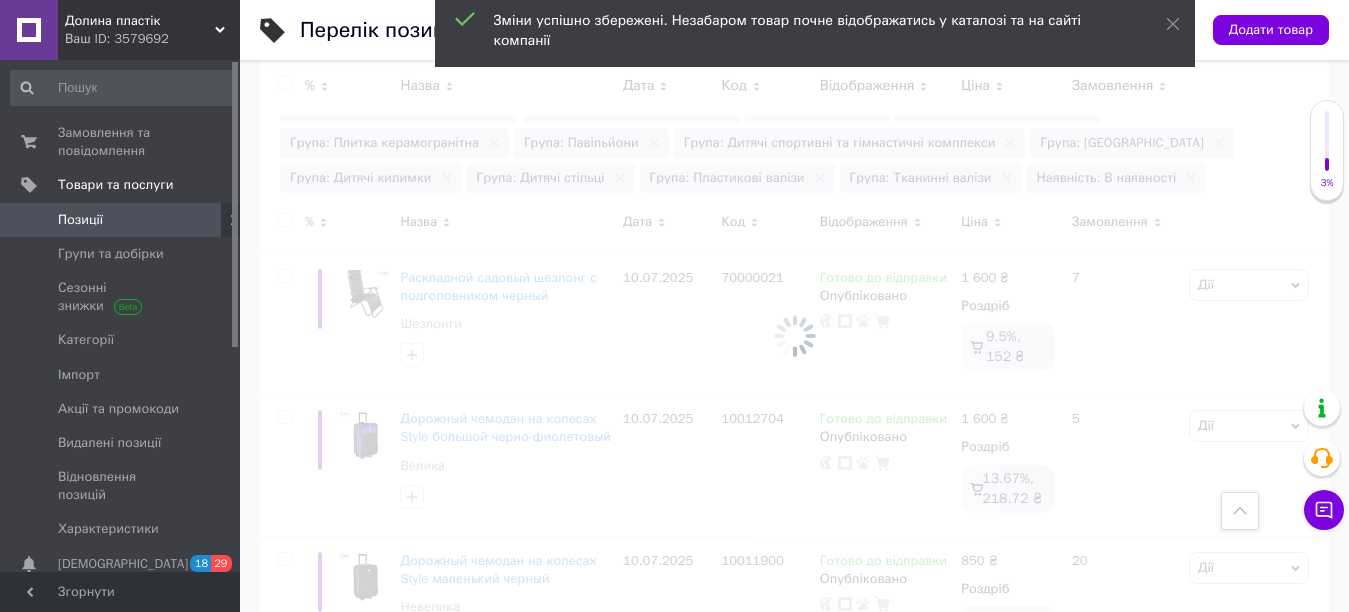 checkbox on "false" 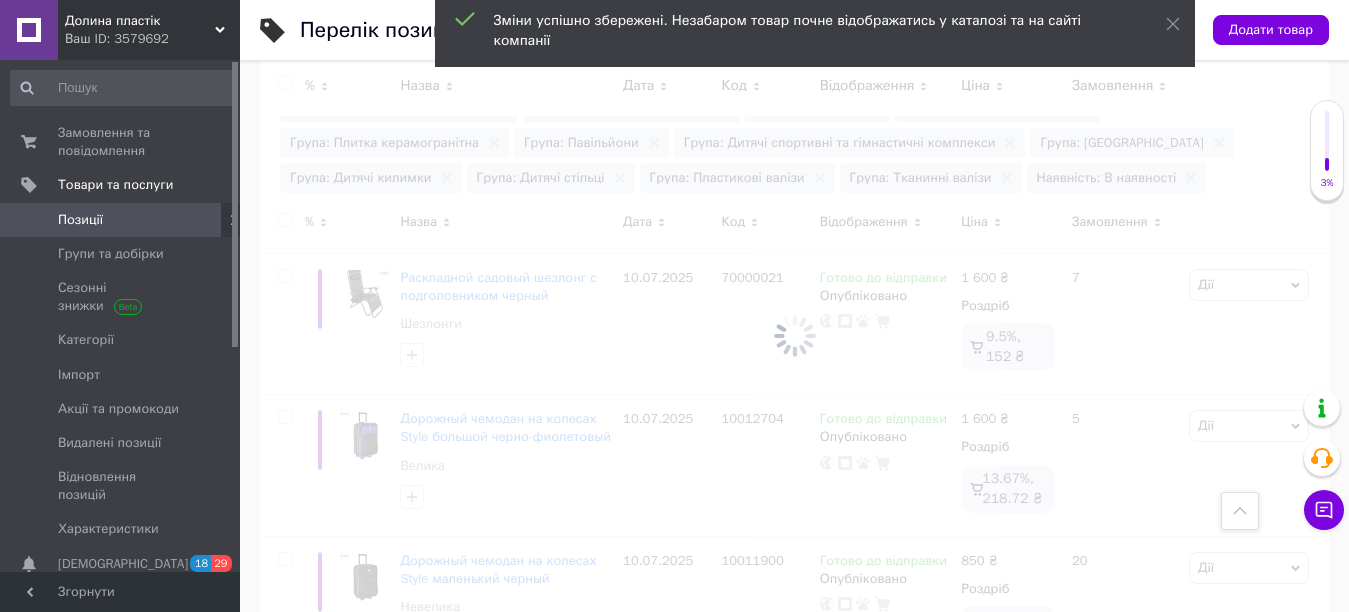 checkbox on "false" 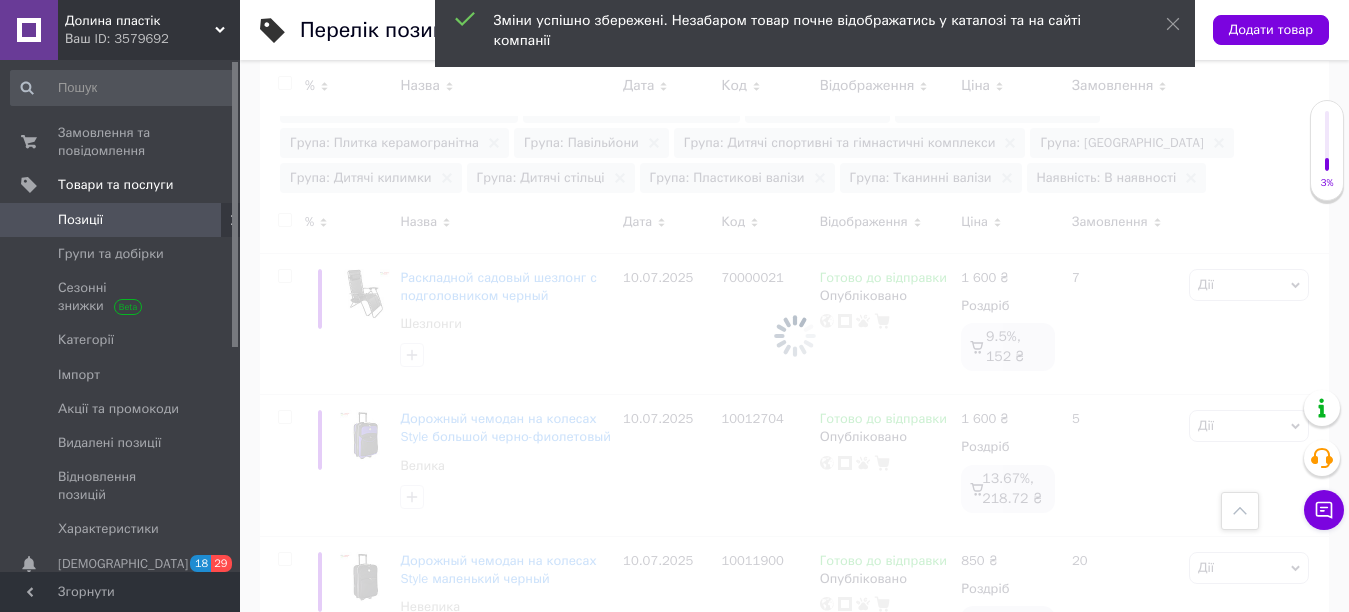 checkbox on "false" 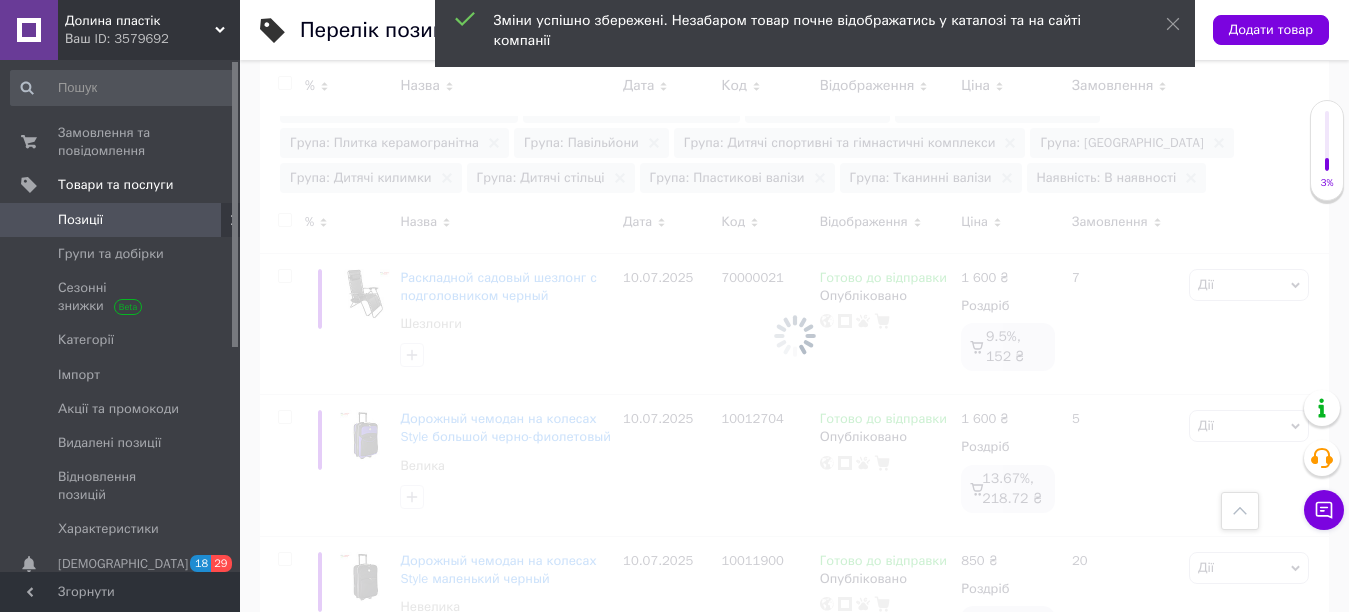 checkbox on "false" 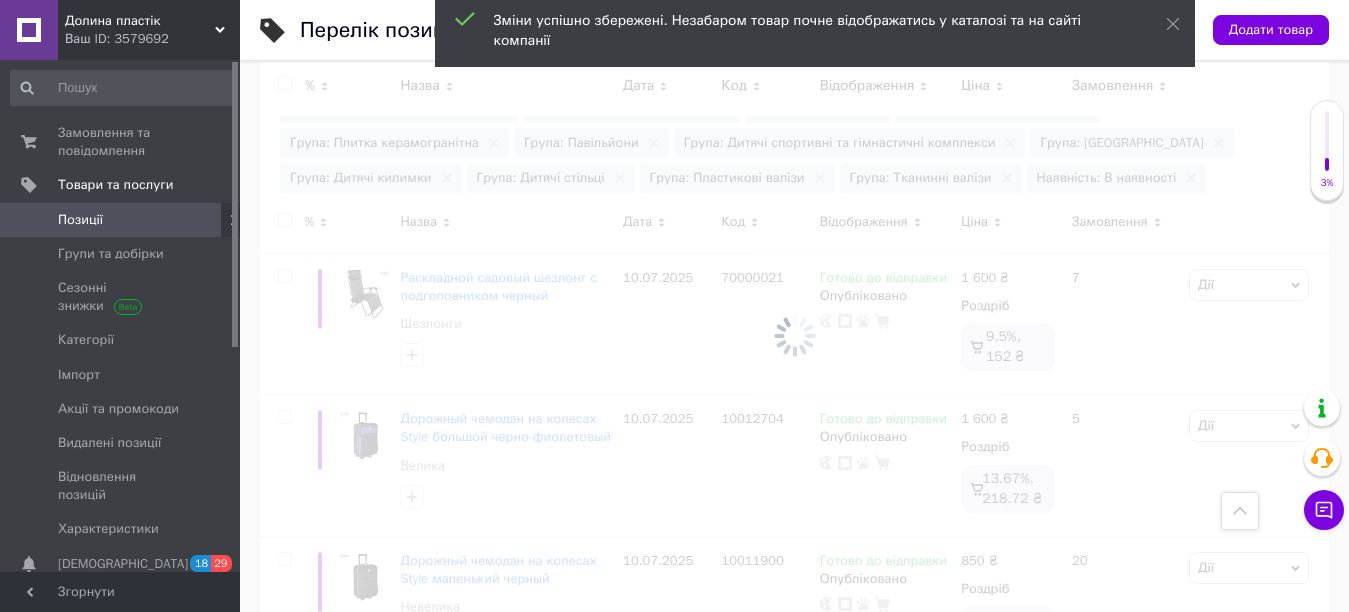 checkbox on "false" 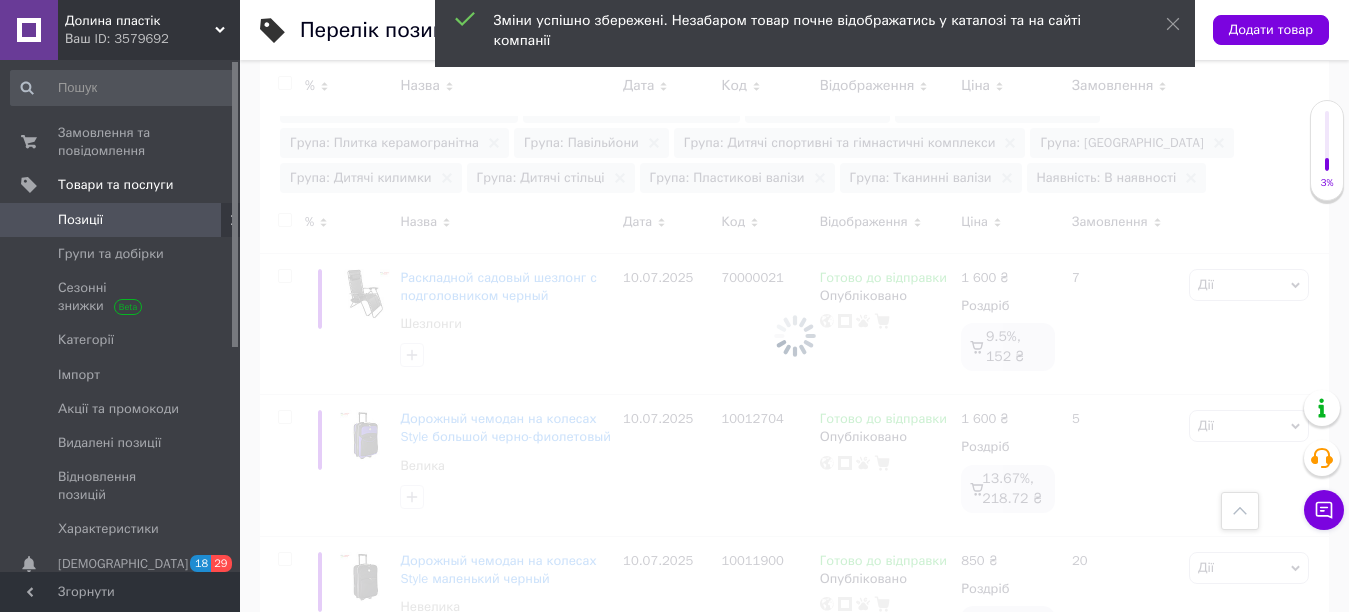 checkbox on "false" 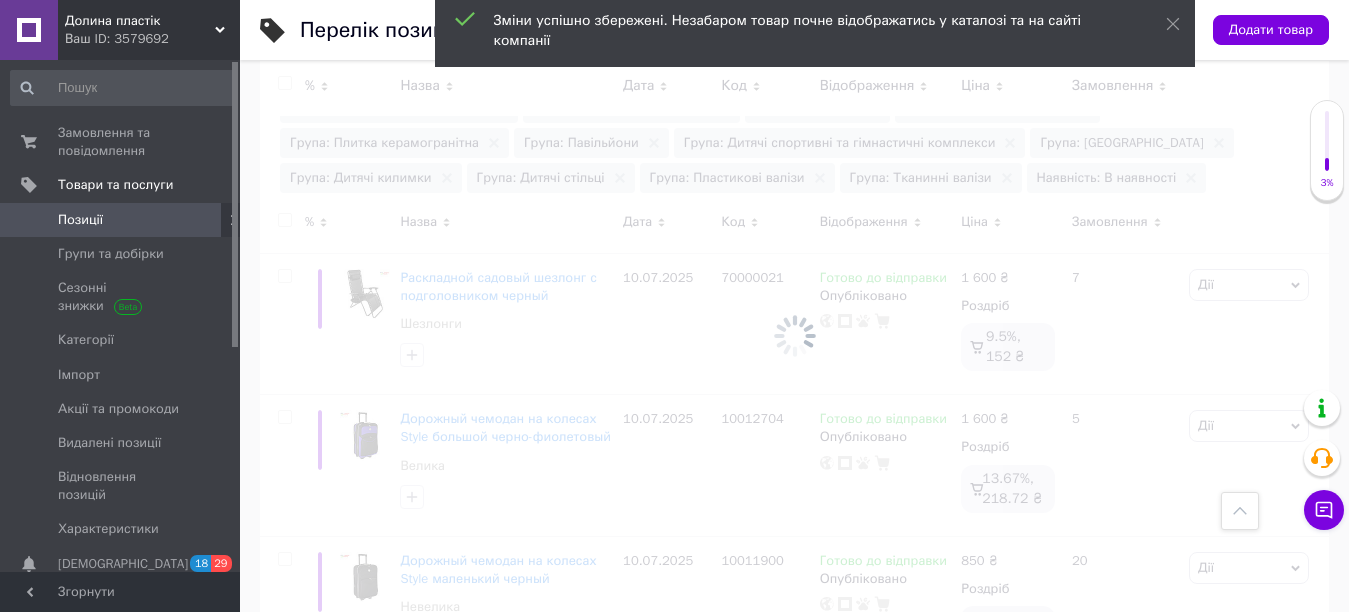checkbox on "false" 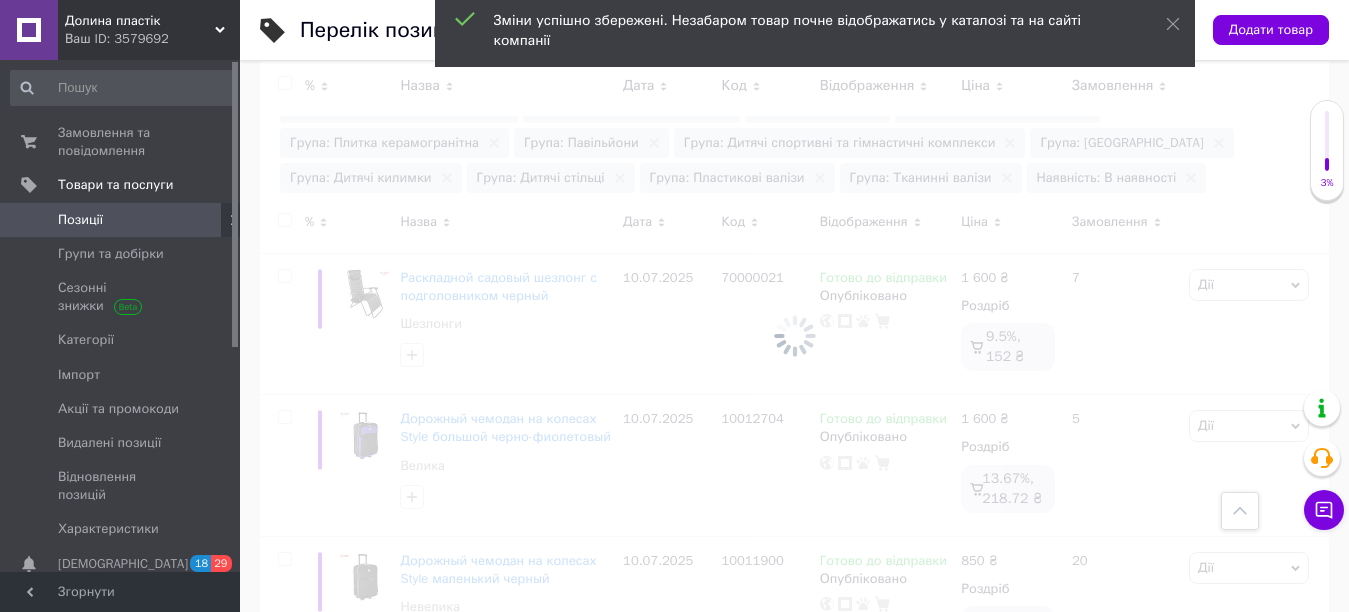 checkbox on "false" 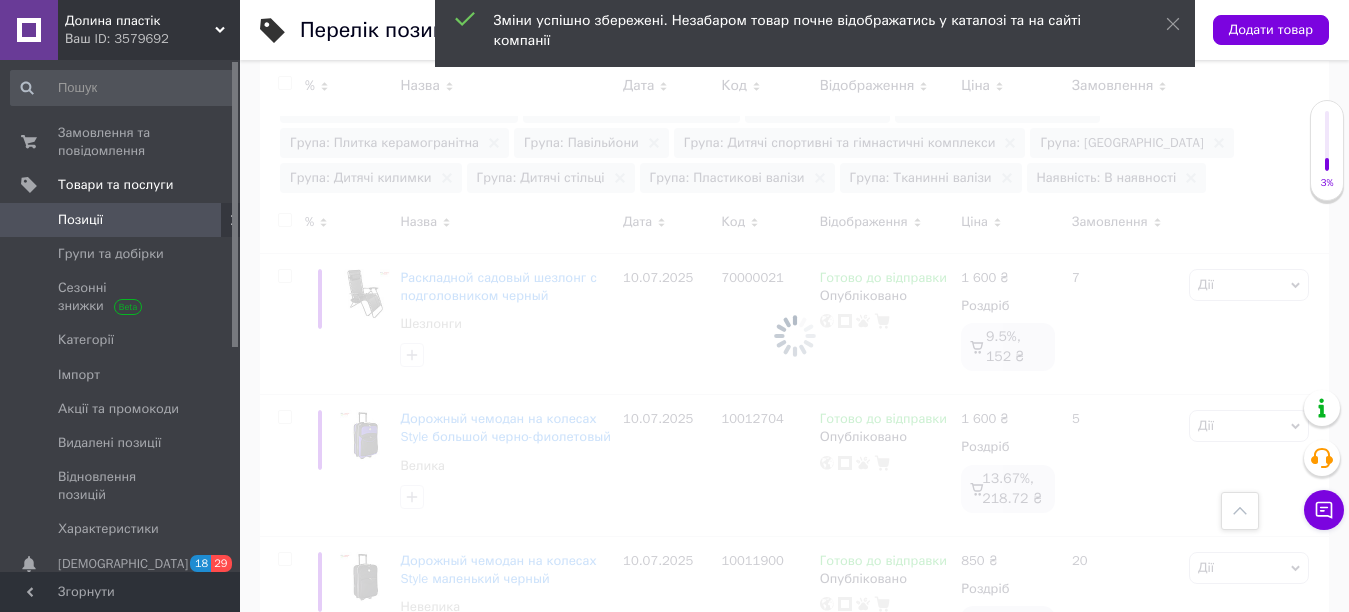 checkbox on "false" 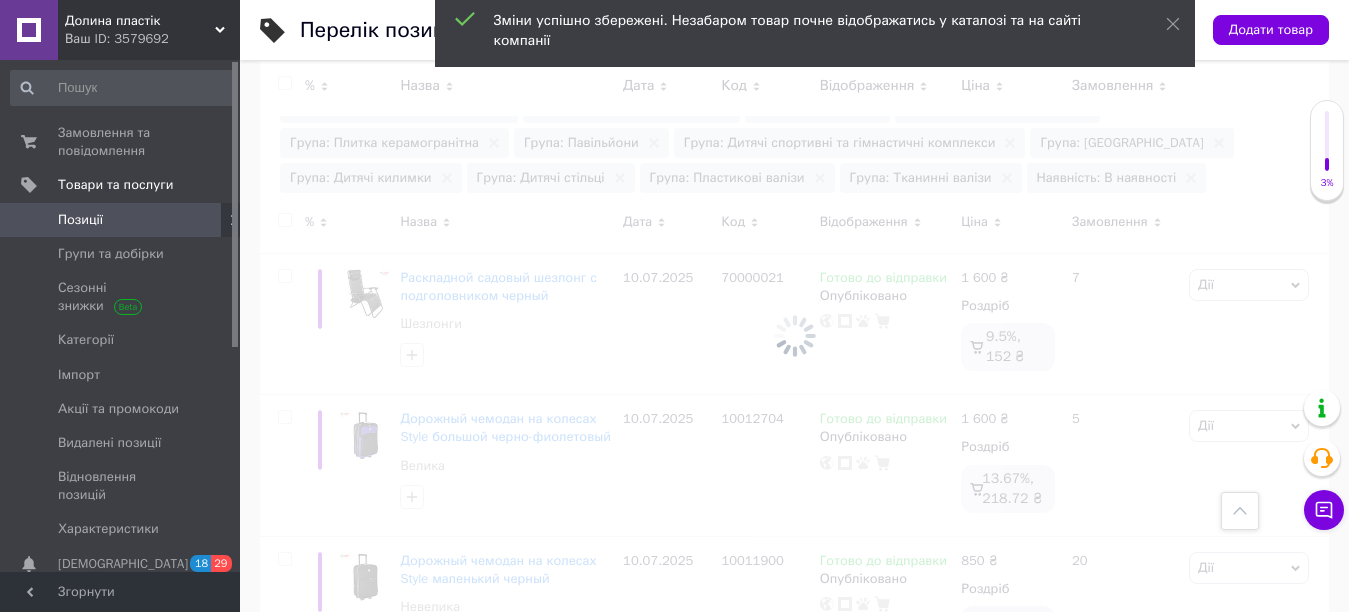 checkbox on "false" 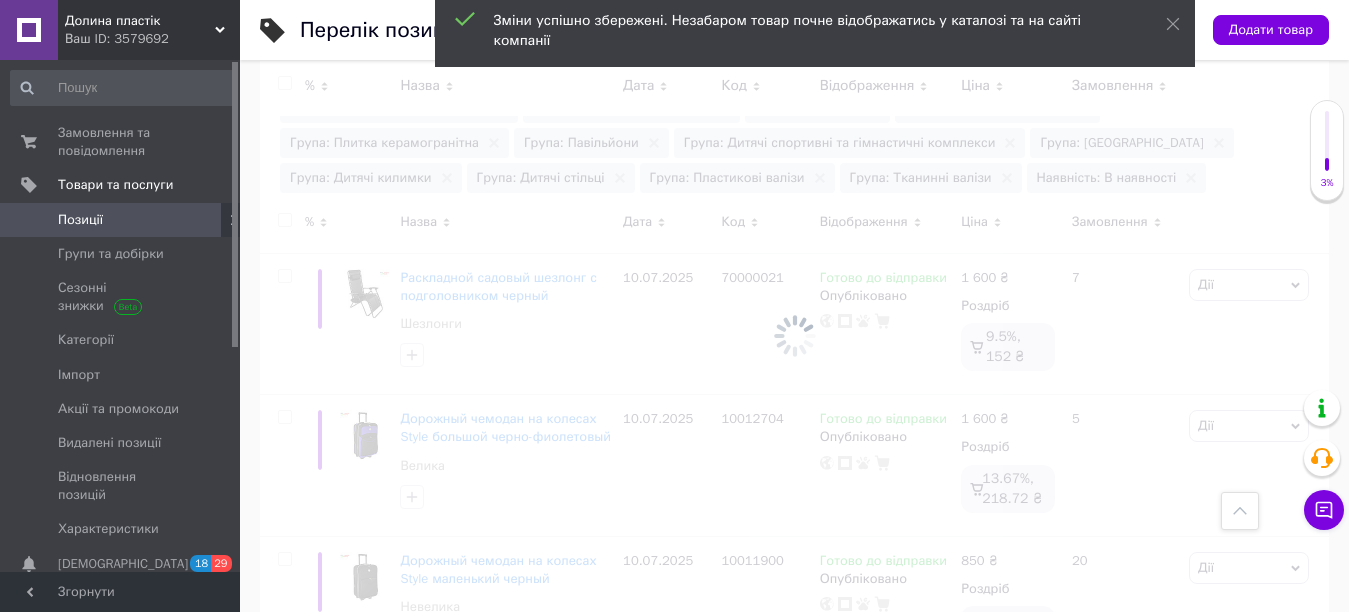 checkbox on "false" 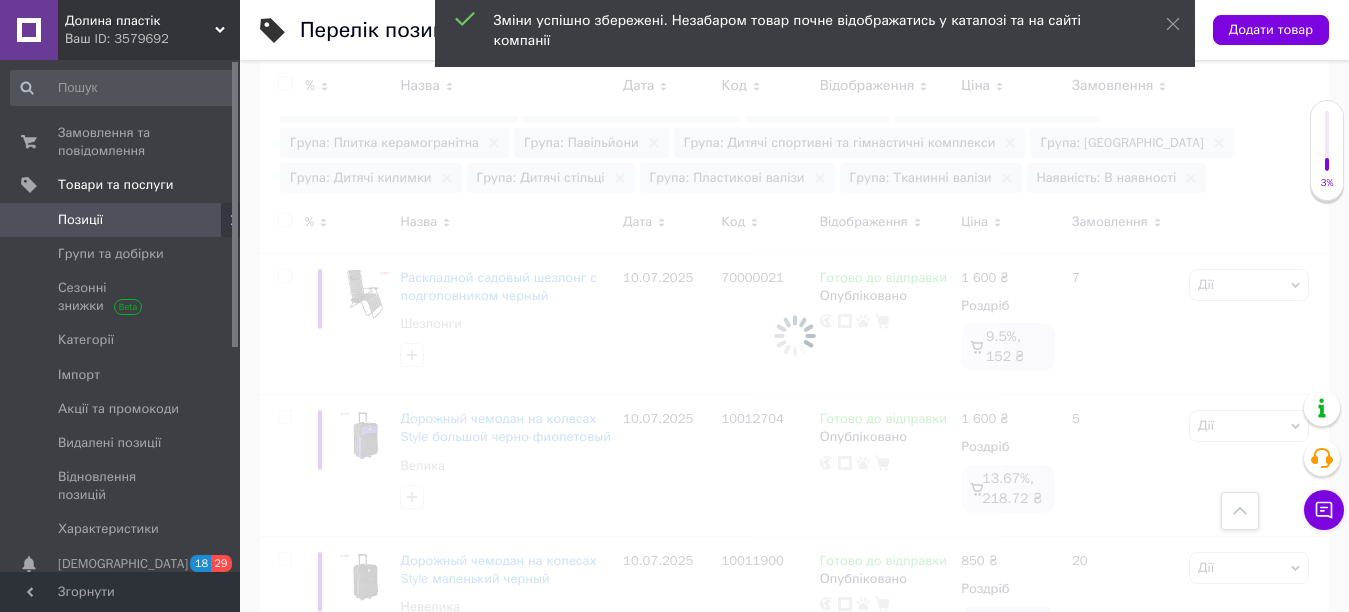 checkbox on "false" 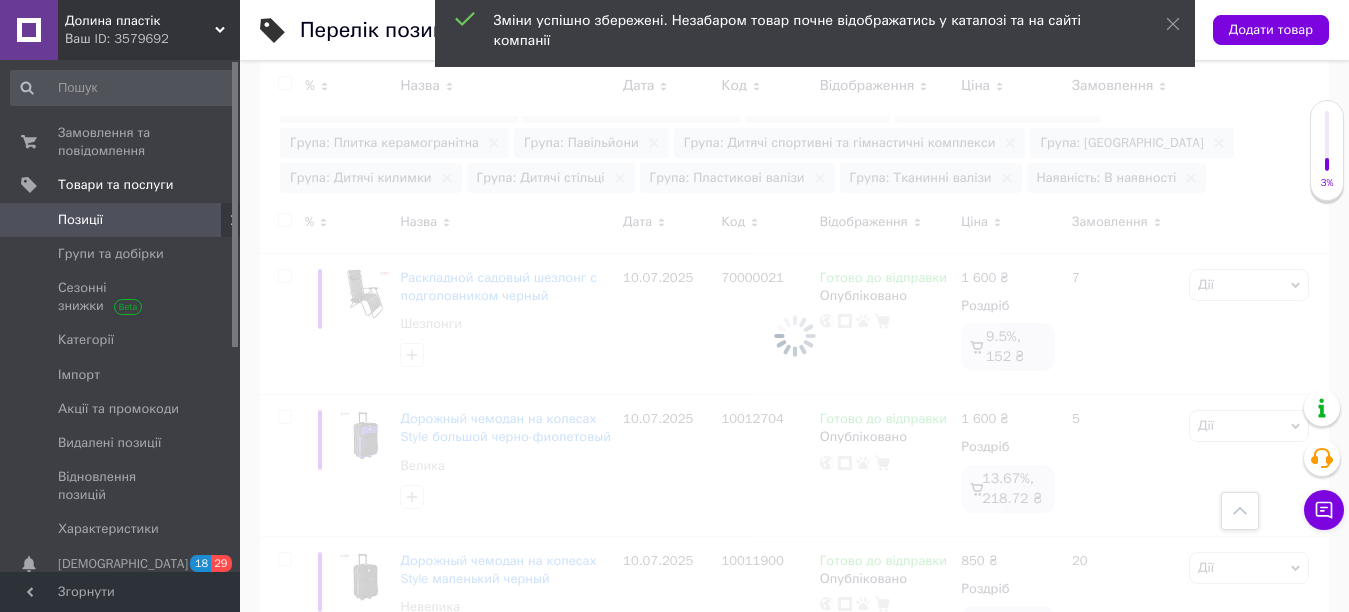 checkbox on "false" 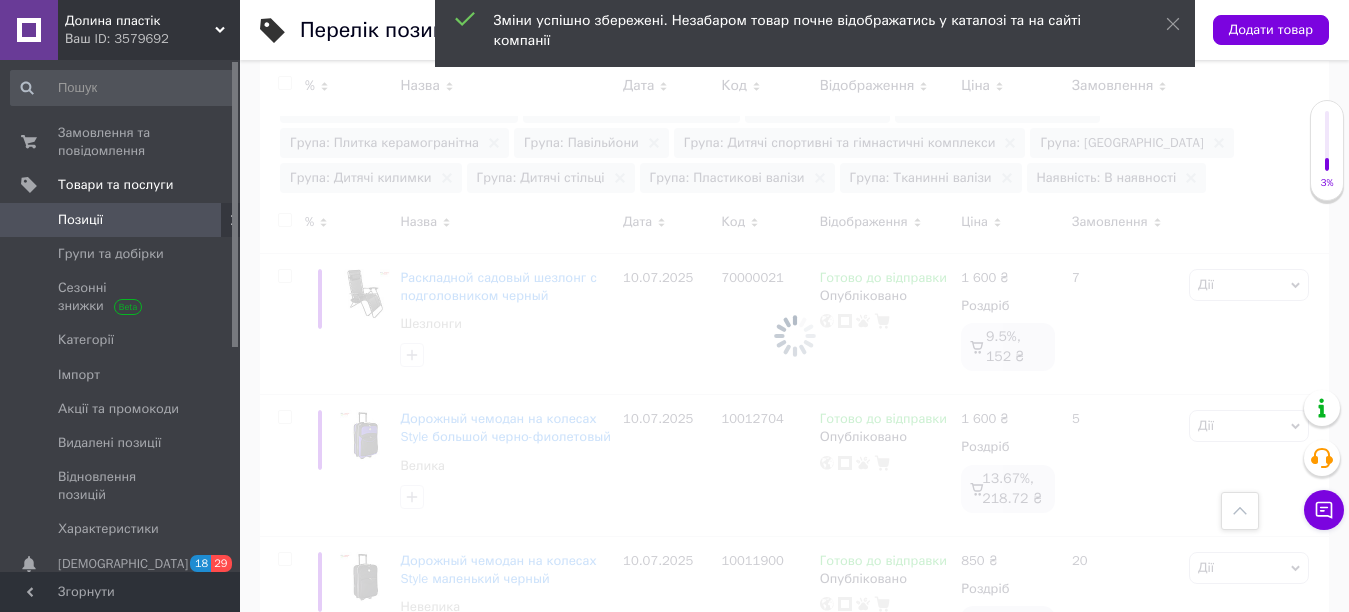 checkbox on "false" 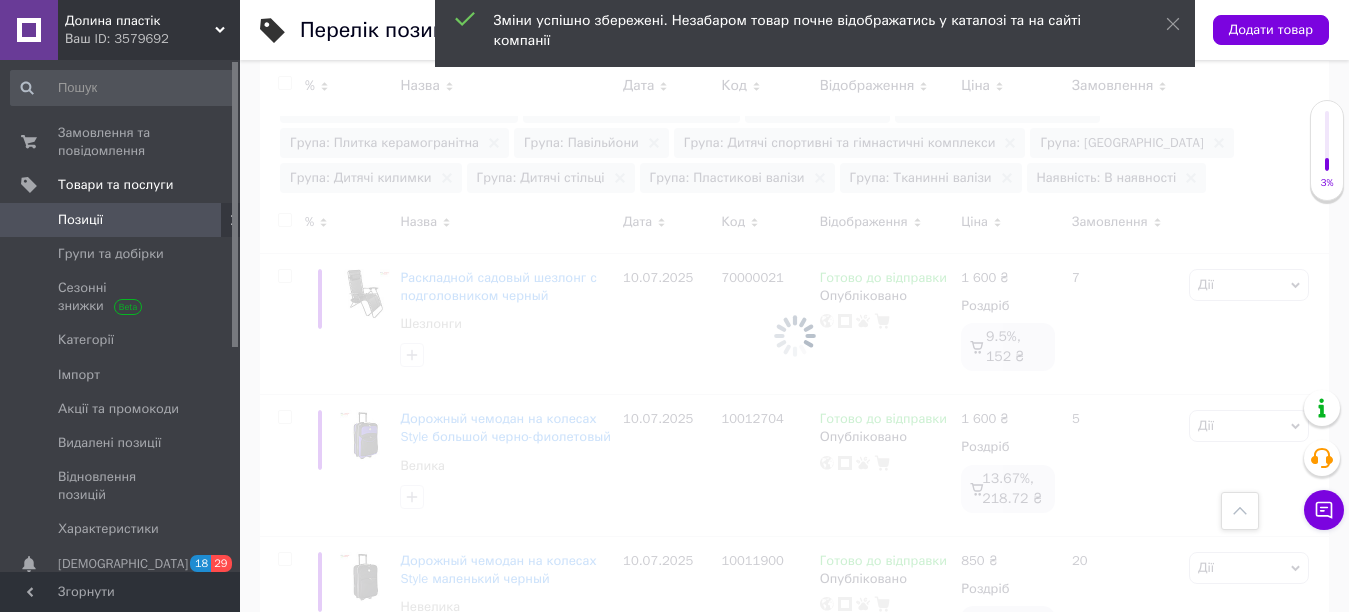 checkbox on "false" 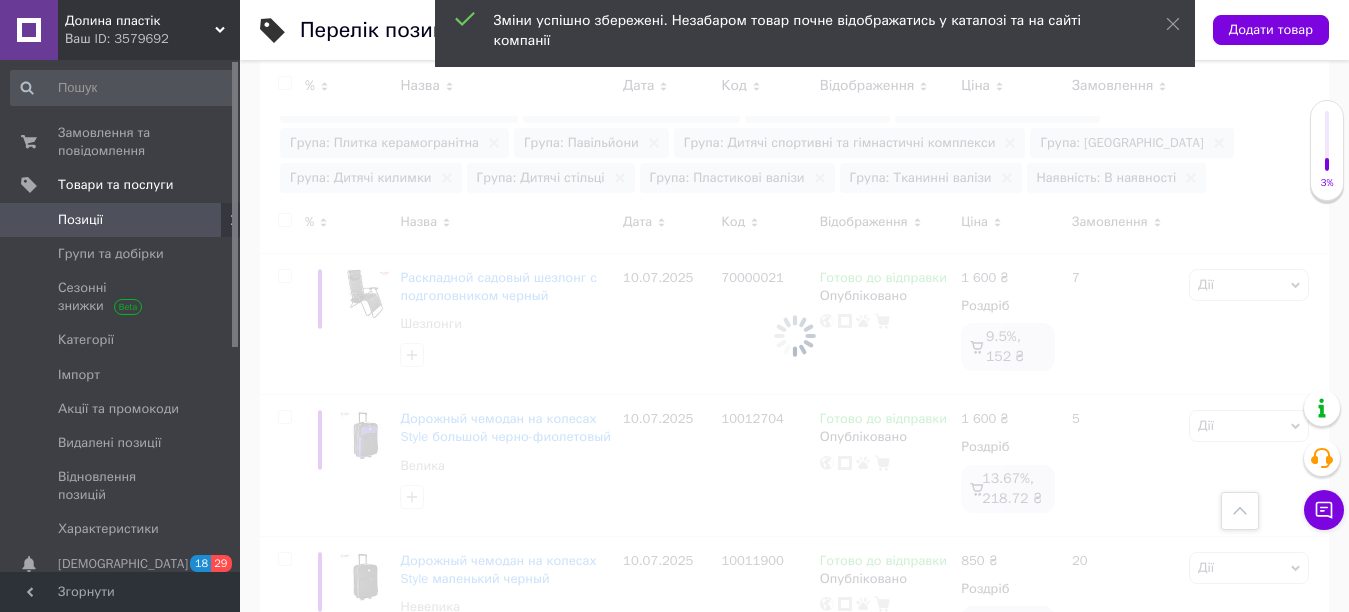 checkbox on "false" 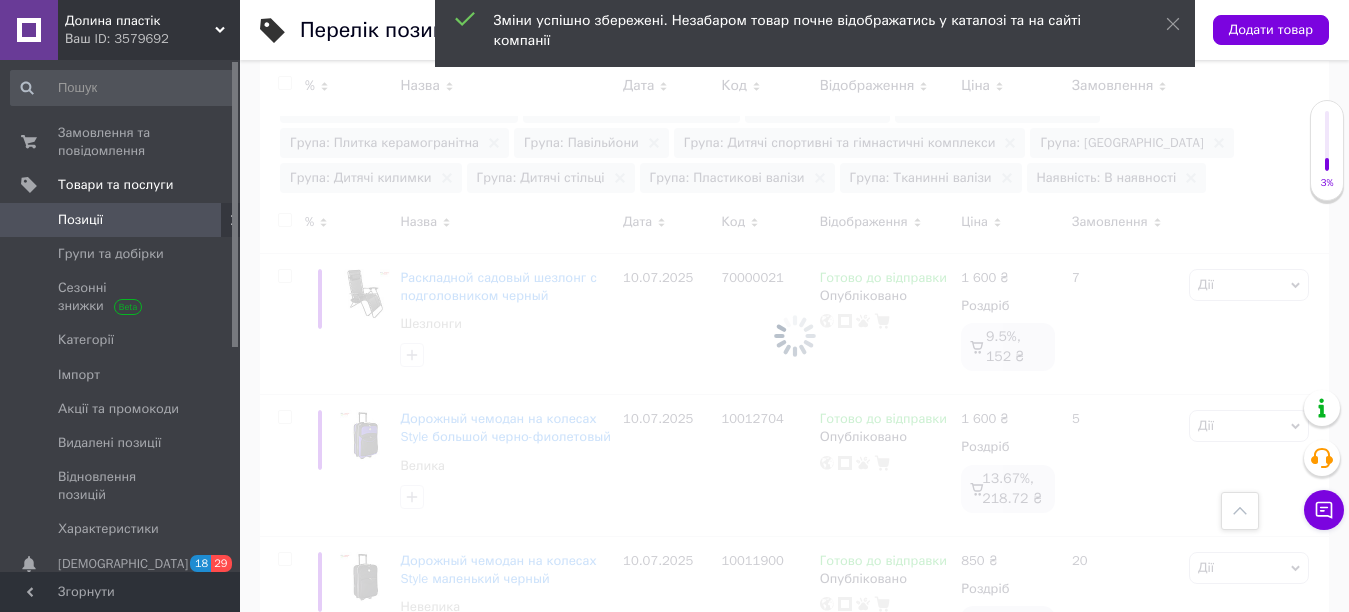 checkbox on "false" 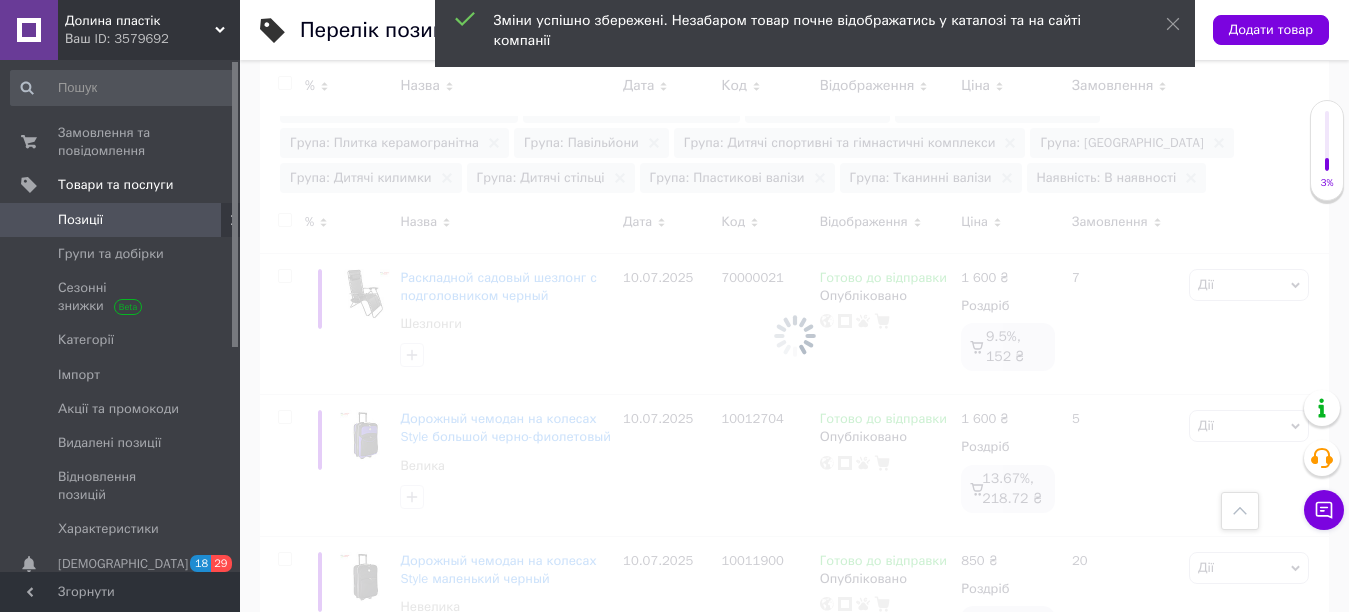 checkbox on "false" 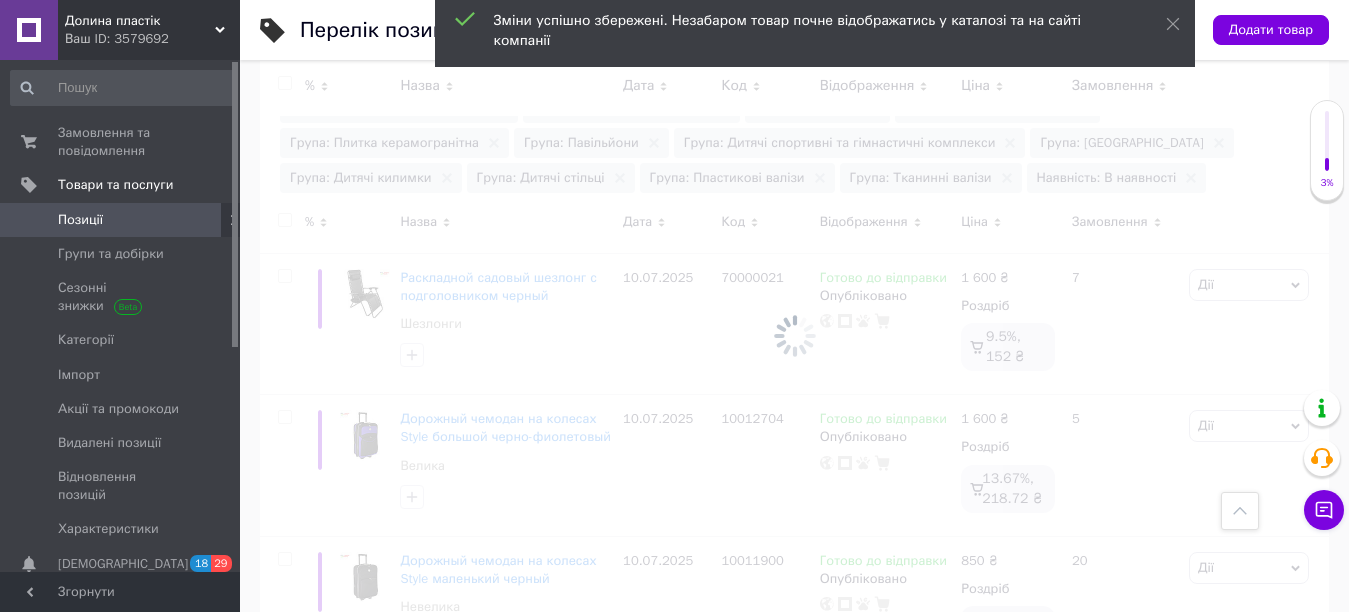 checkbox on "false" 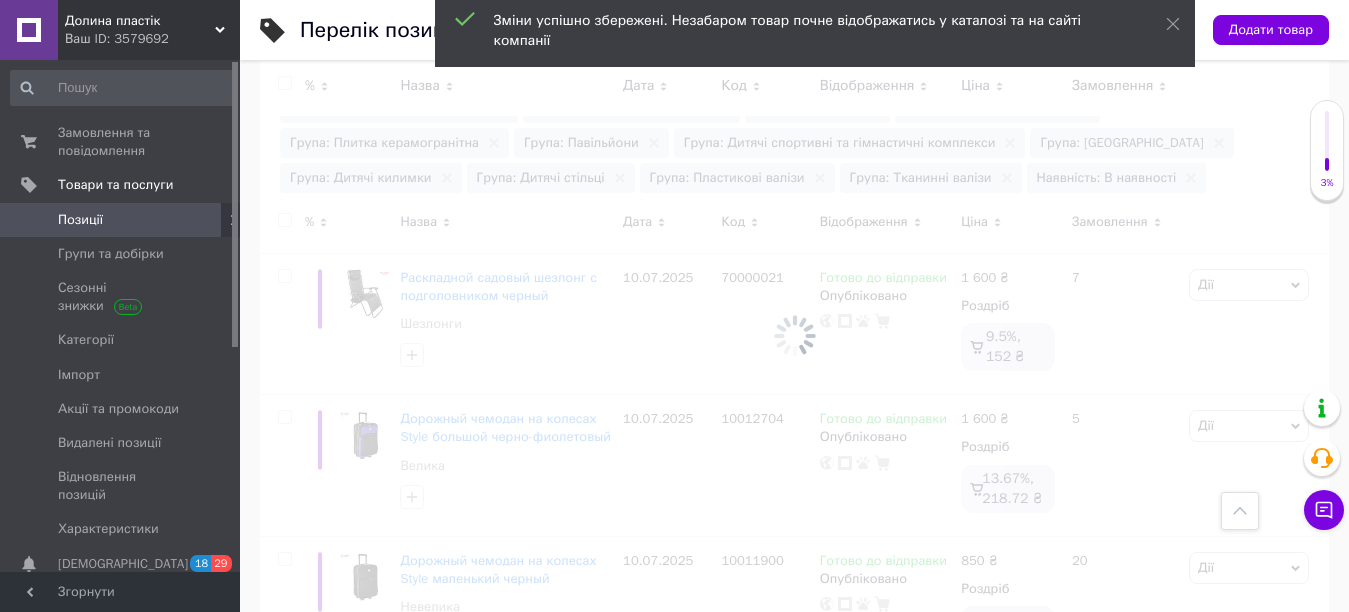 checkbox on "false" 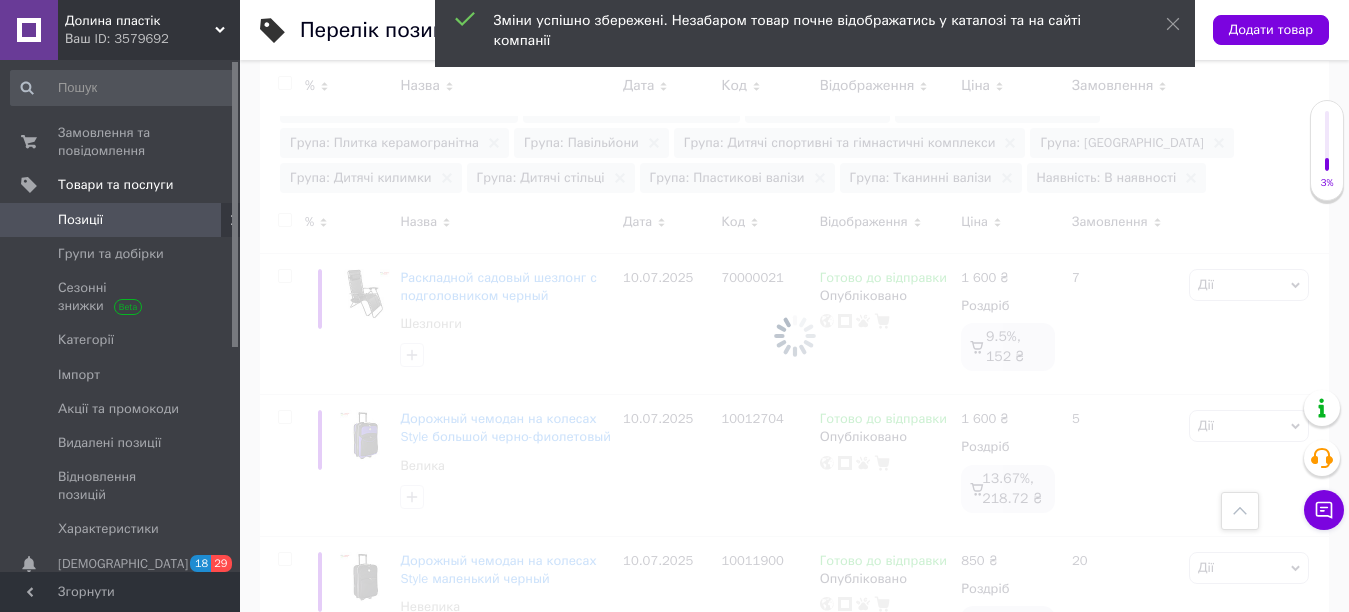 checkbox on "false" 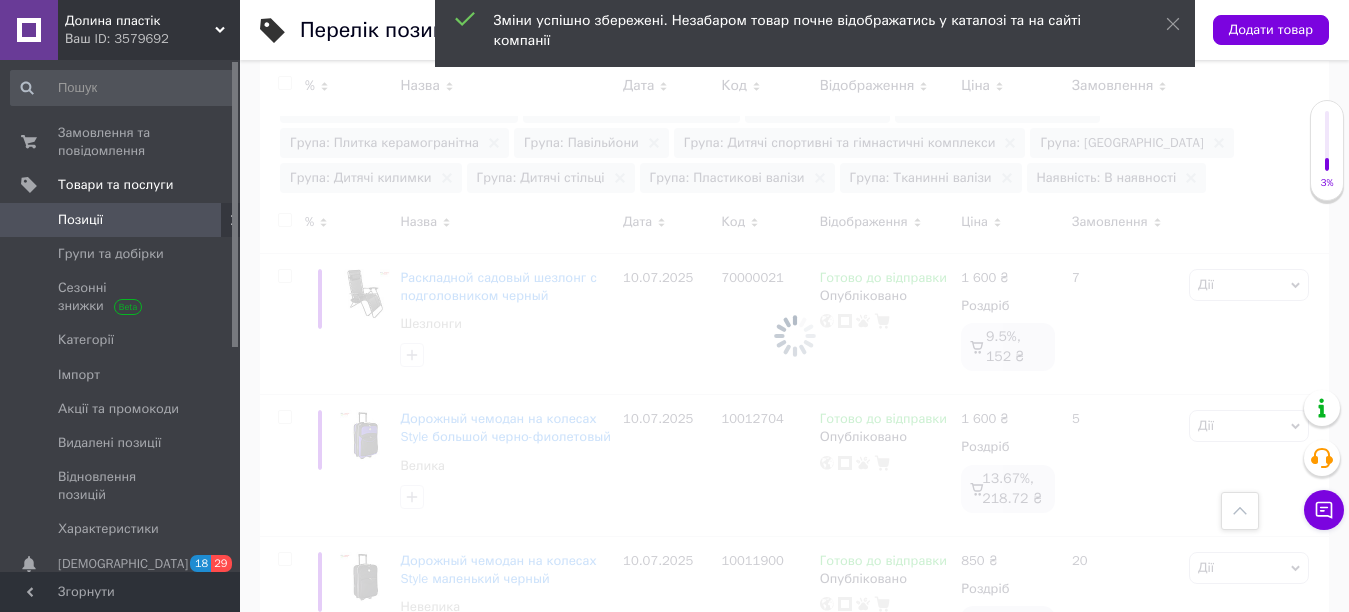 checkbox on "false" 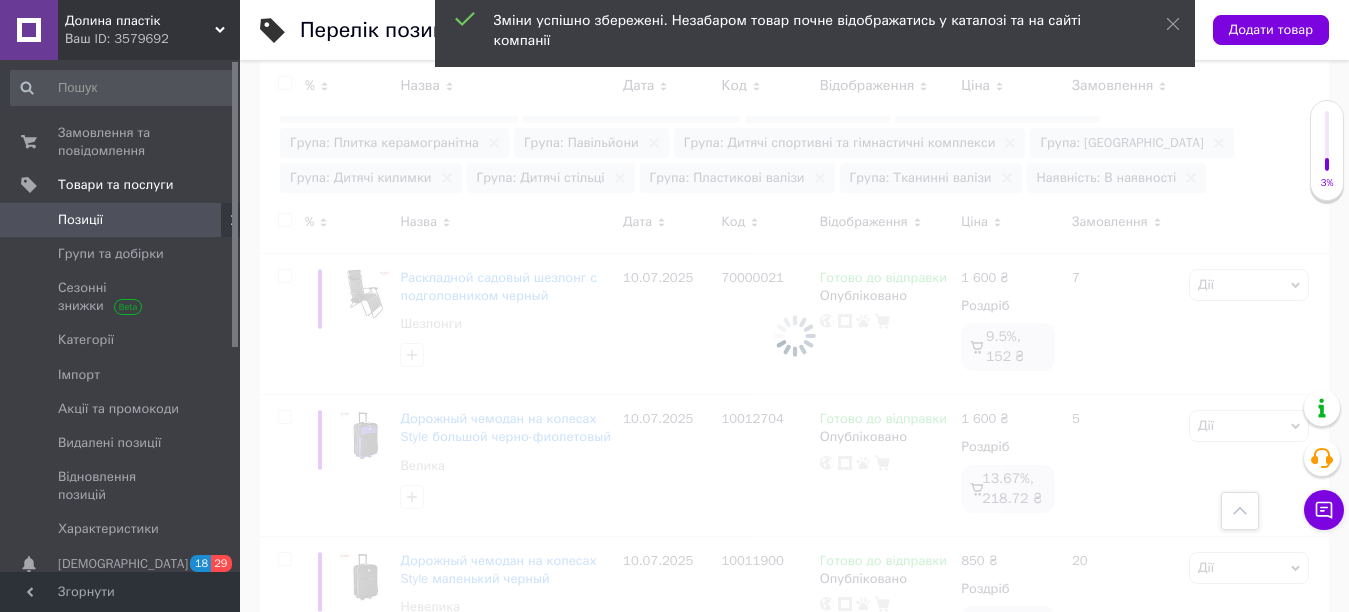 checkbox on "false" 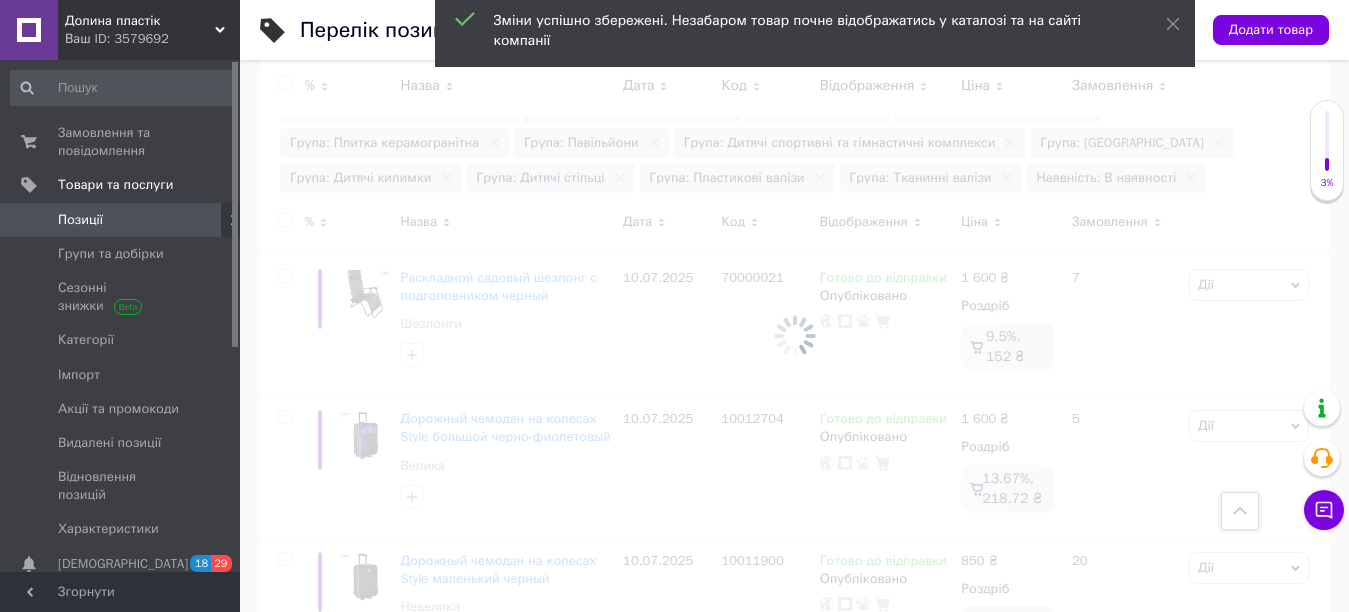checkbox on "false" 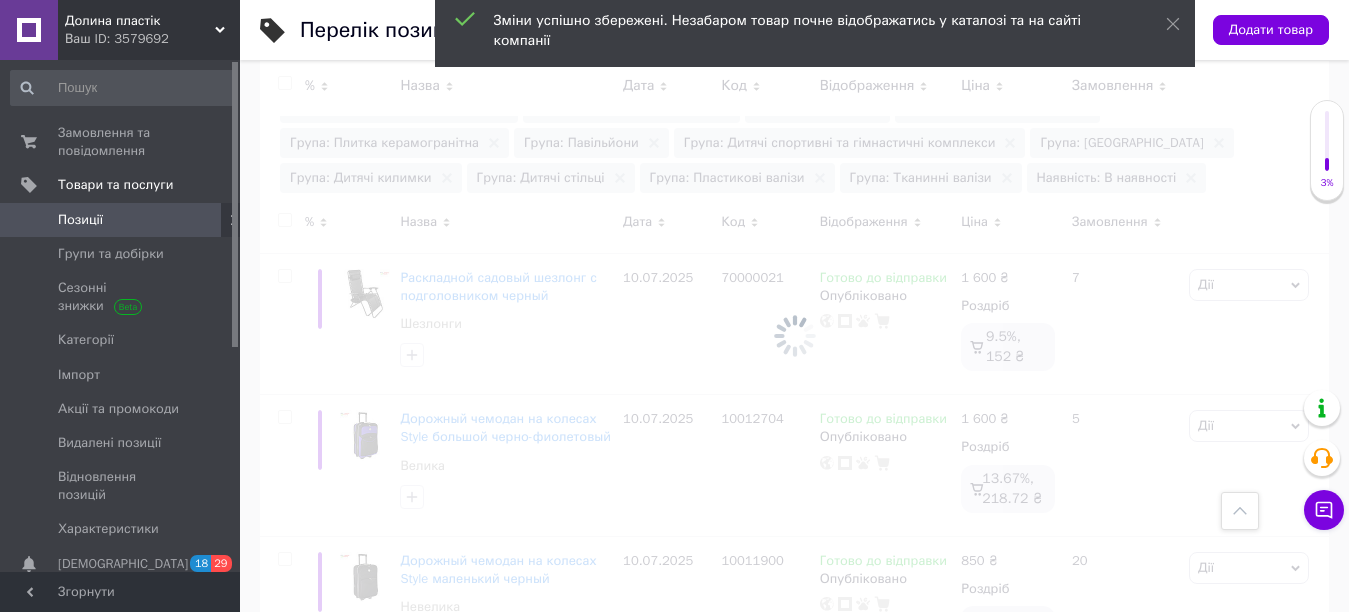 checkbox on "false" 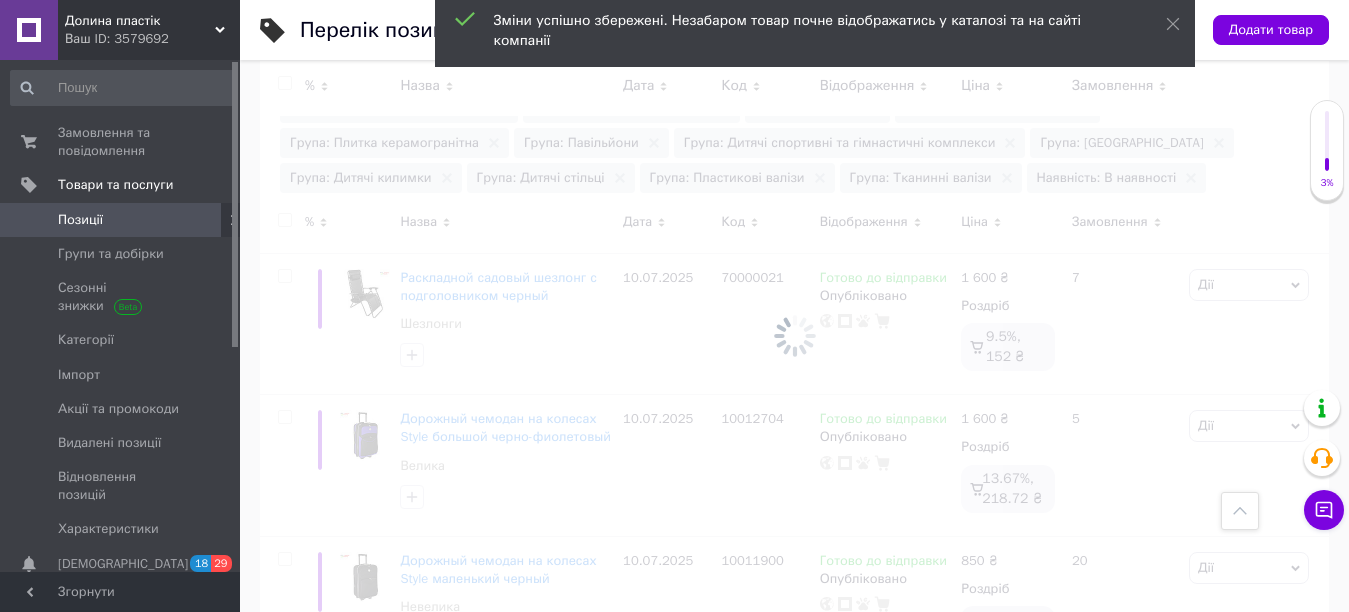 checkbox on "false" 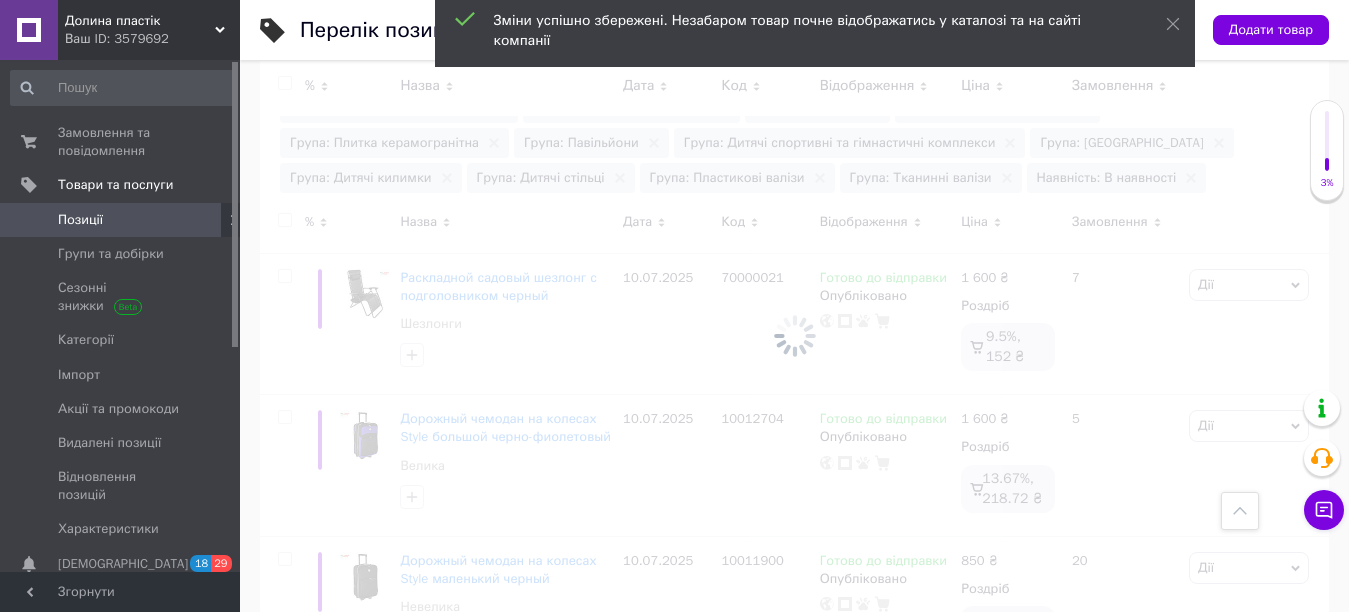checkbox on "false" 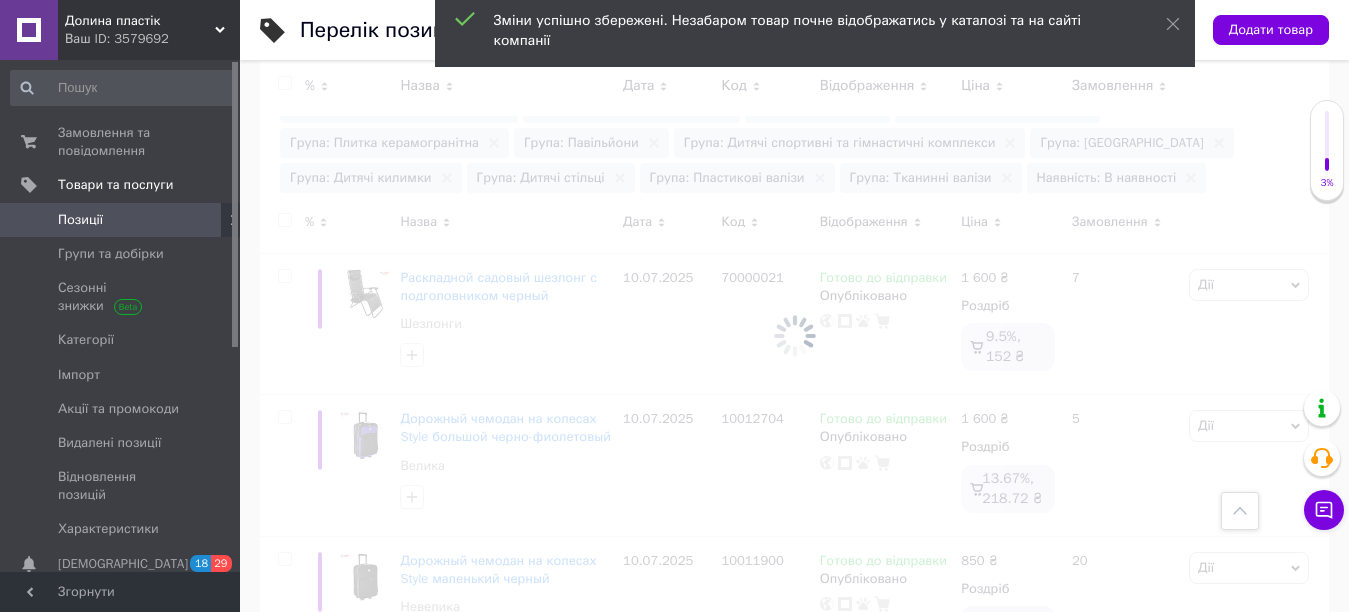 checkbox on "false" 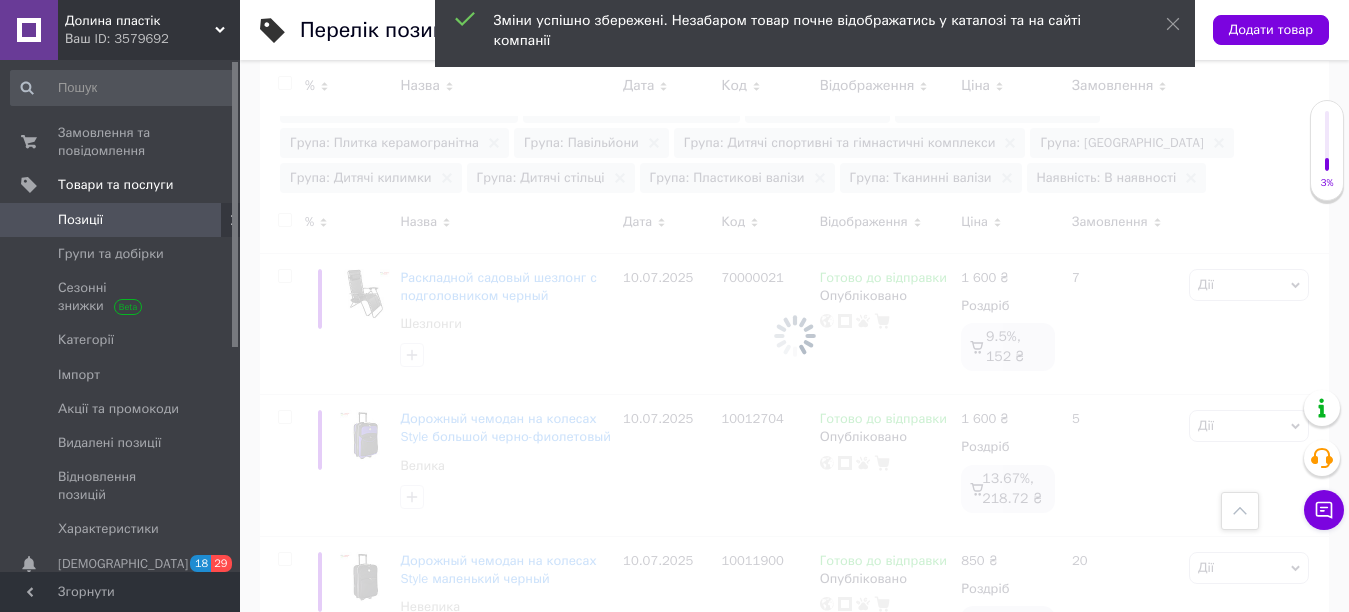 checkbox on "false" 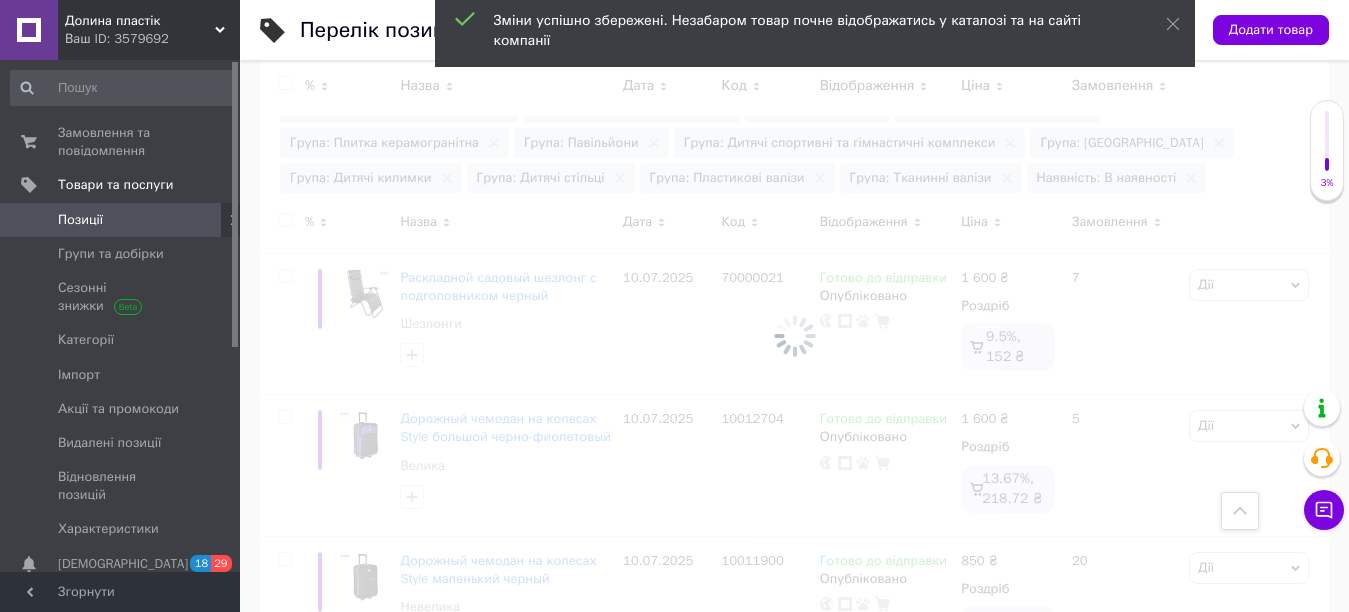 checkbox on "false" 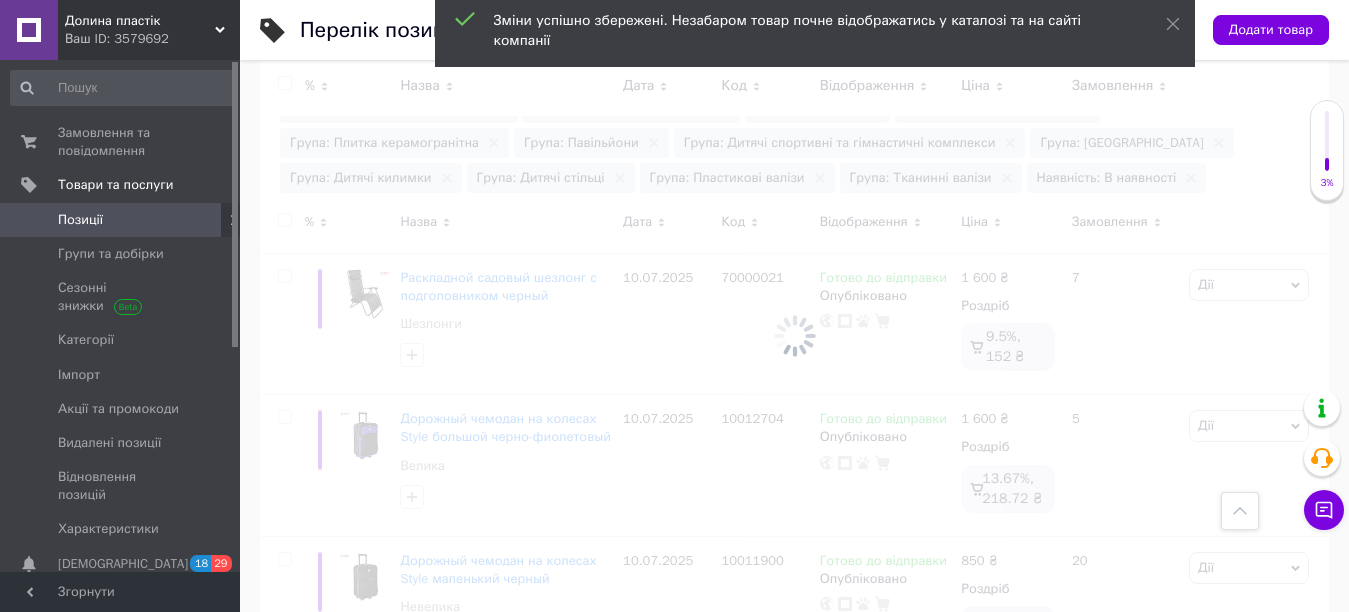 checkbox on "false" 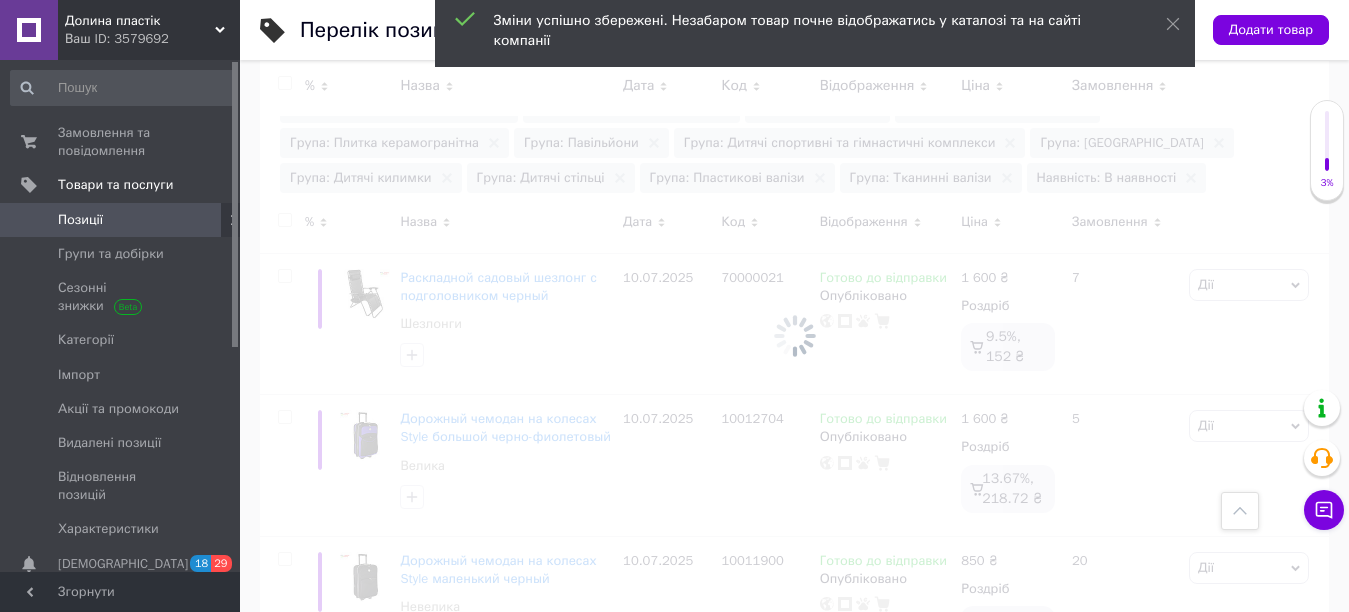 checkbox on "false" 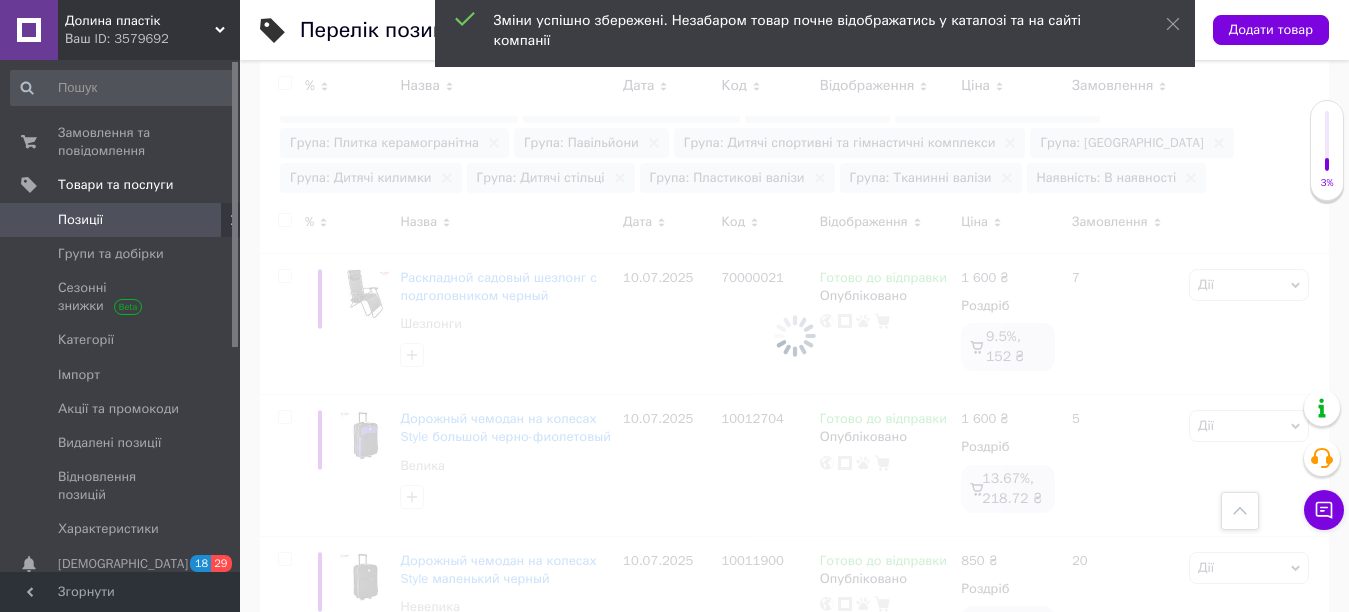 checkbox on "false" 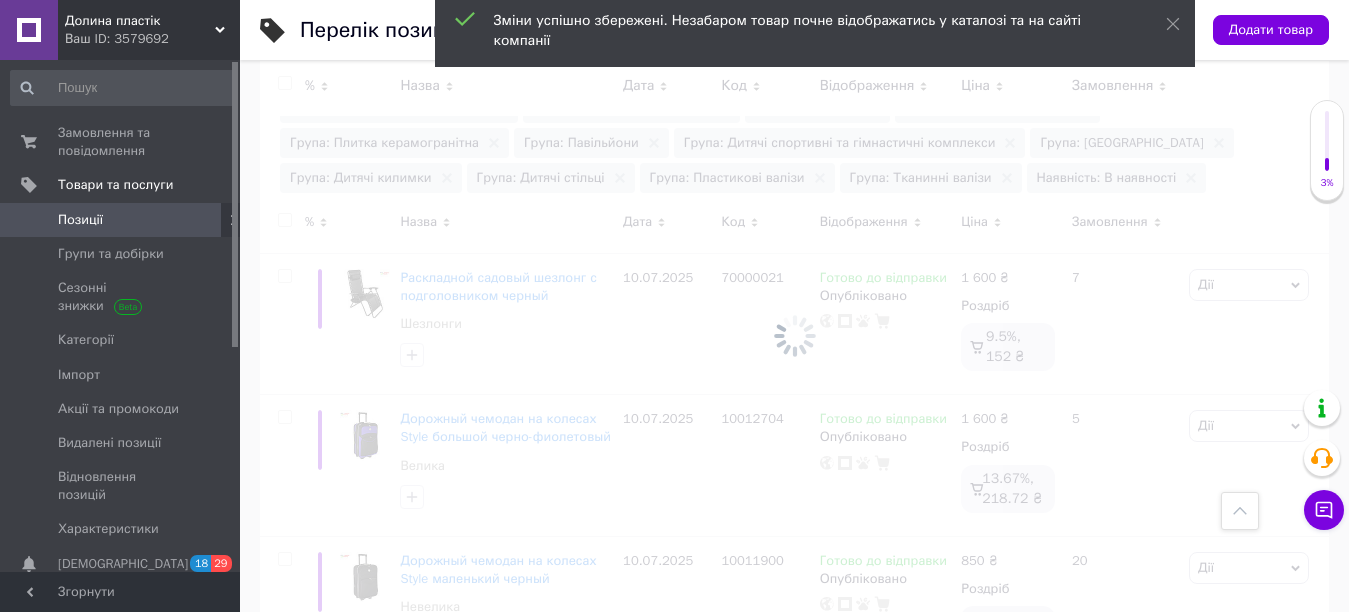 checkbox on "false" 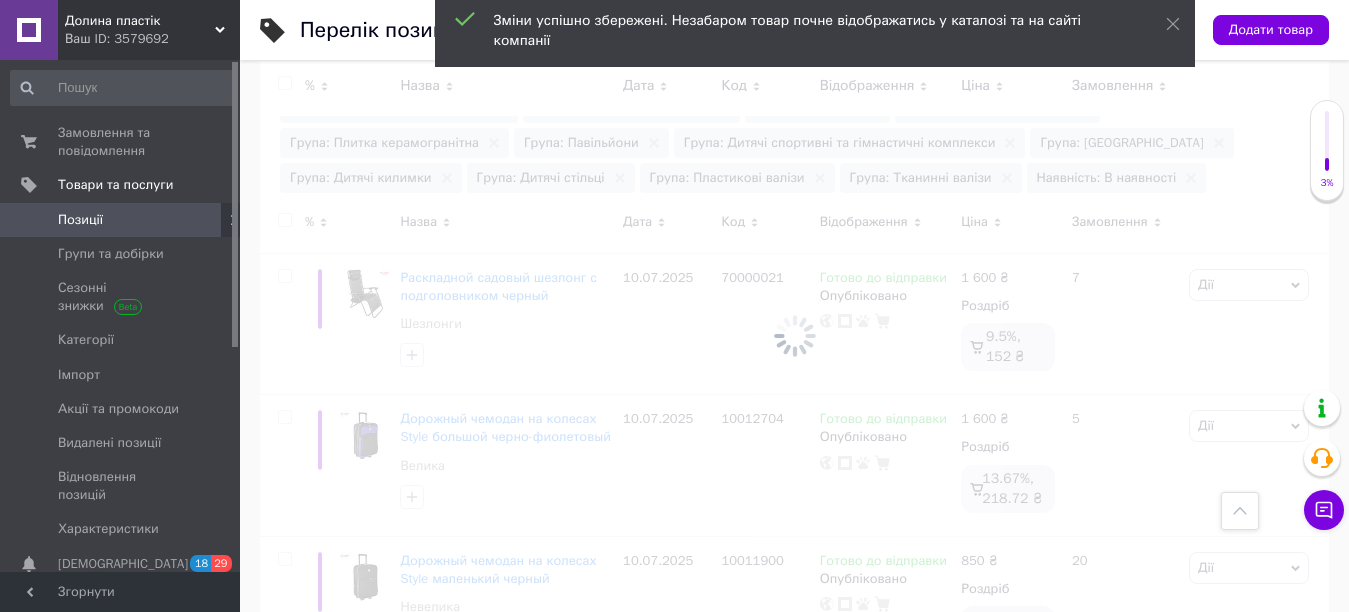 checkbox on "false" 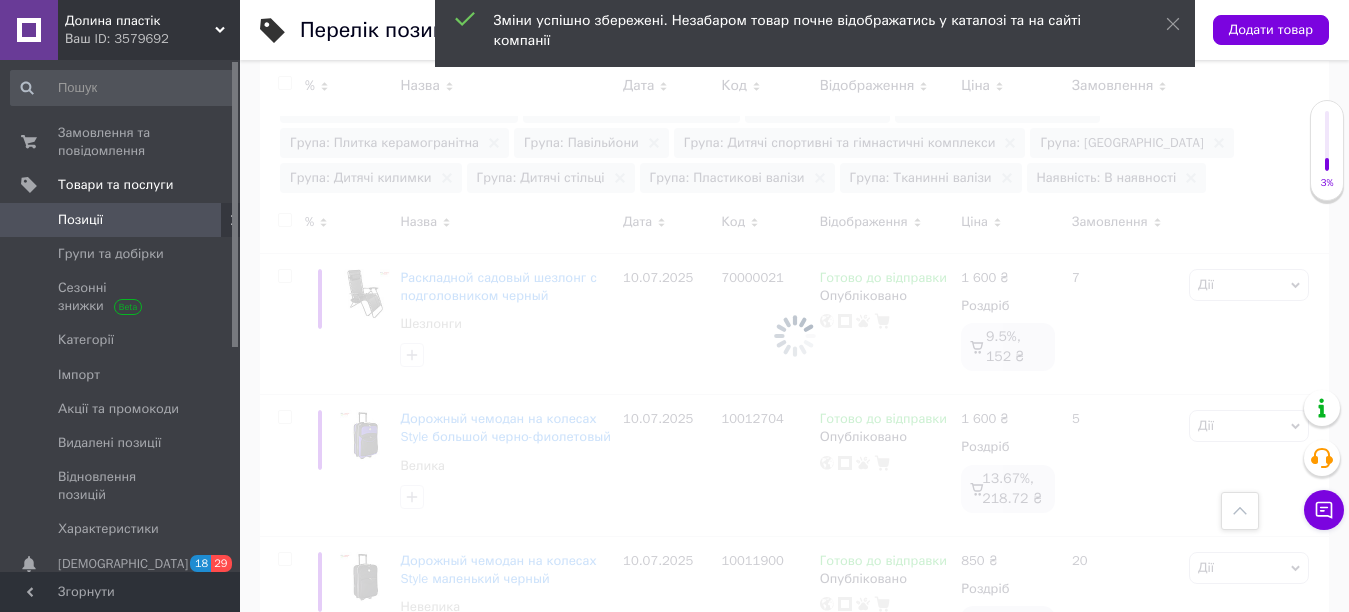 checkbox on "false" 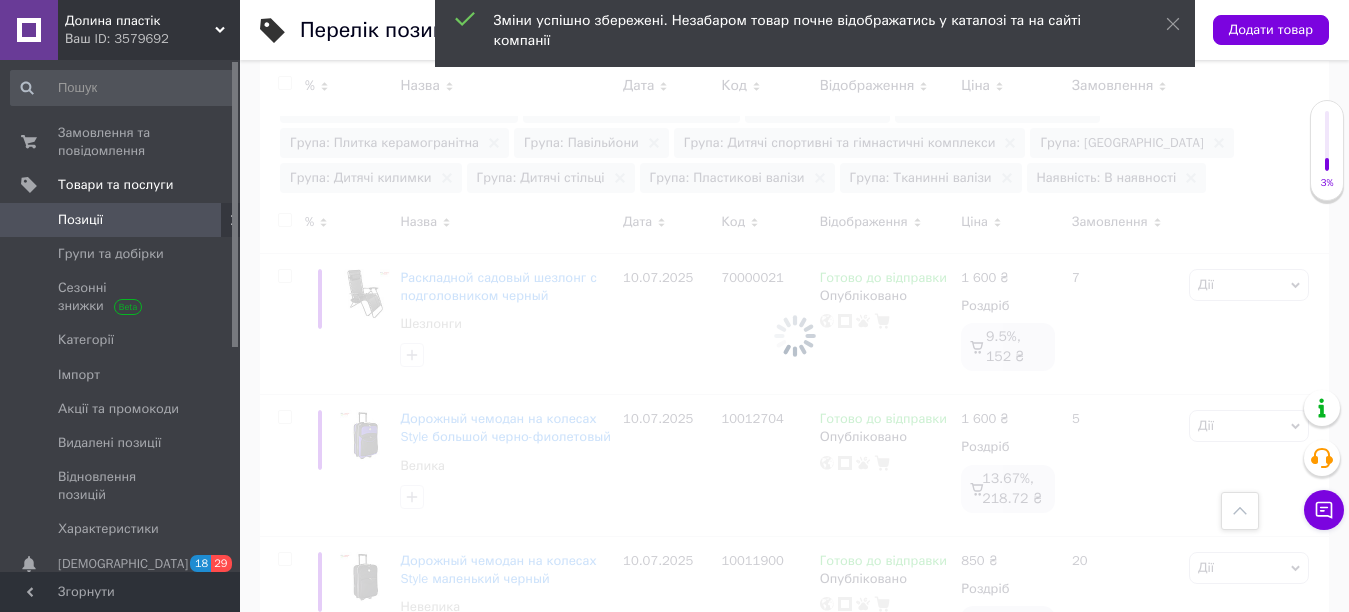 checkbox on "false" 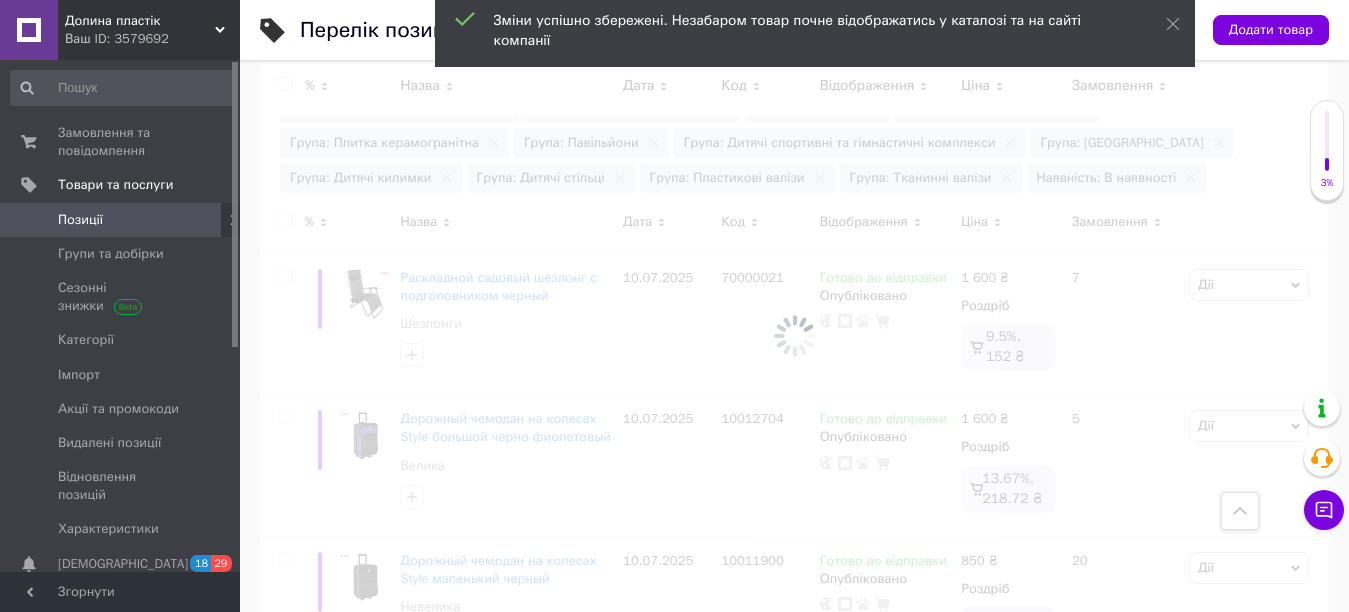 checkbox on "false" 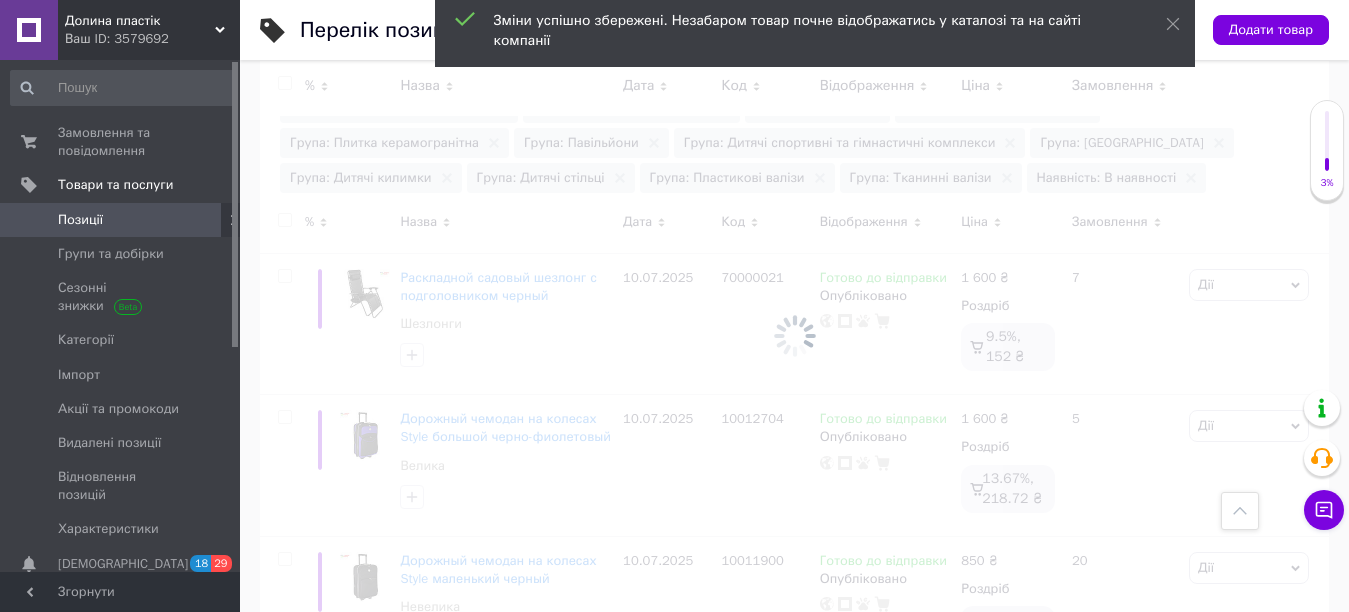 checkbox on "false" 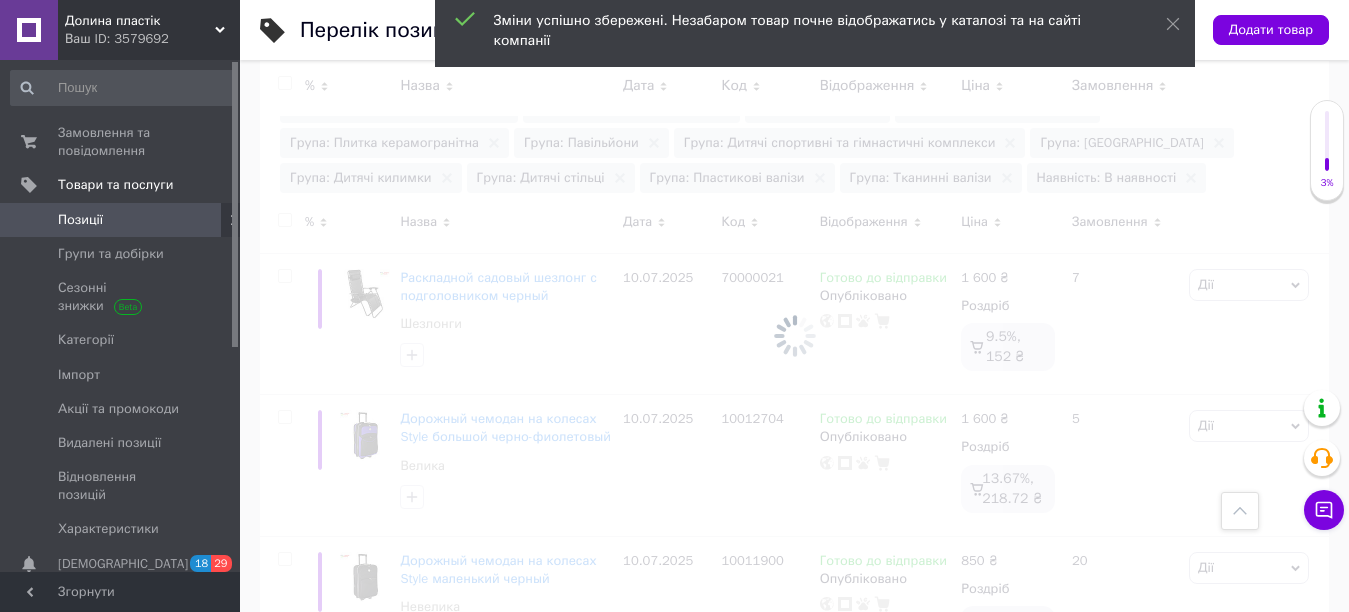 checkbox on "false" 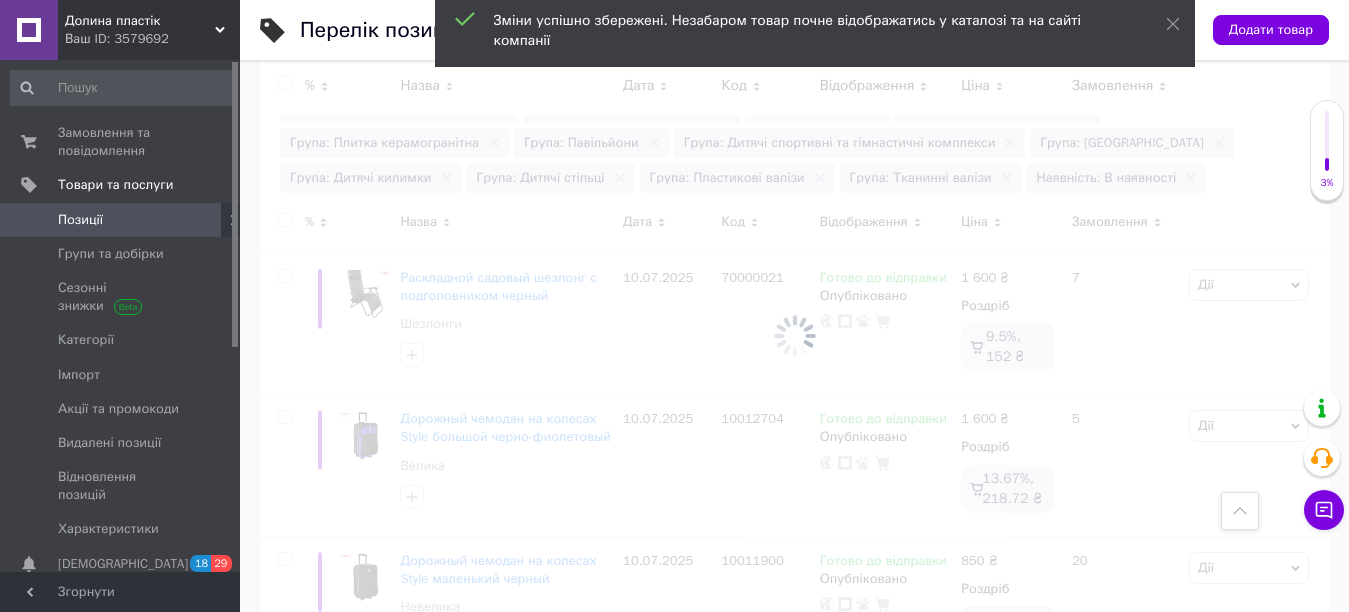 checkbox on "false" 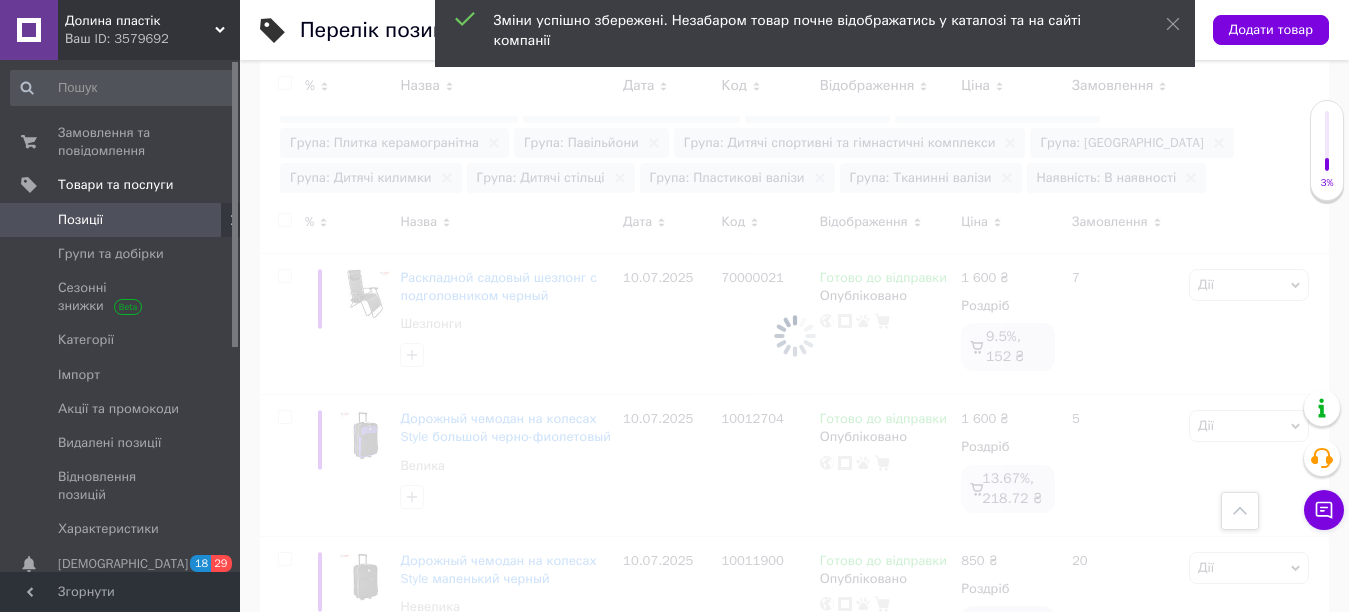 checkbox on "false" 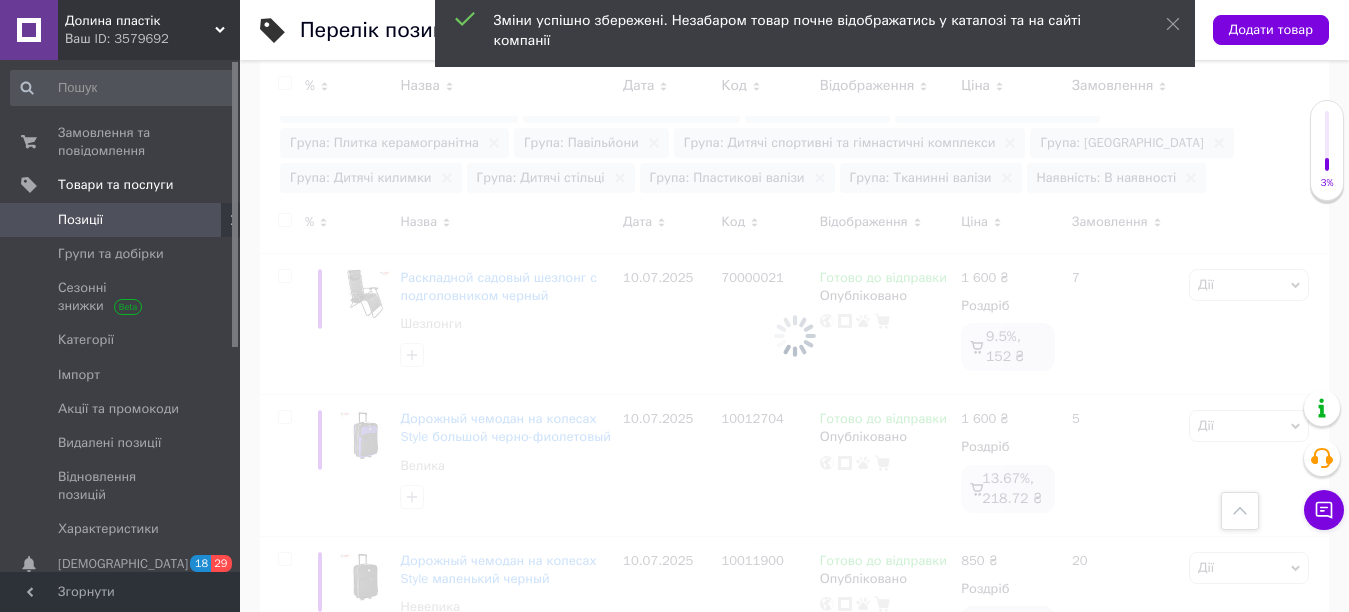 type 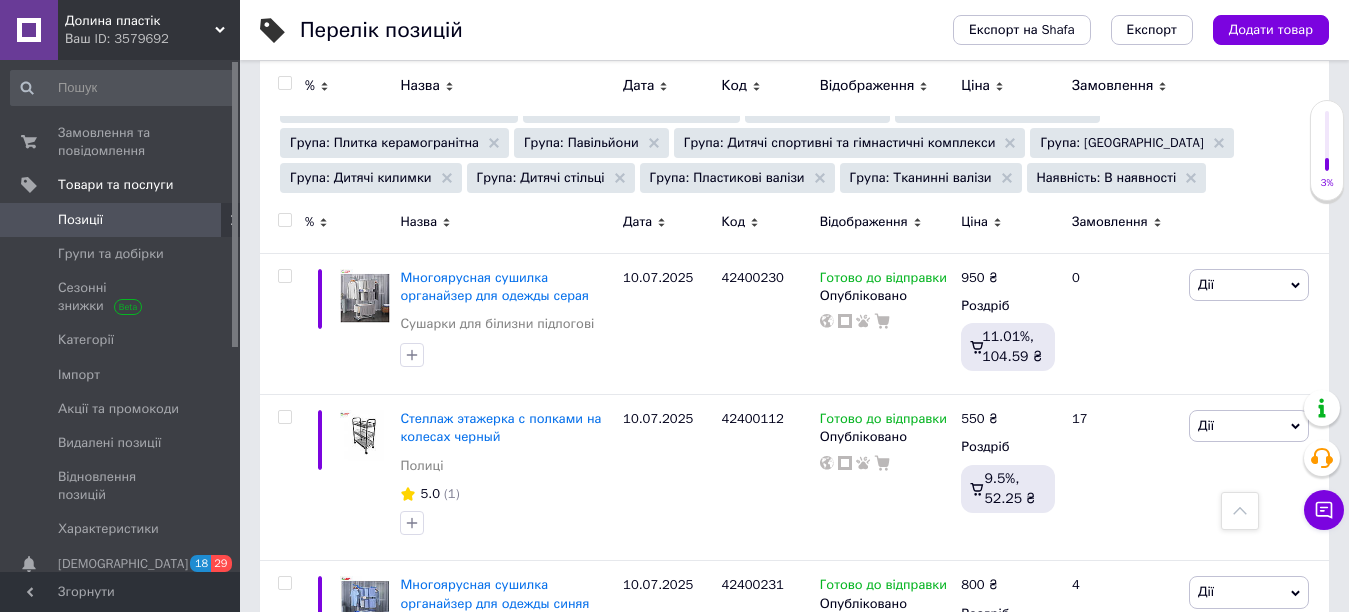 click at bounding box center (284, 220) 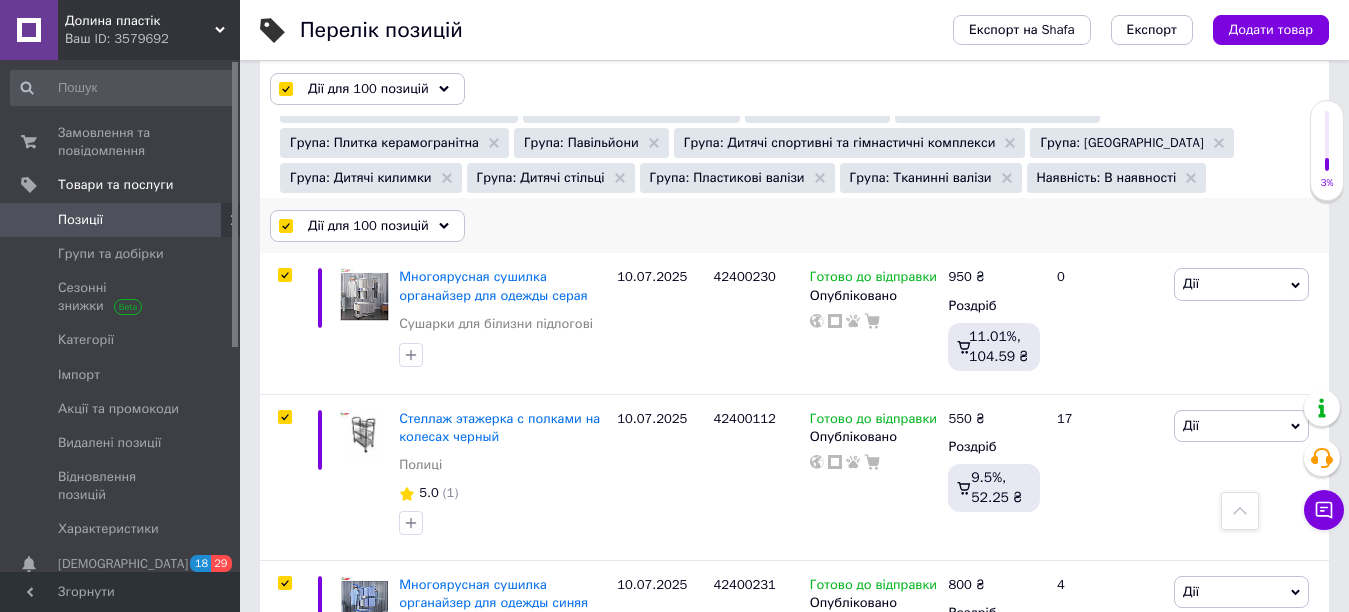 click on "Дії для 100 позицій" at bounding box center [368, 226] 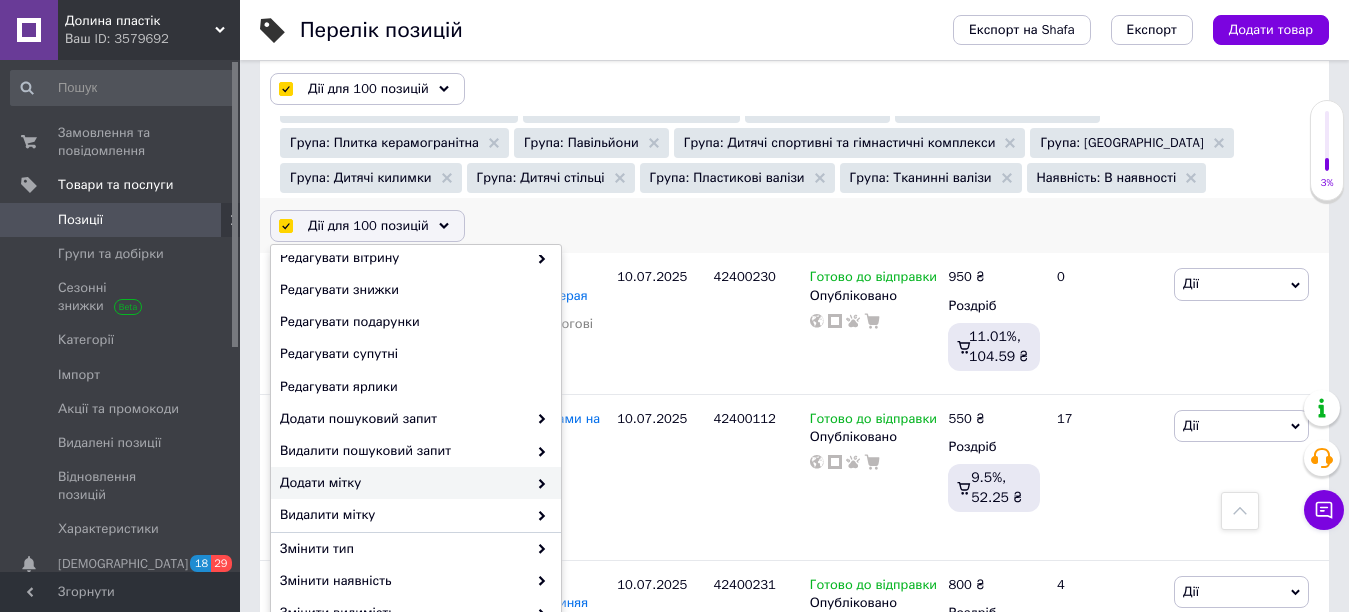scroll, scrollTop: 200, scrollLeft: 0, axis: vertical 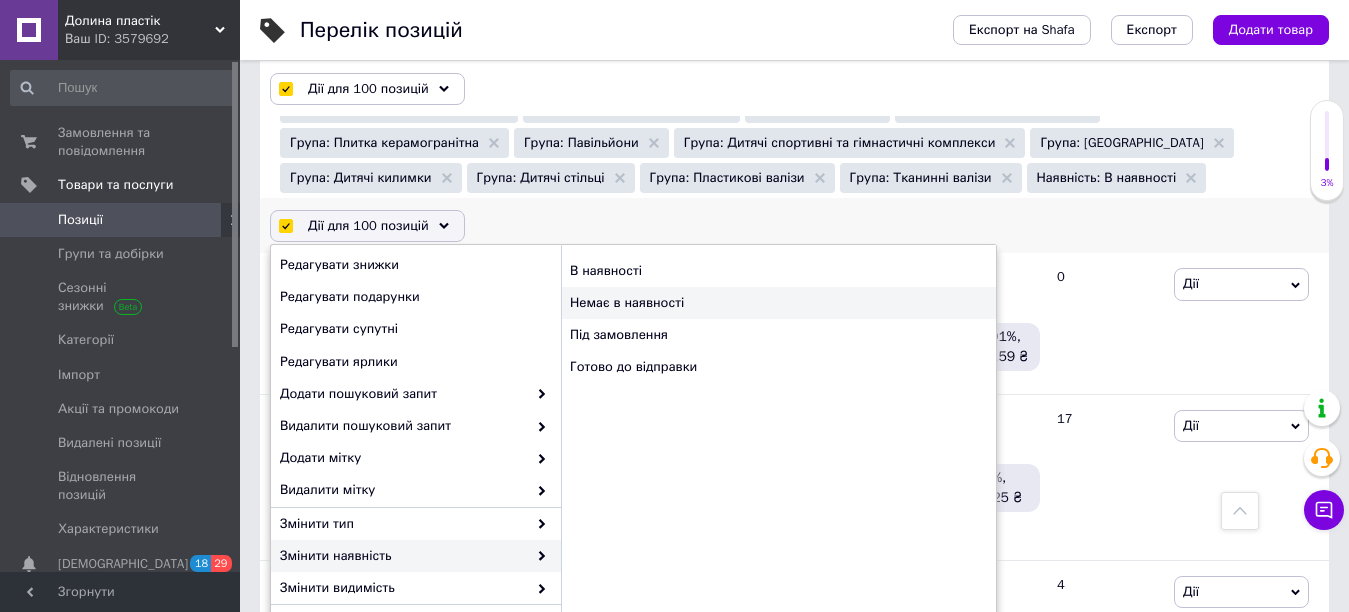 click on "Немає в наявності" at bounding box center [778, 303] 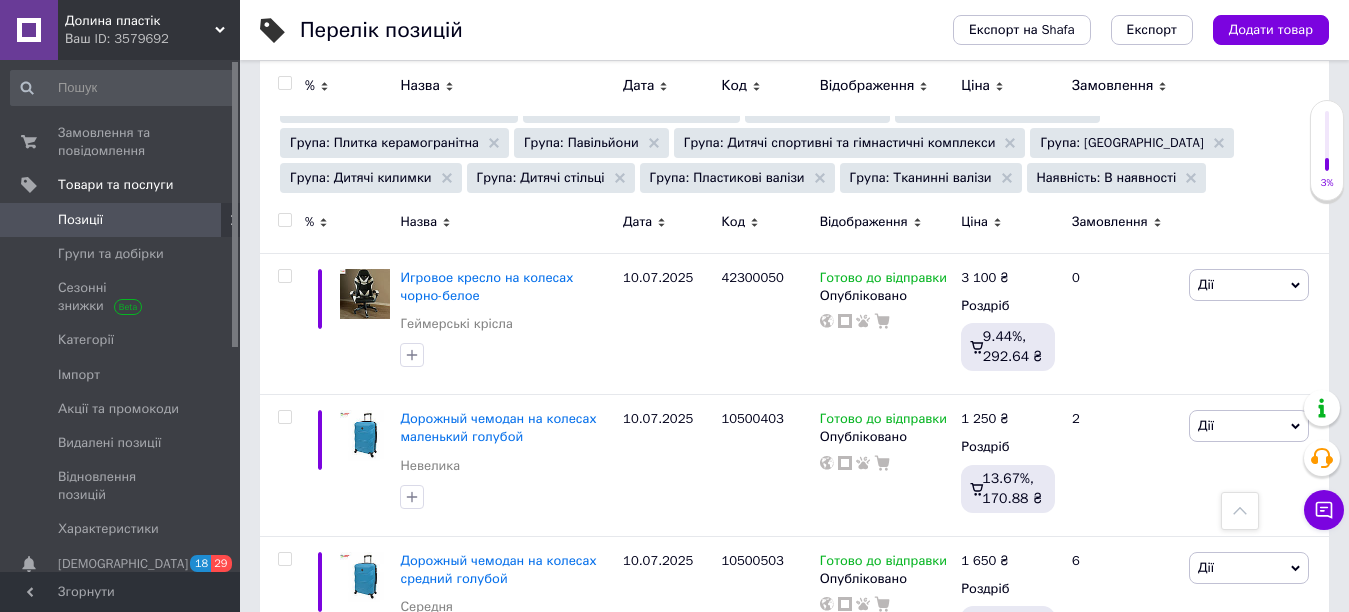 click at bounding box center [284, 220] 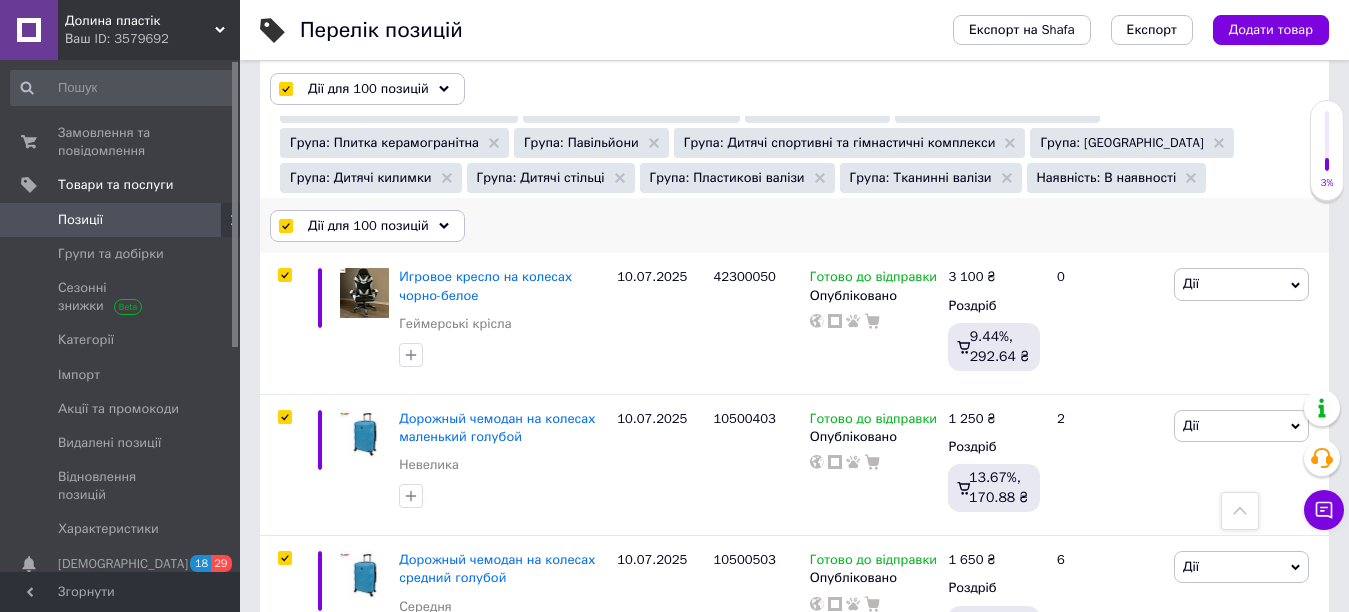 click on "Дії для 100 позицій" at bounding box center [367, 226] 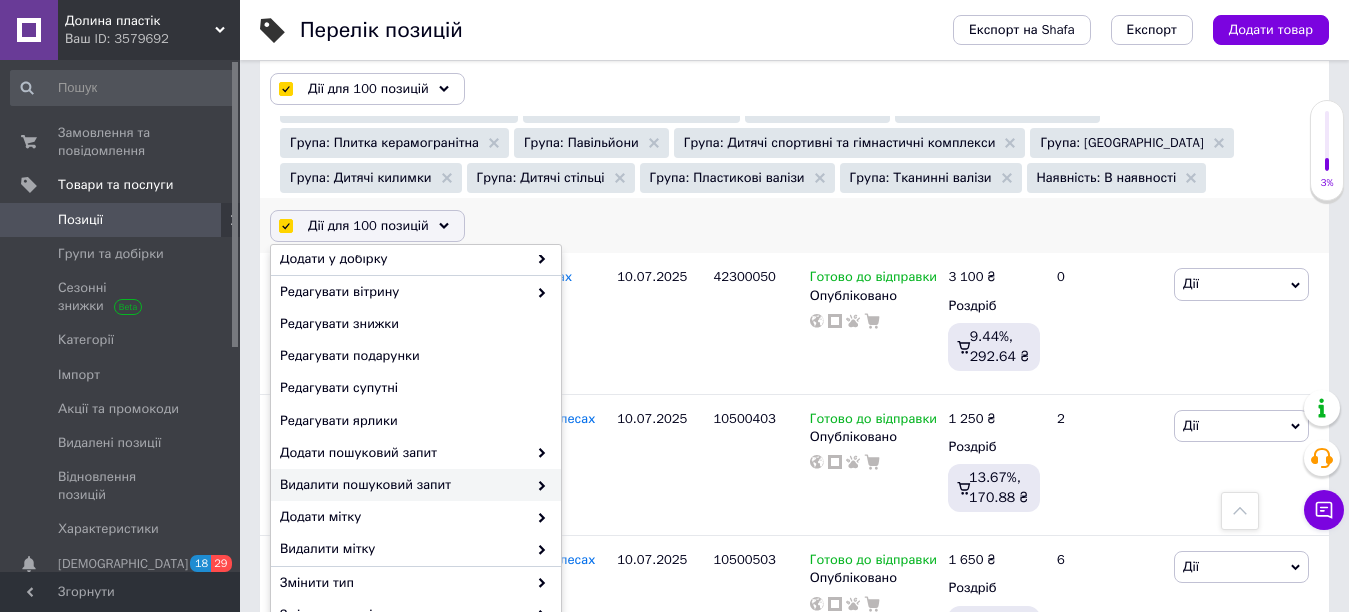 scroll, scrollTop: 200, scrollLeft: 0, axis: vertical 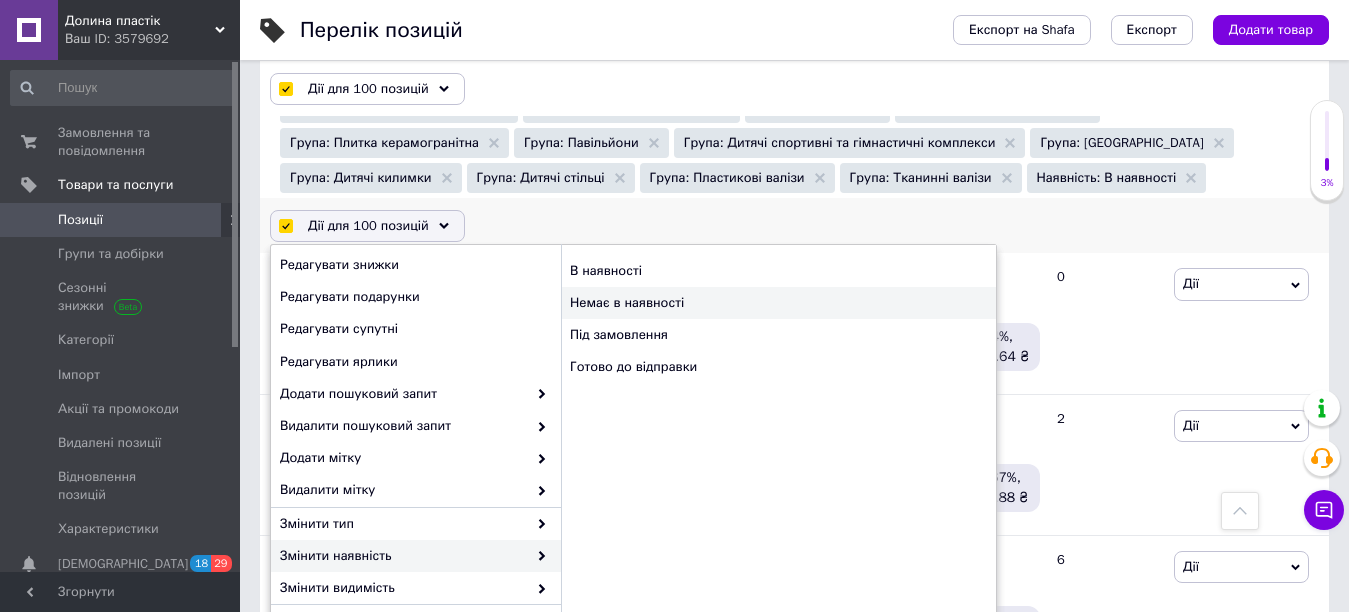 click on "Немає в наявності" at bounding box center [778, 303] 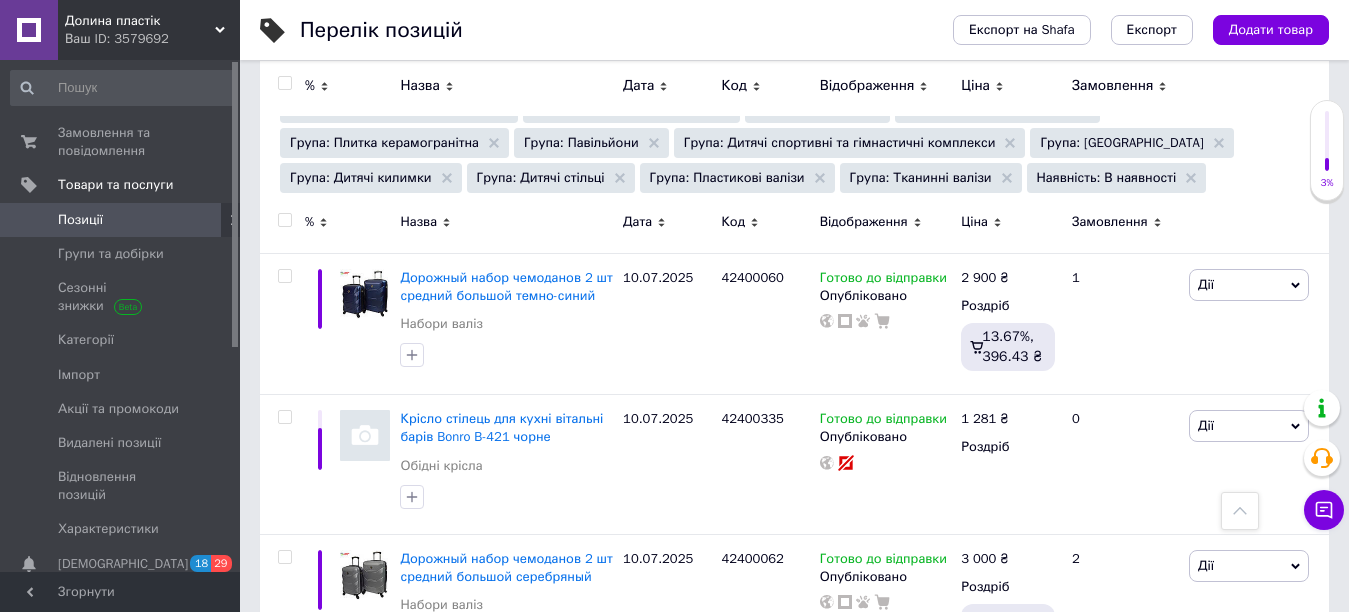 click at bounding box center (284, 220) 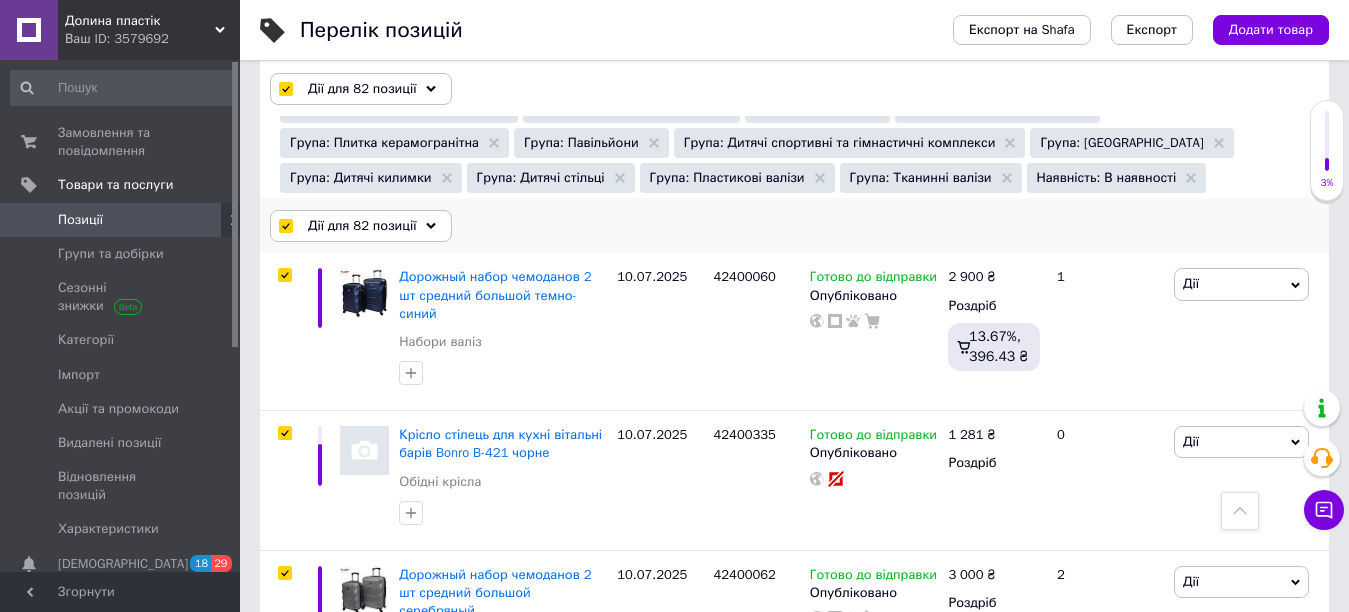 click on "Дії для 82 позиції" at bounding box center (362, 226) 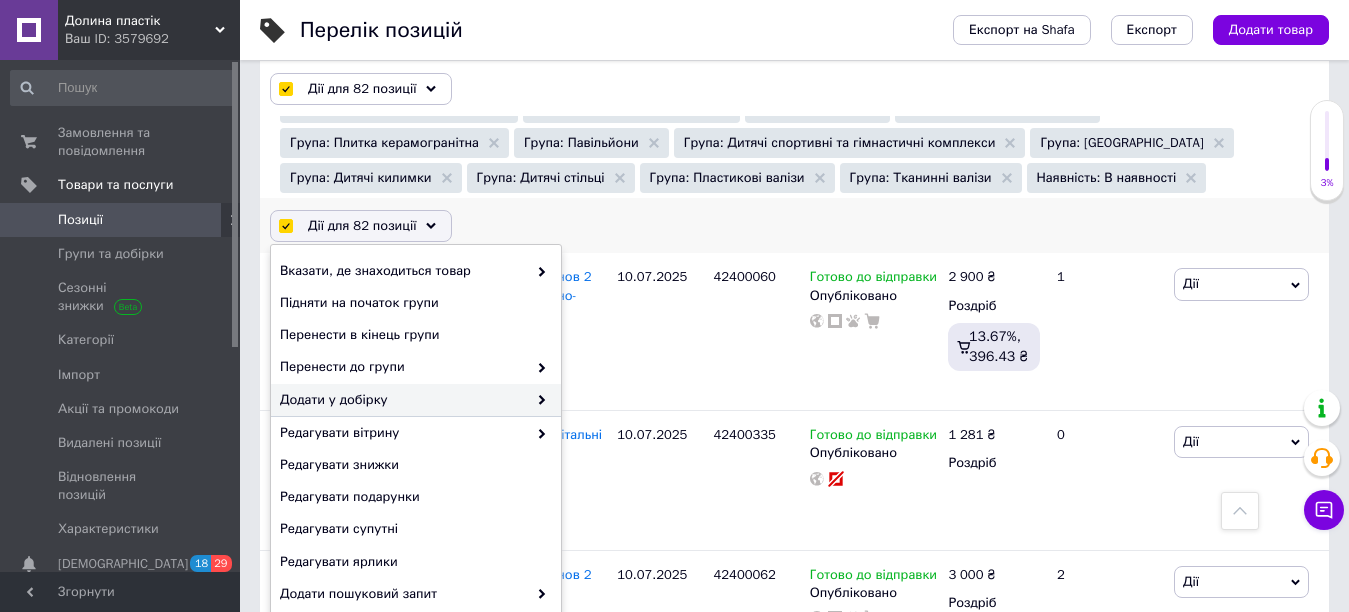scroll, scrollTop: 200, scrollLeft: 0, axis: vertical 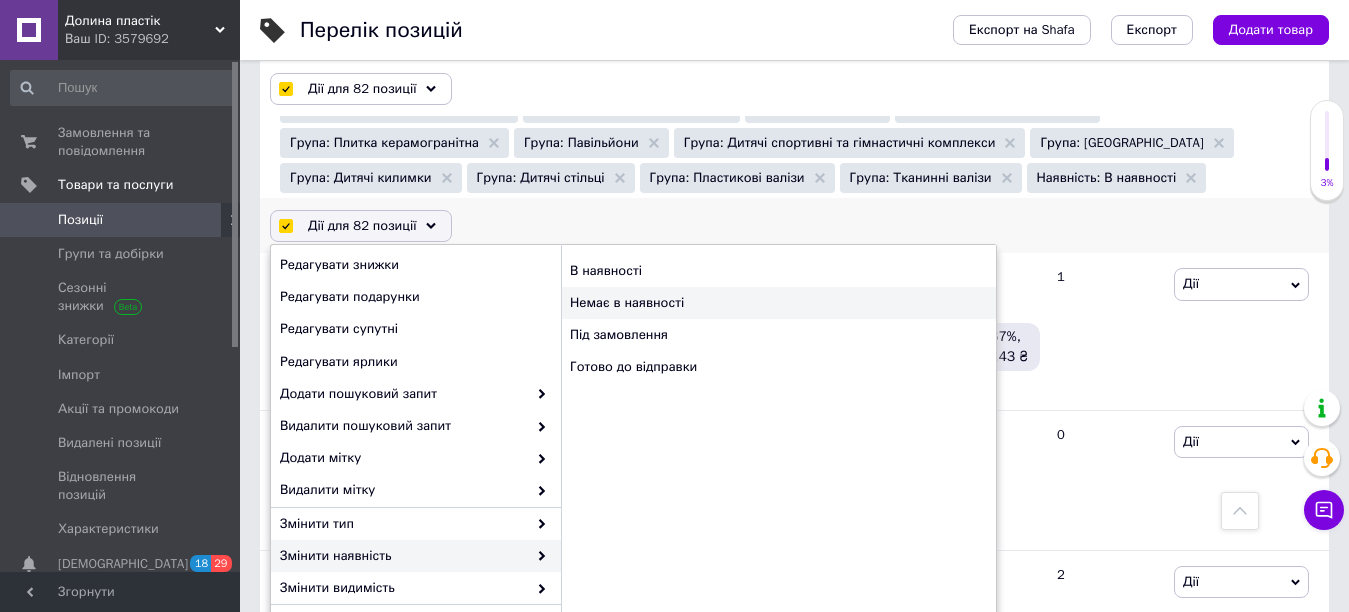 click on "Немає в наявності" at bounding box center [778, 303] 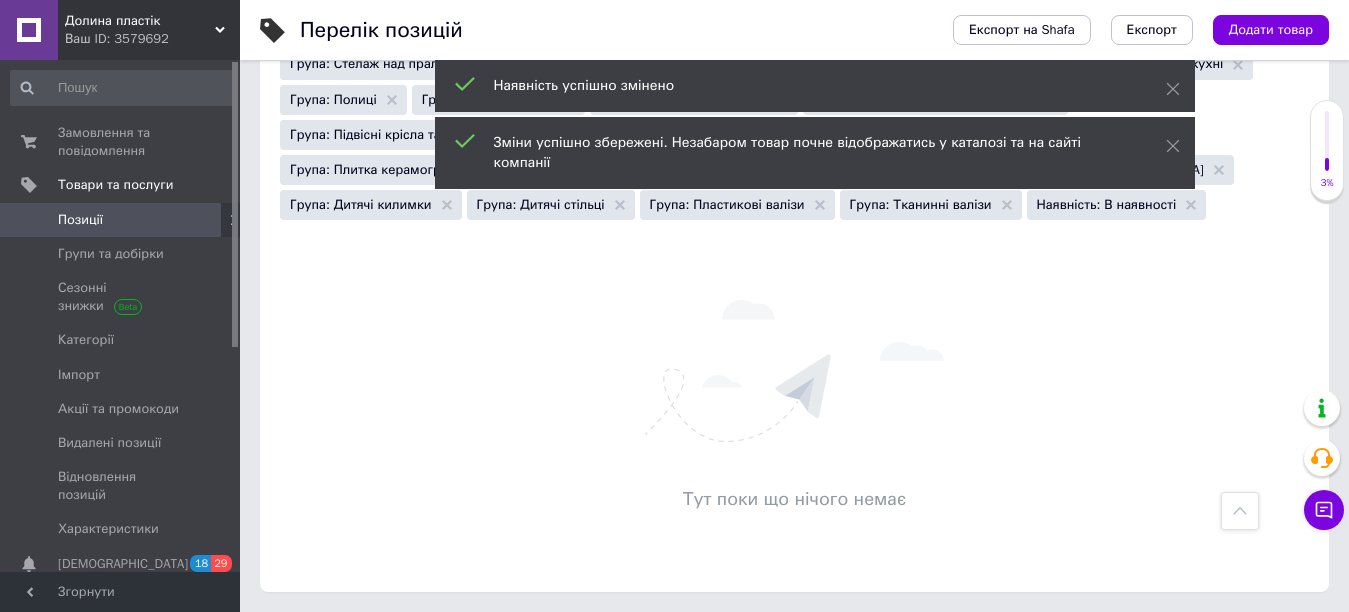 scroll, scrollTop: 538, scrollLeft: 0, axis: vertical 